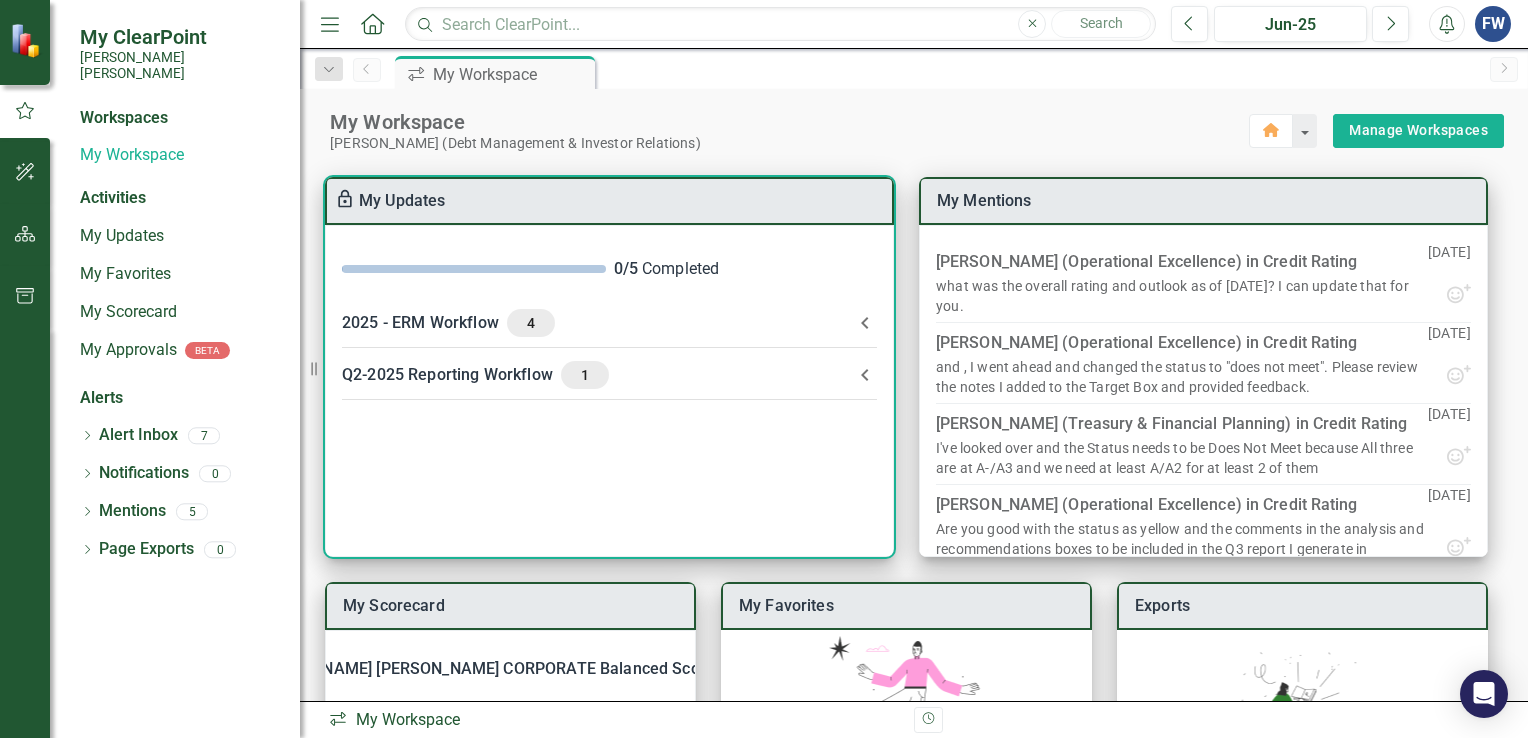 scroll, scrollTop: 0, scrollLeft: 0, axis: both 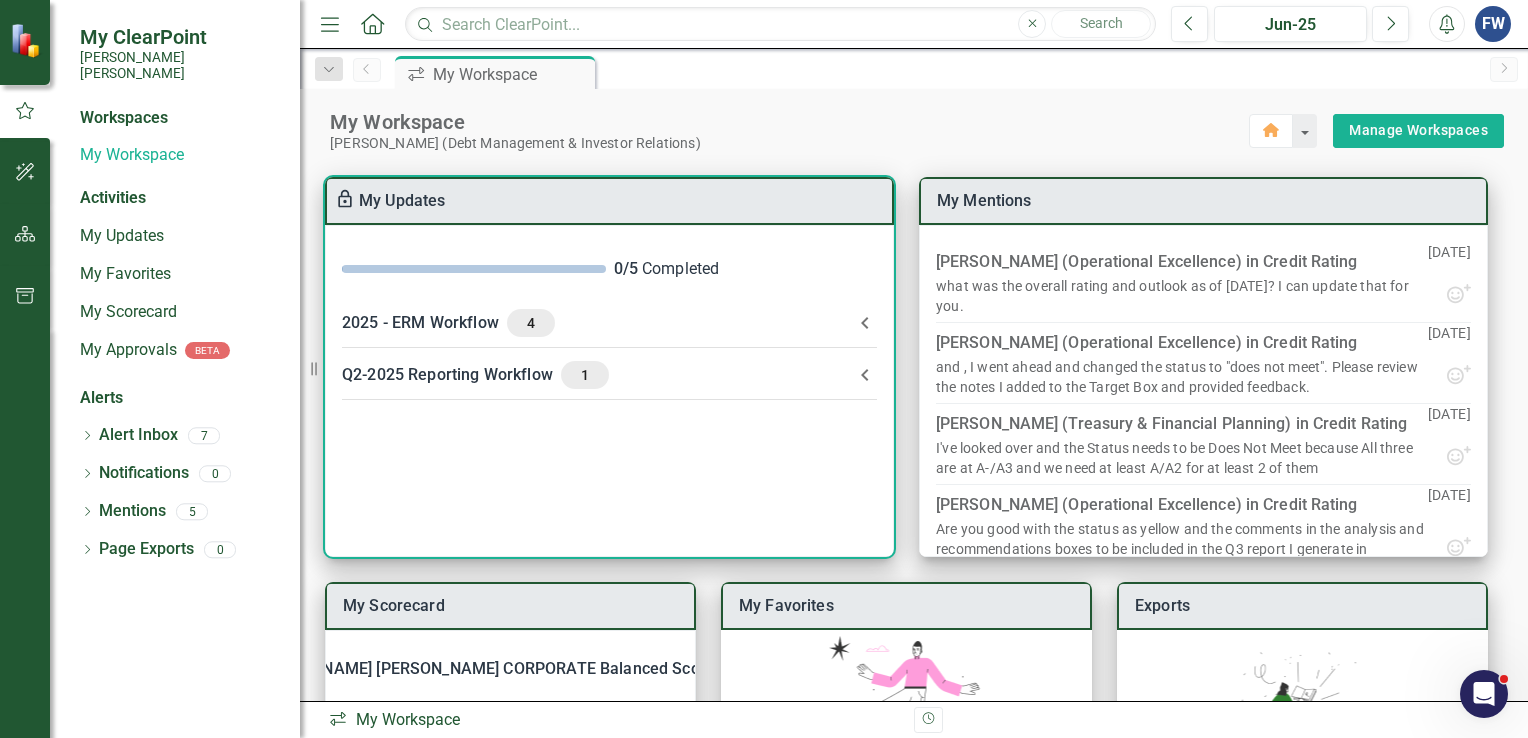 click 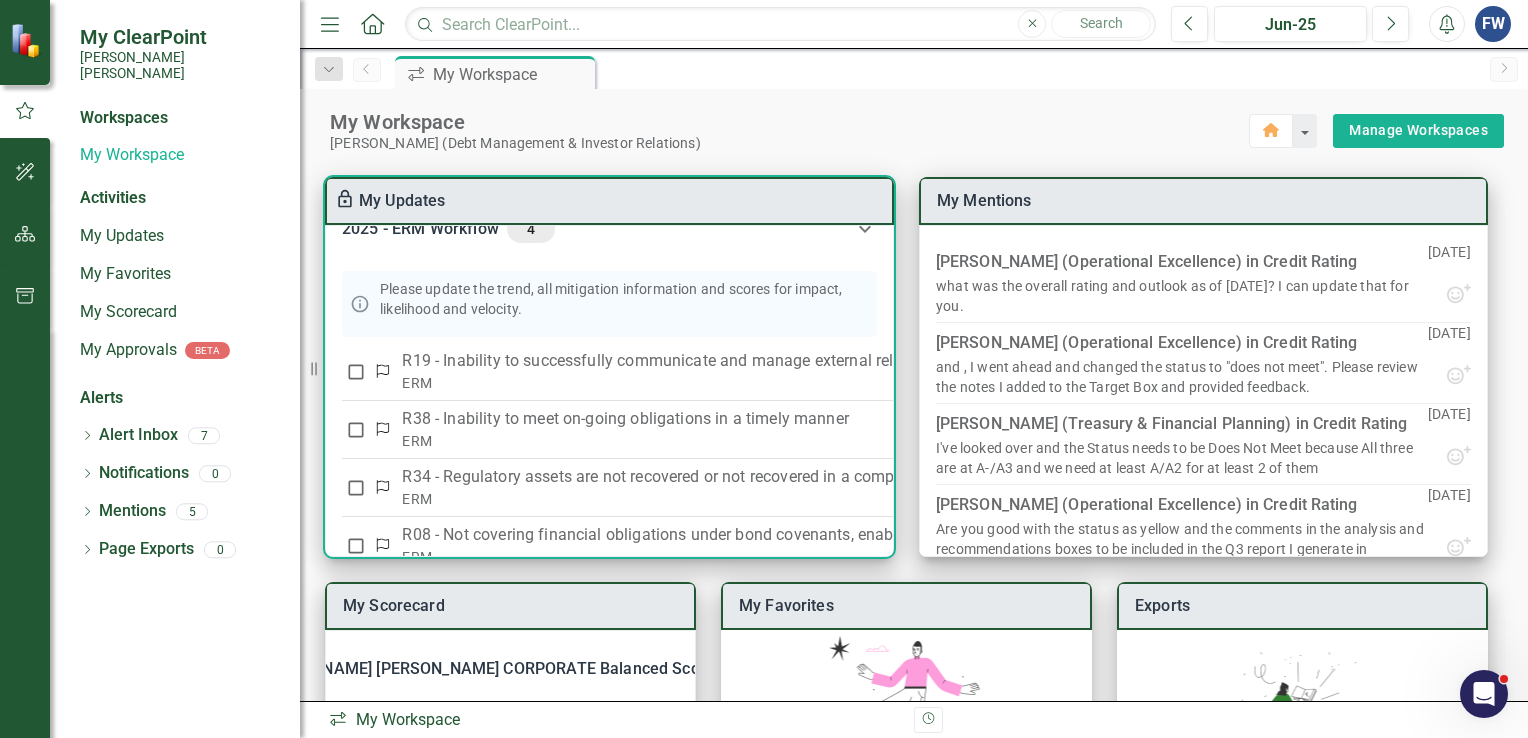 scroll, scrollTop: 104, scrollLeft: 0, axis: vertical 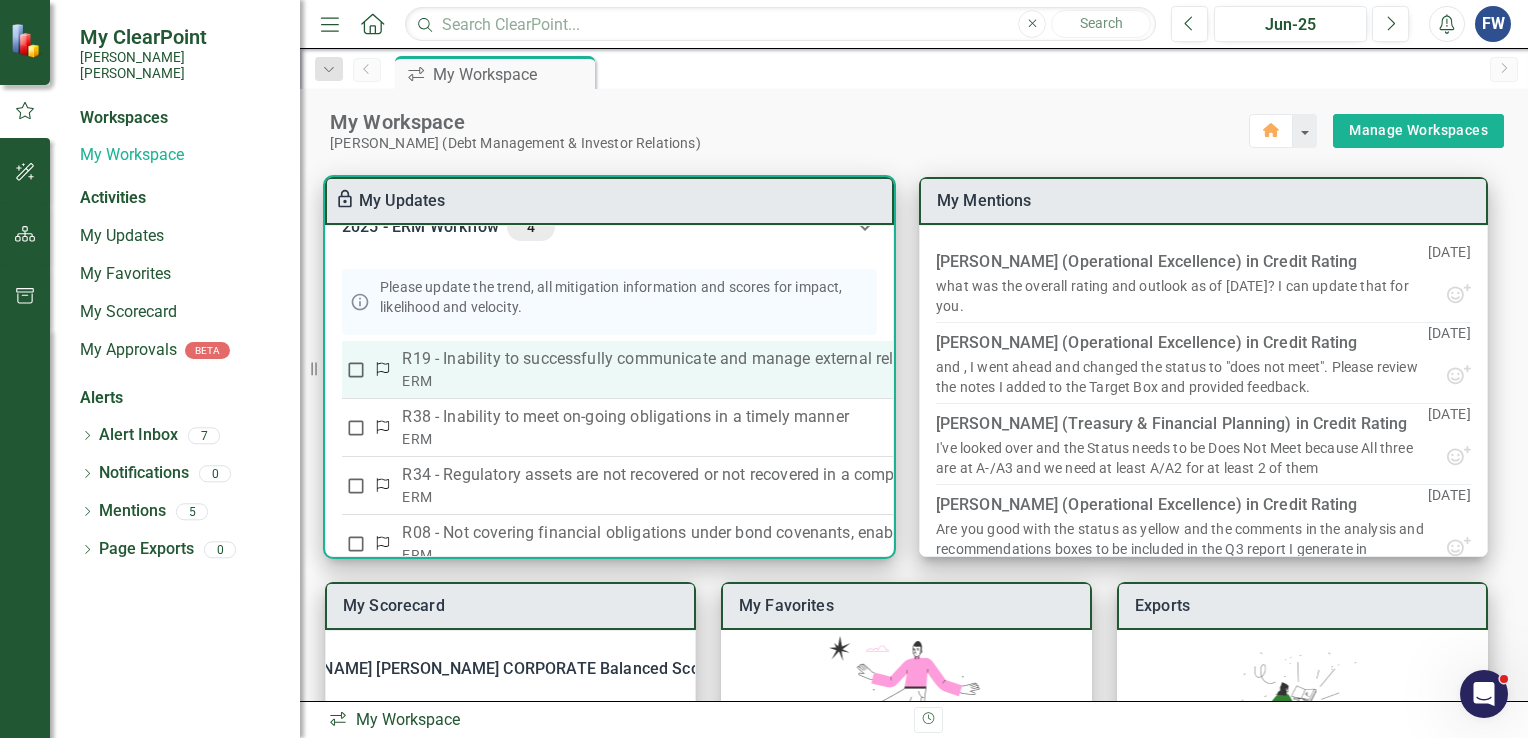 click on "R19 - Inability to successfully communicate and manage external relationships." at bounding box center [844, 359] 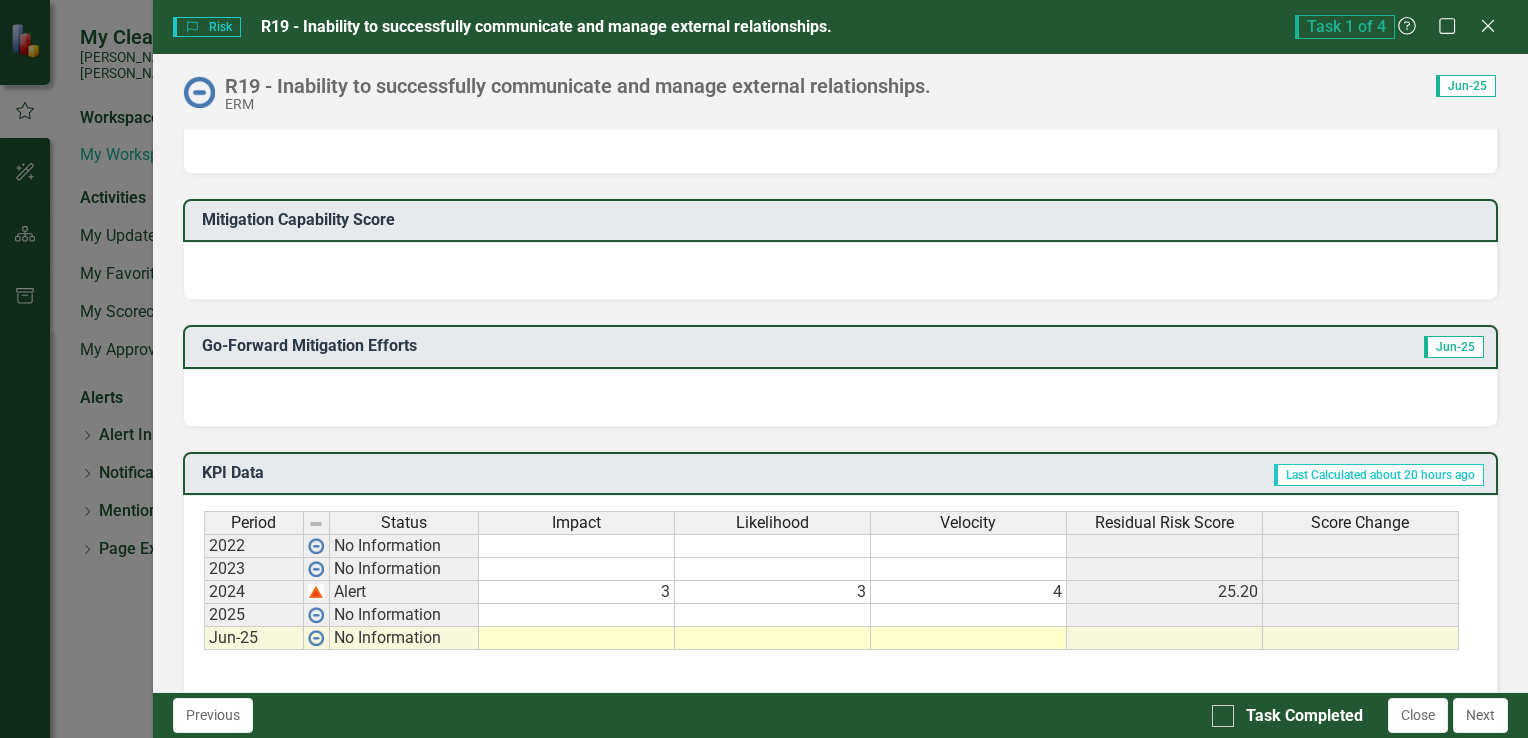scroll, scrollTop: 600, scrollLeft: 0, axis: vertical 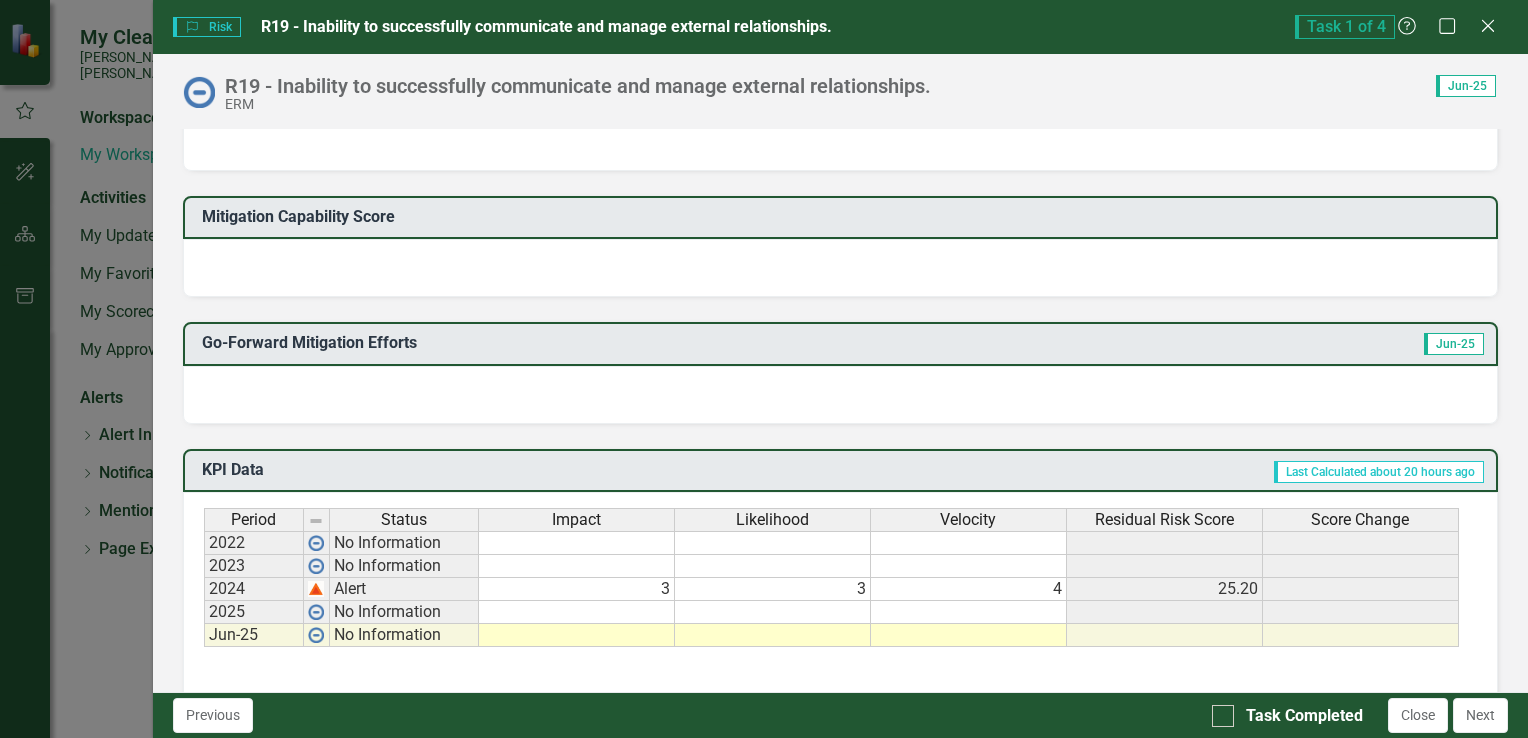 drag, startPoint x: 1183, startPoint y: 36, endPoint x: 1113, endPoint y: 38, distance: 70.028564 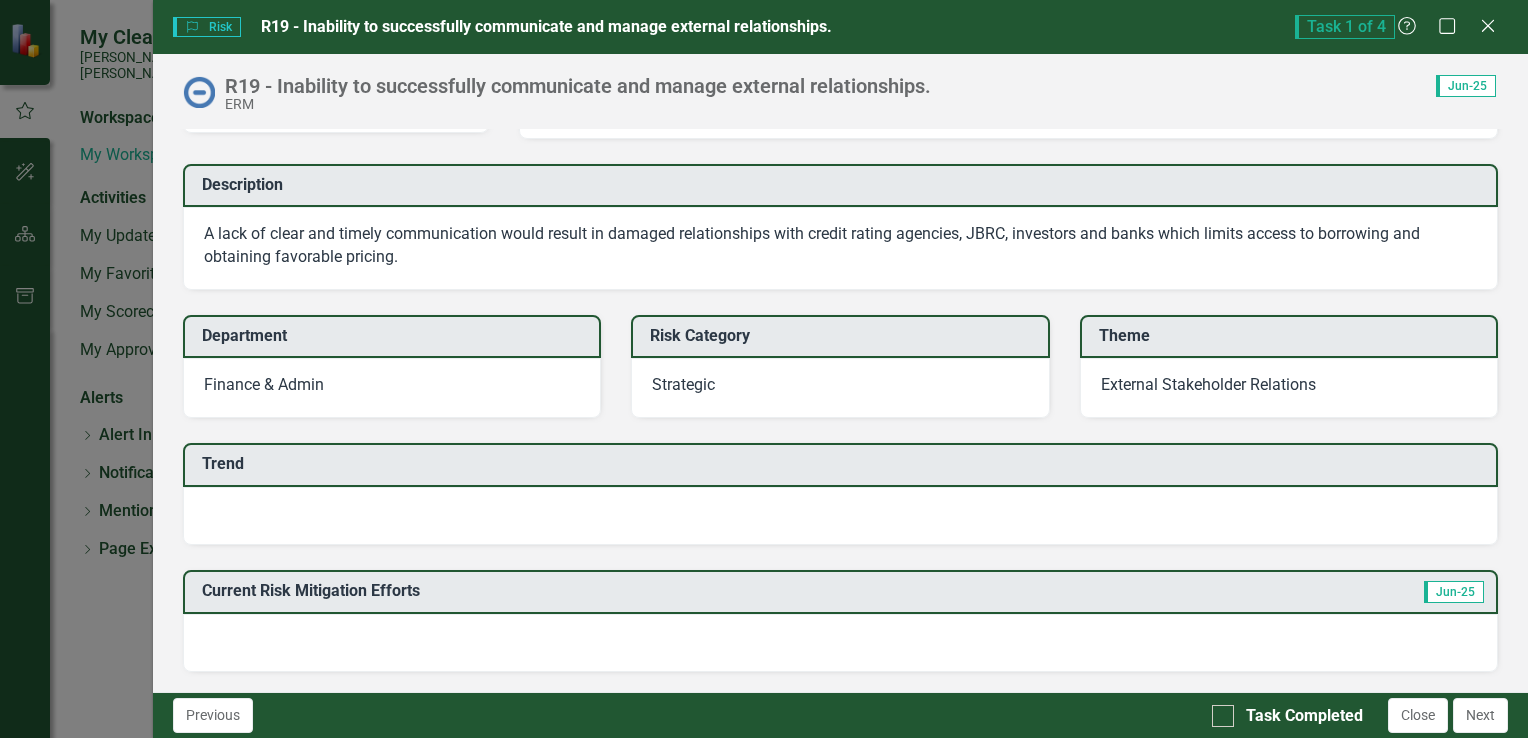 scroll, scrollTop: 0, scrollLeft: 0, axis: both 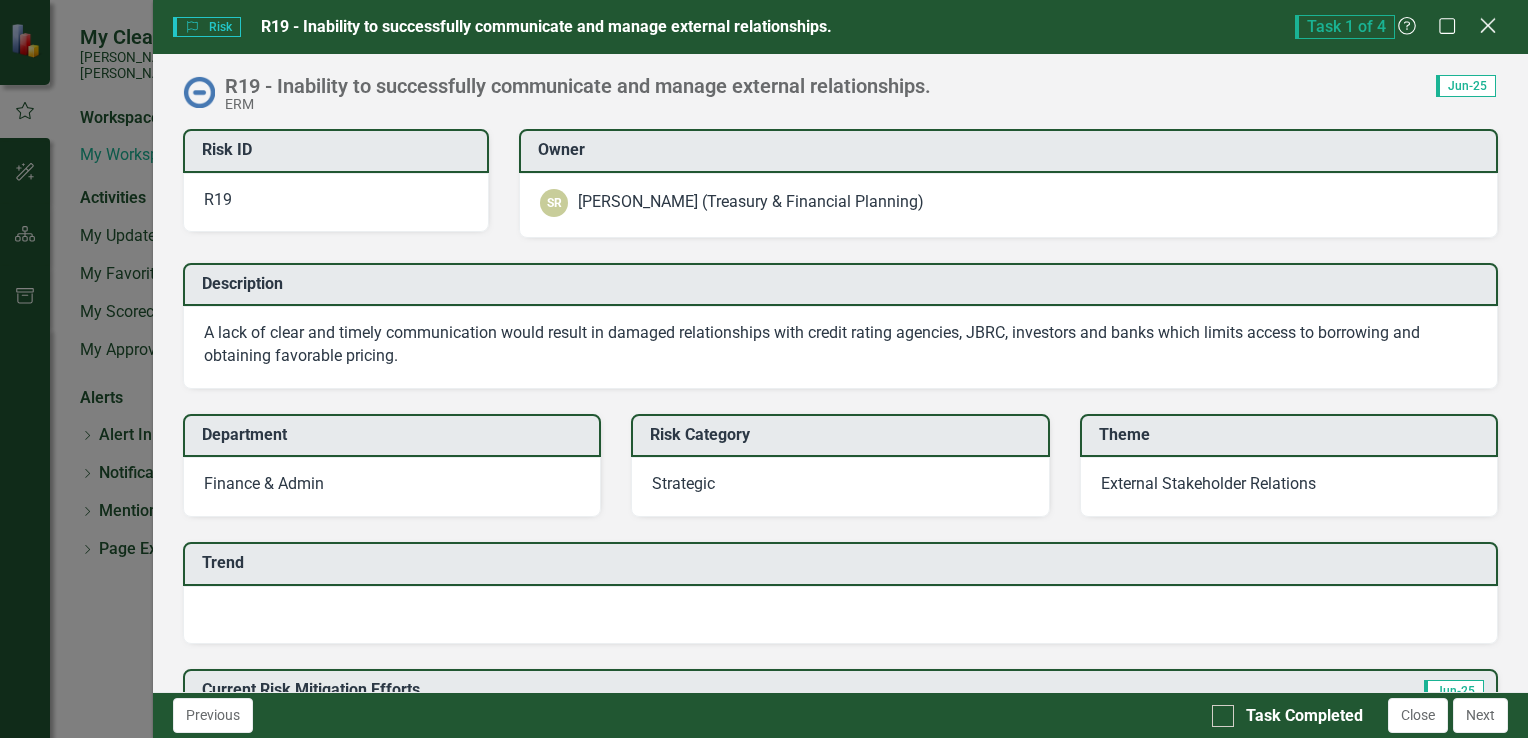 click on "Close" 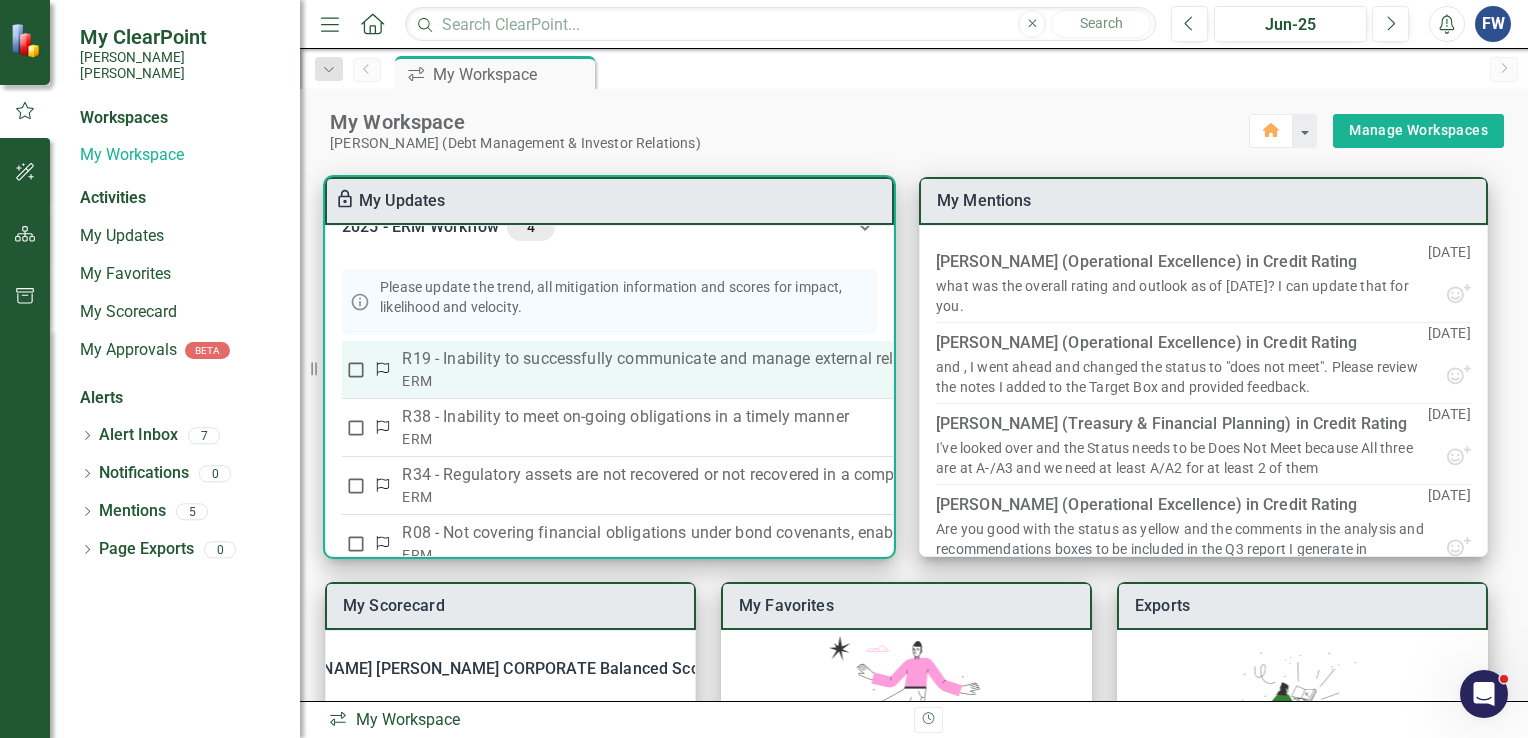 click on "ERM" at bounding box center (844, 381) 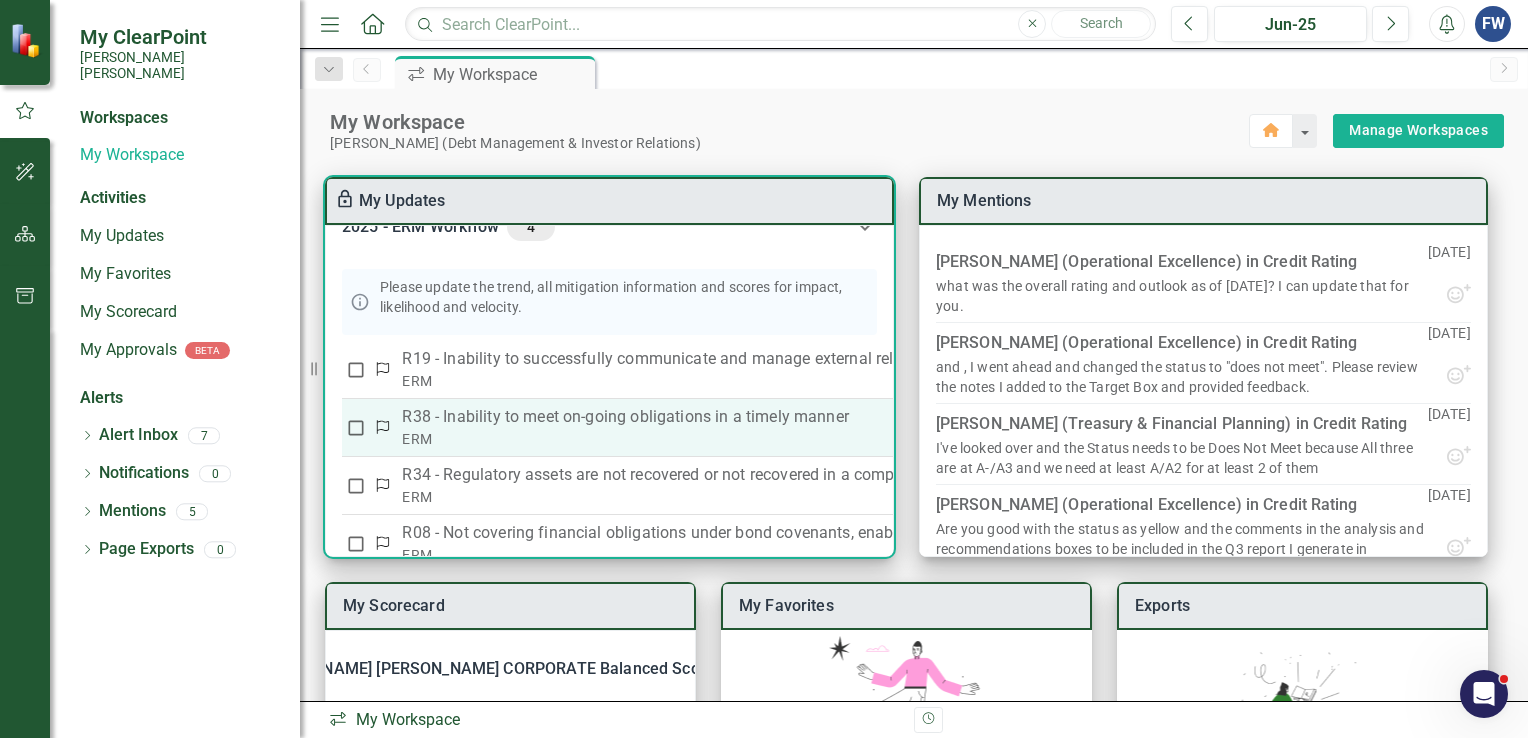 click on "R38 - Inability to meet on-going obligations in a timely manner" at bounding box center [844, 417] 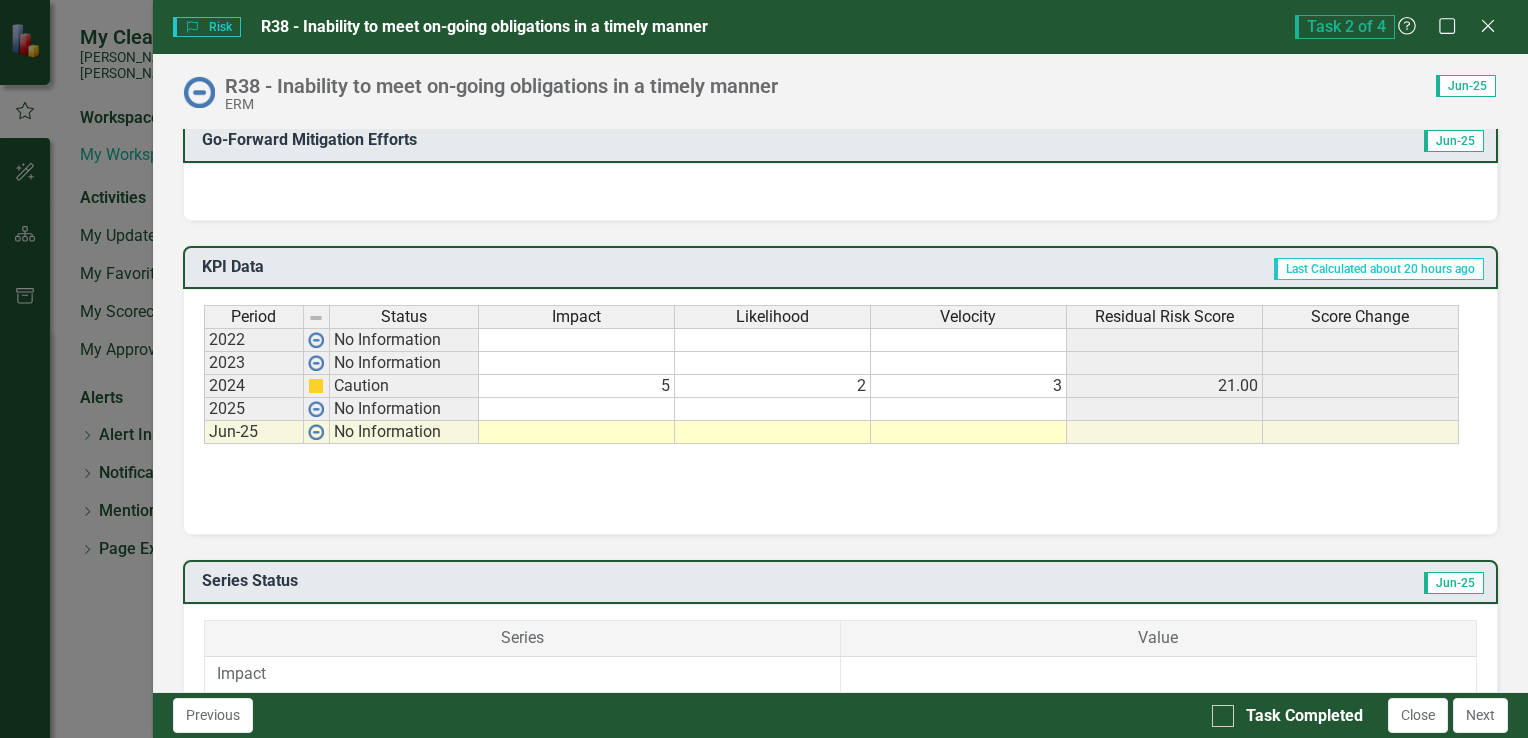 scroll, scrollTop: 800, scrollLeft: 0, axis: vertical 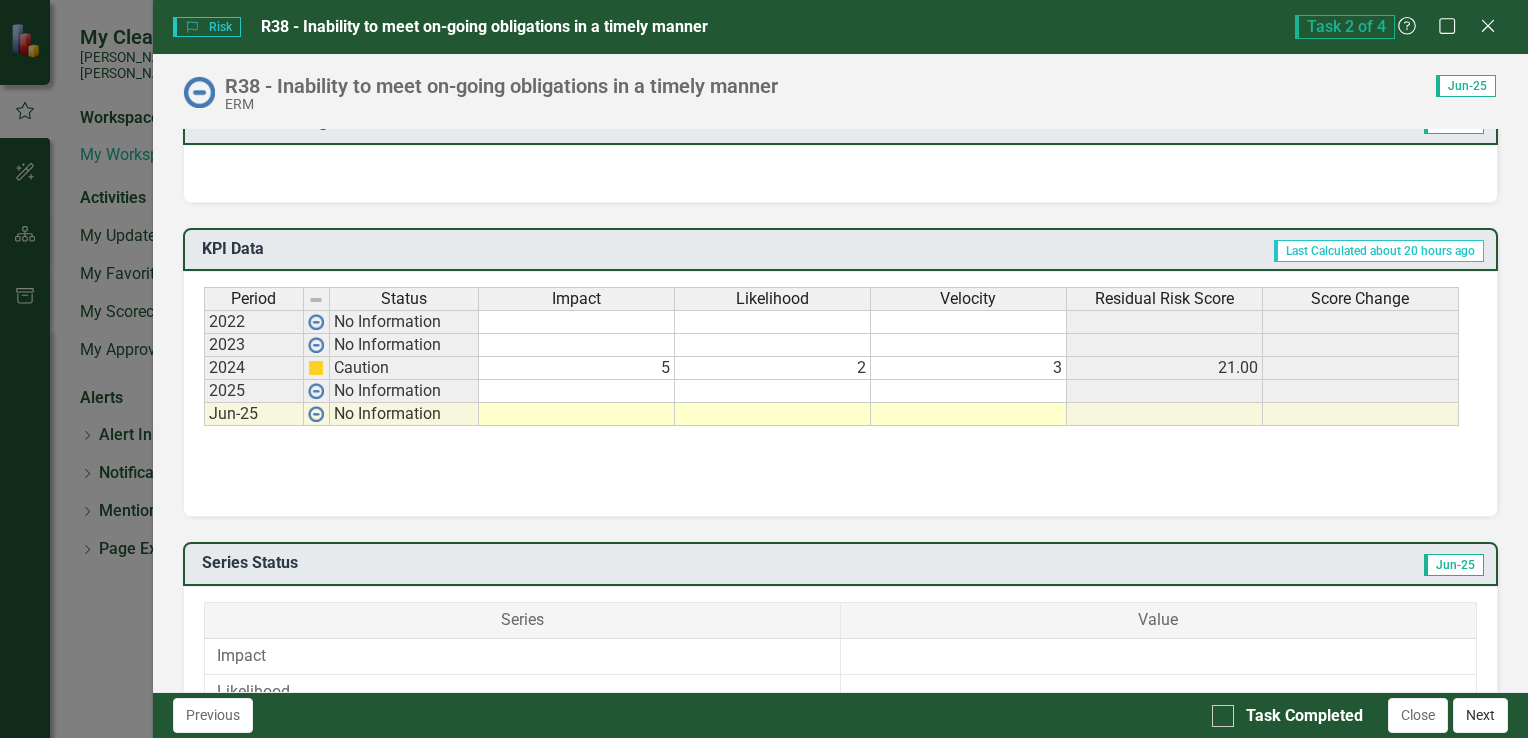 click on "Next" at bounding box center (1480, 715) 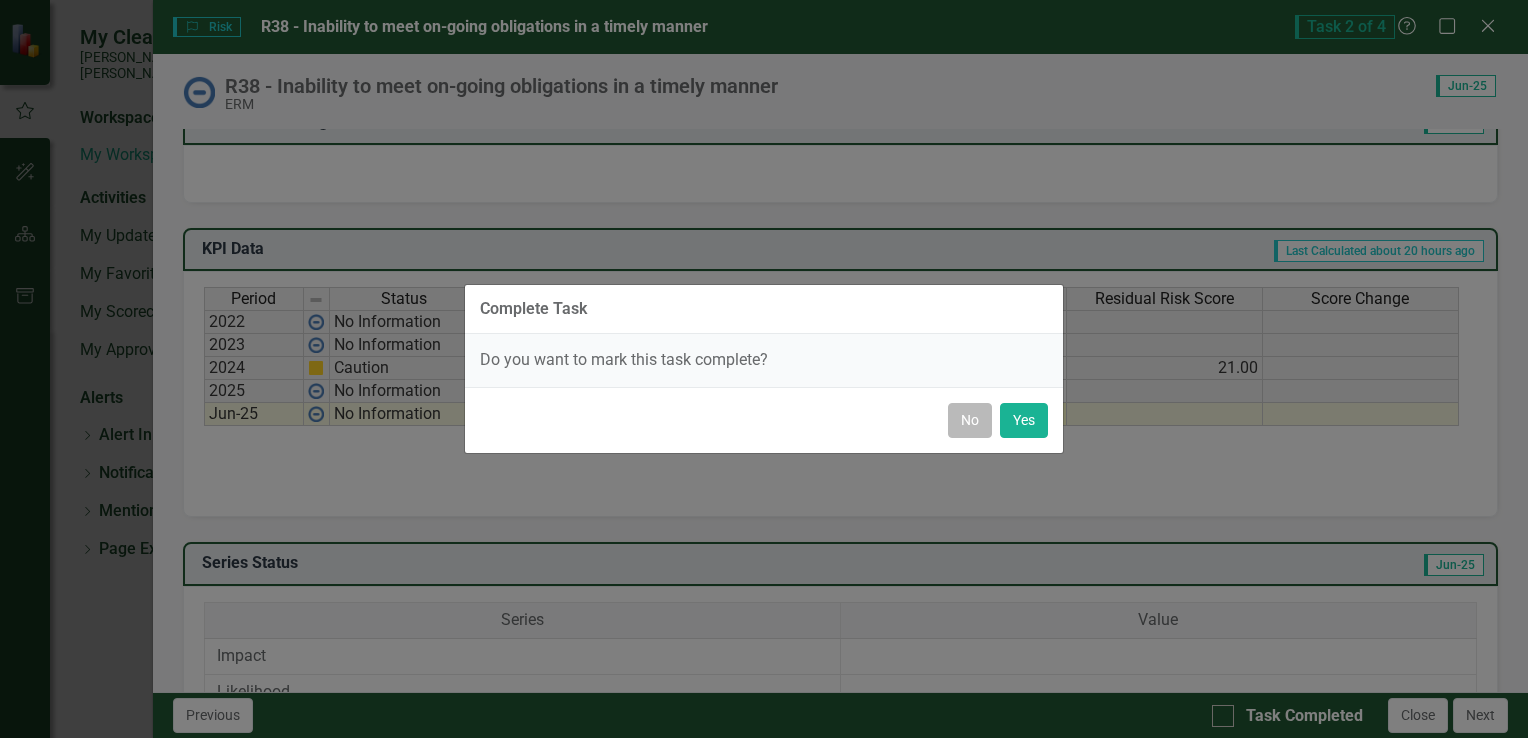 click on "No" at bounding box center [970, 420] 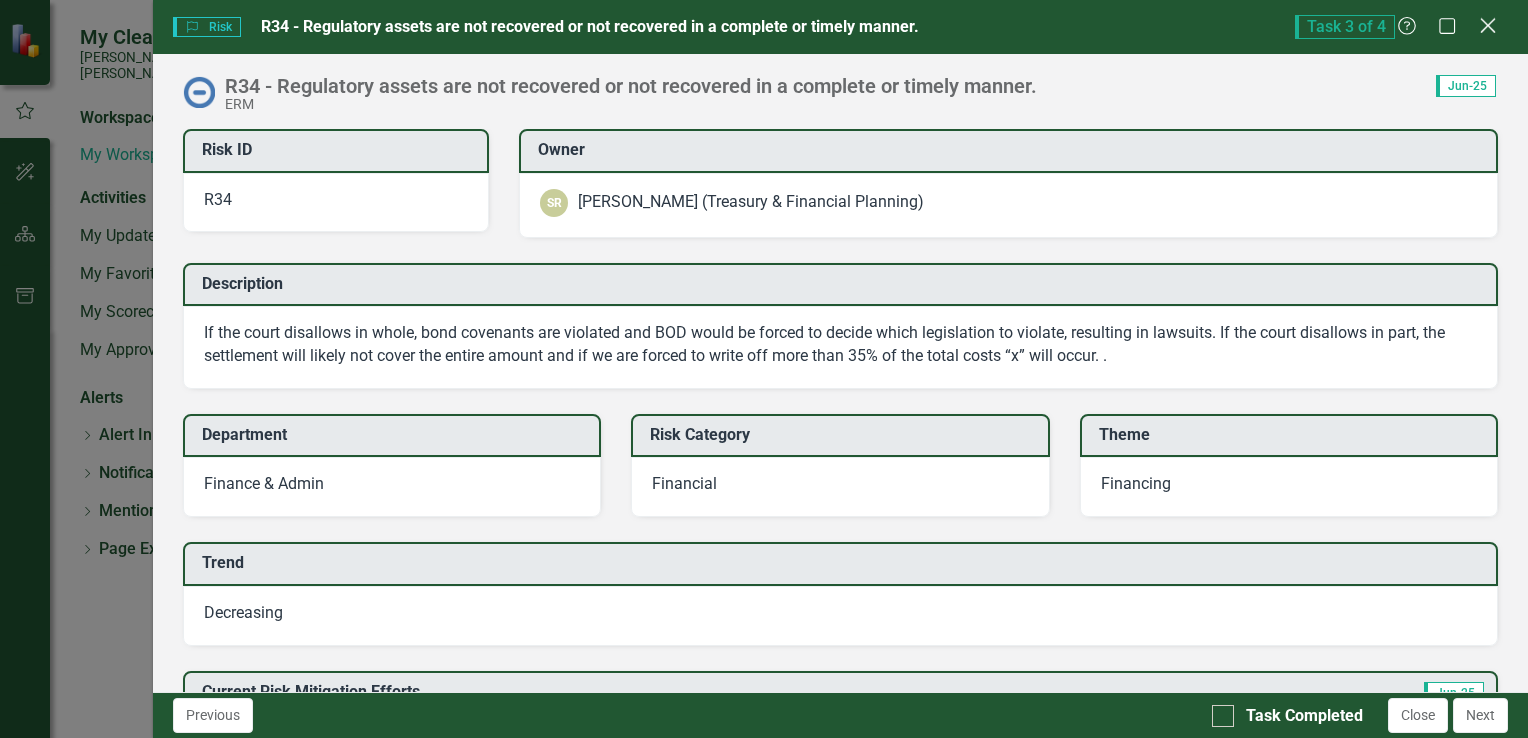click 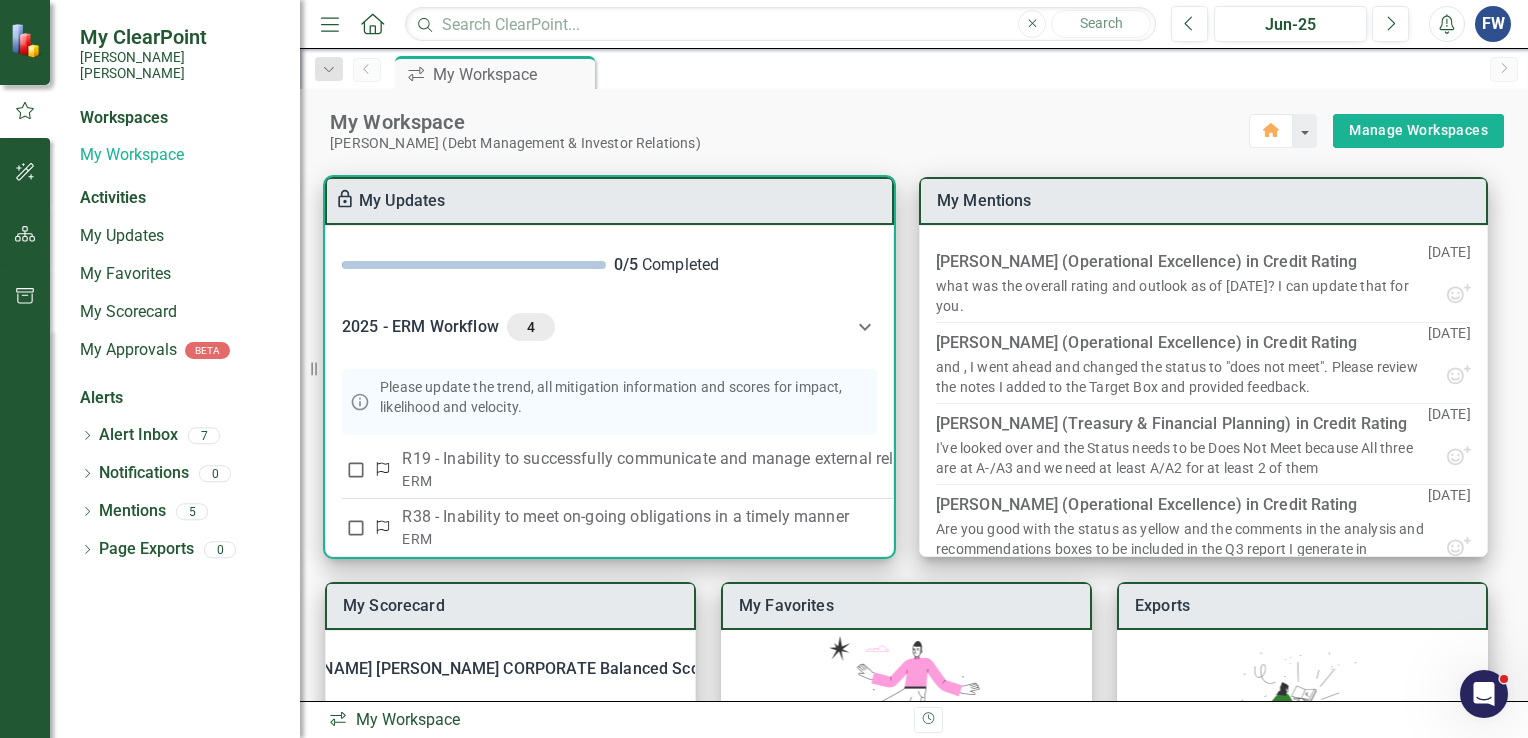 scroll, scrollTop: 0, scrollLeft: 0, axis: both 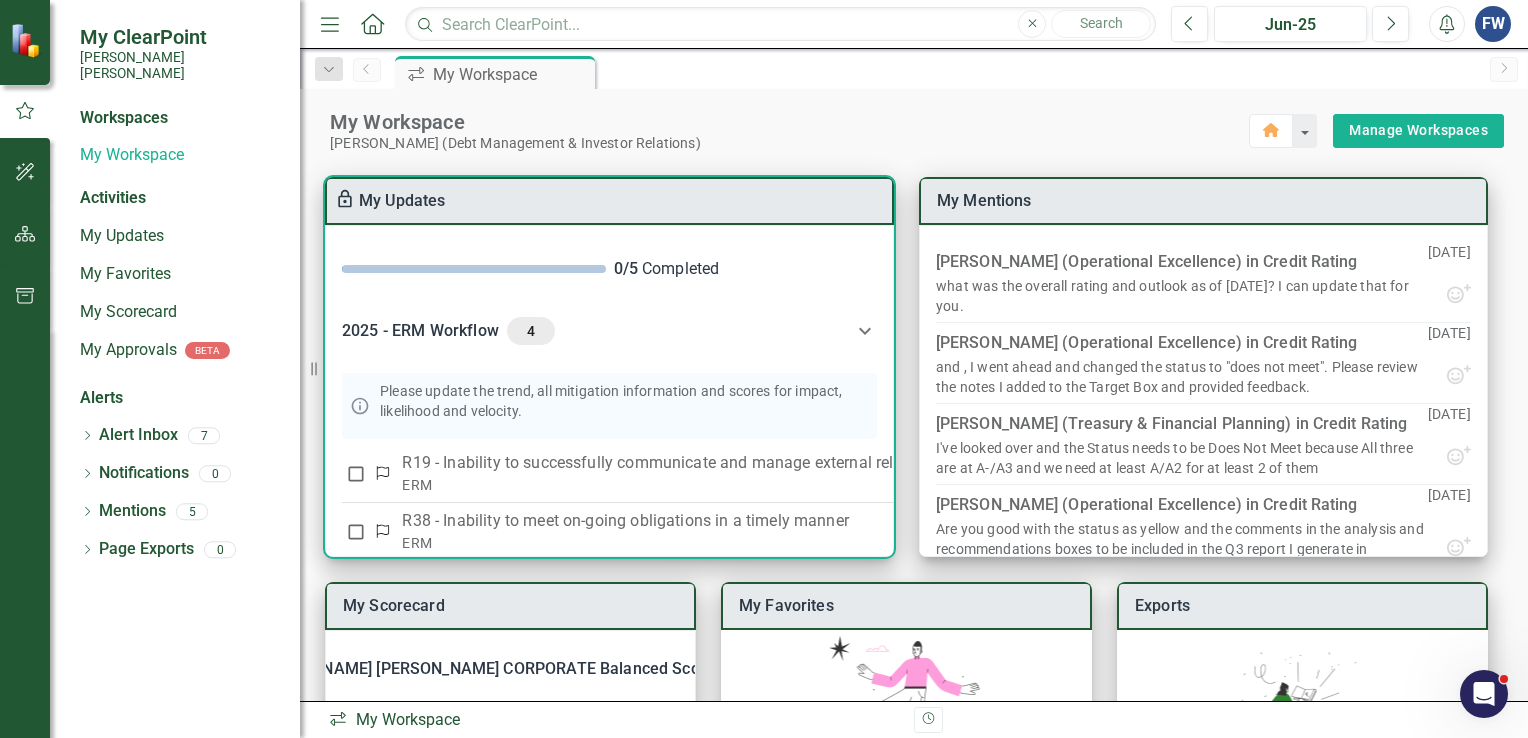 click 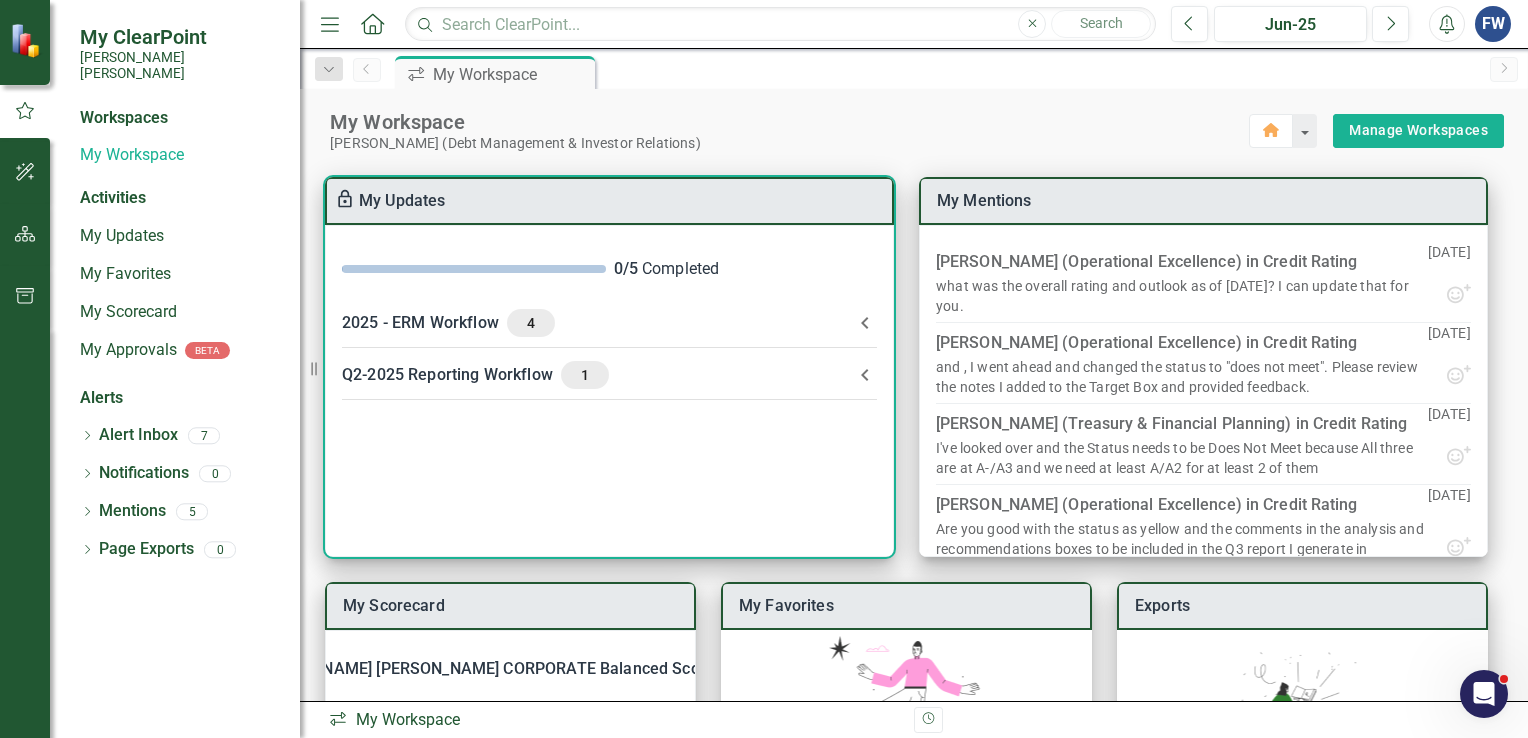 click 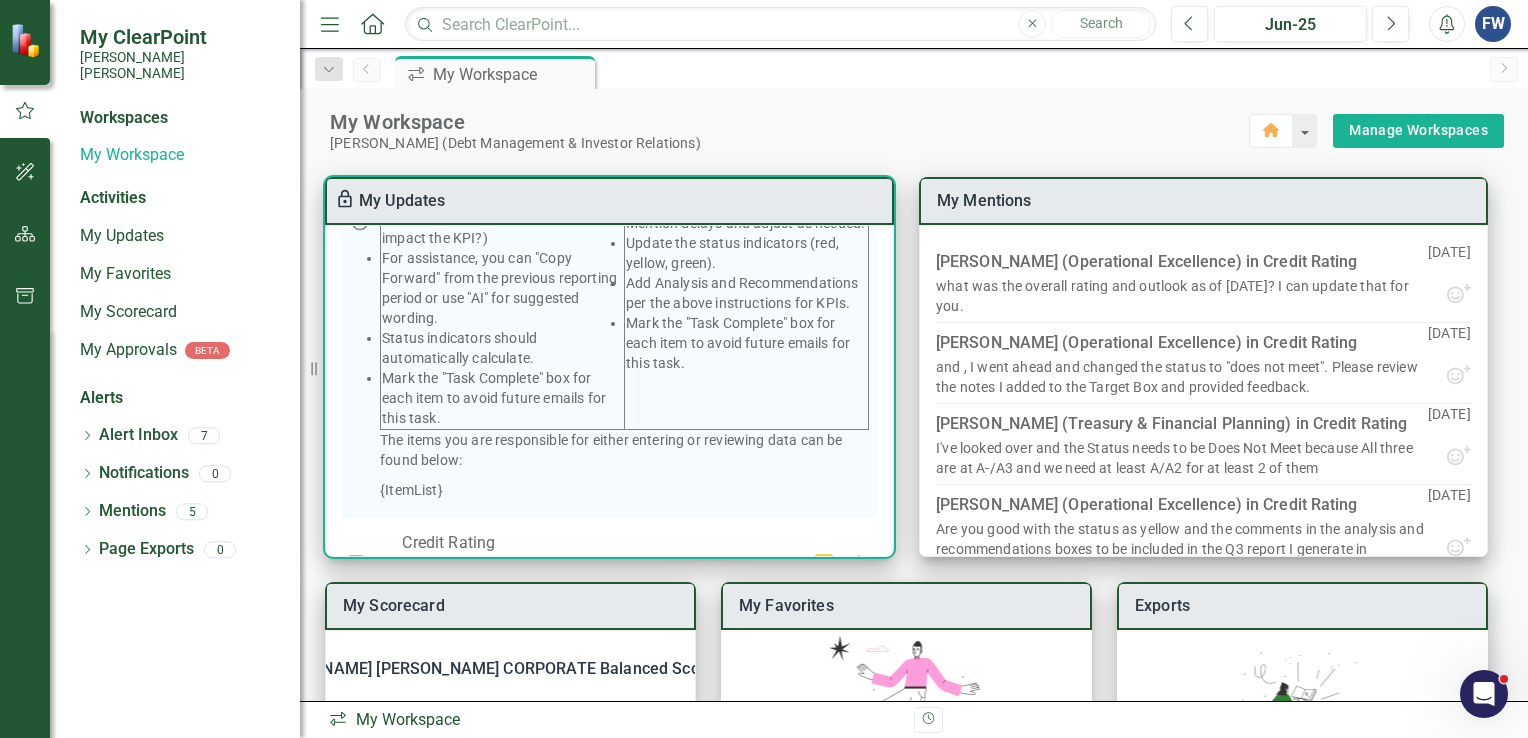 scroll, scrollTop: 558, scrollLeft: 0, axis: vertical 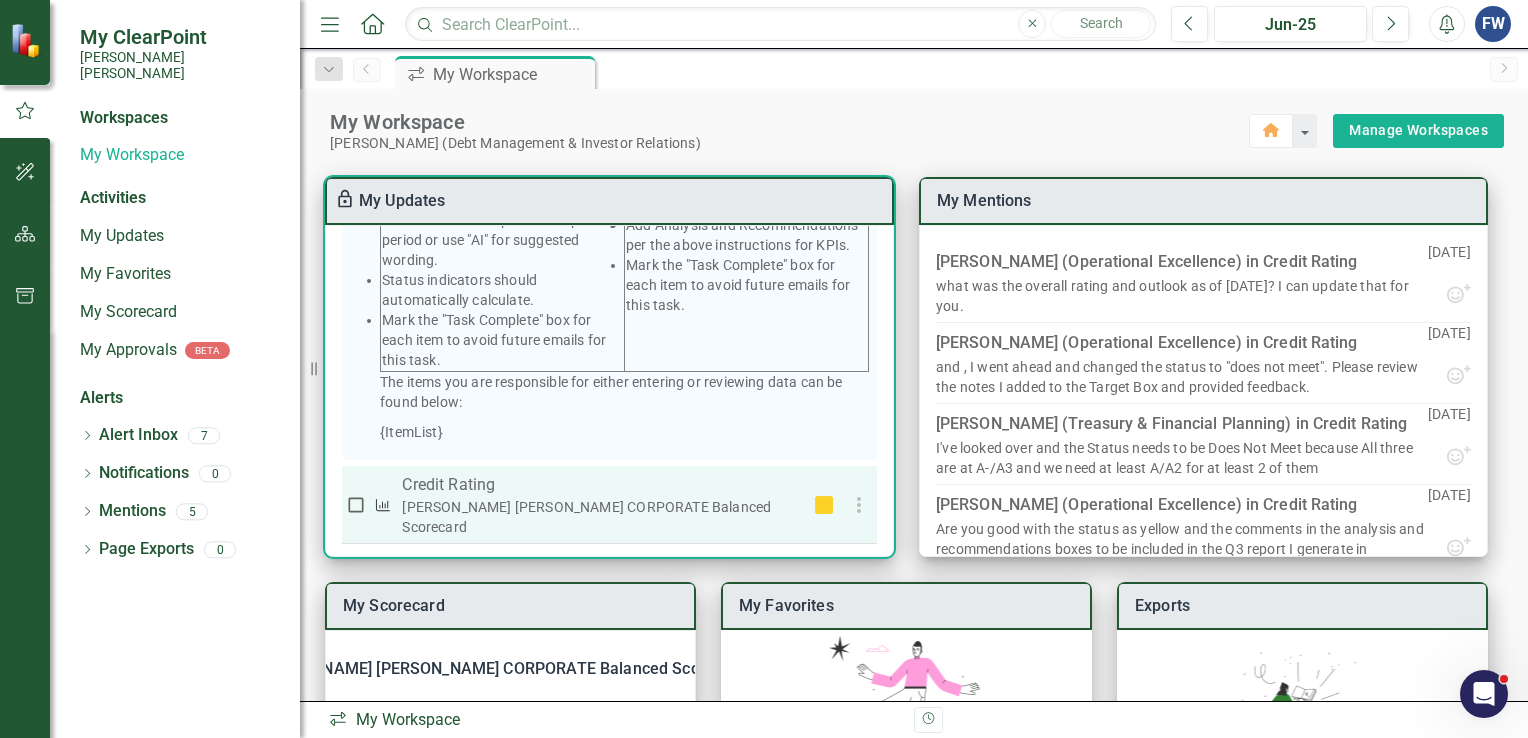 click on "[PERSON_NAME] [PERSON_NAME] CORPORATE Balanced Scorecard" at bounding box center [601, 517] 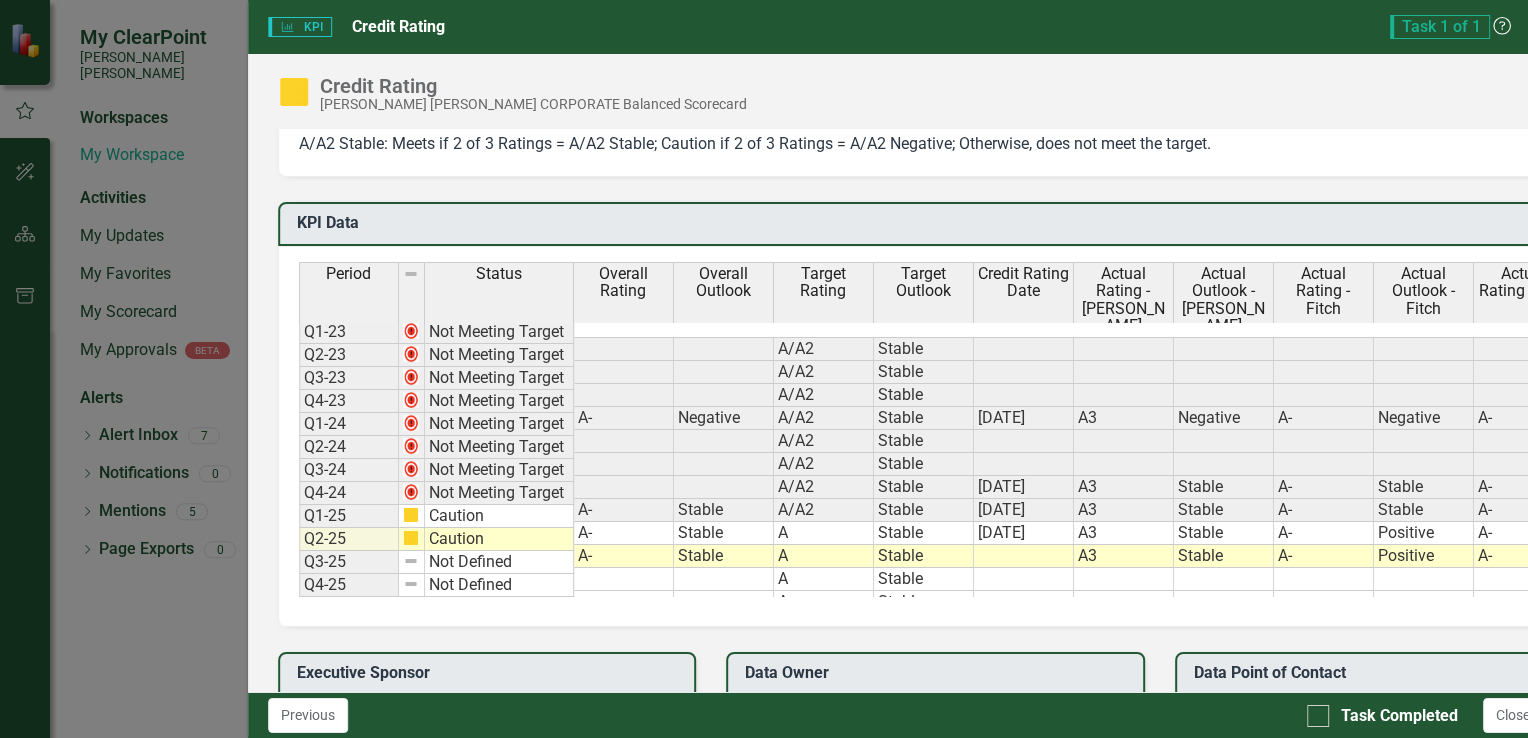 scroll, scrollTop: 1000, scrollLeft: 0, axis: vertical 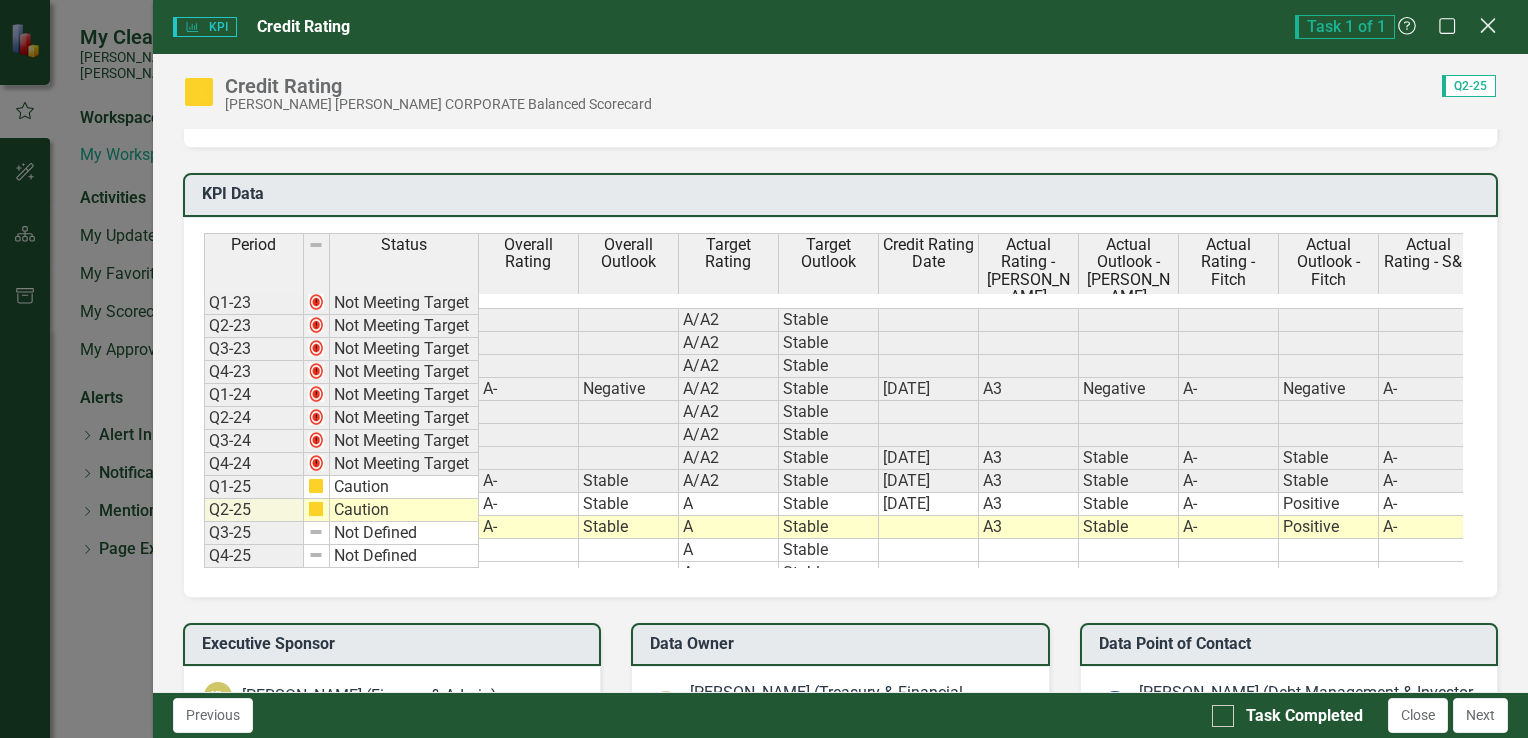 click on "Close" 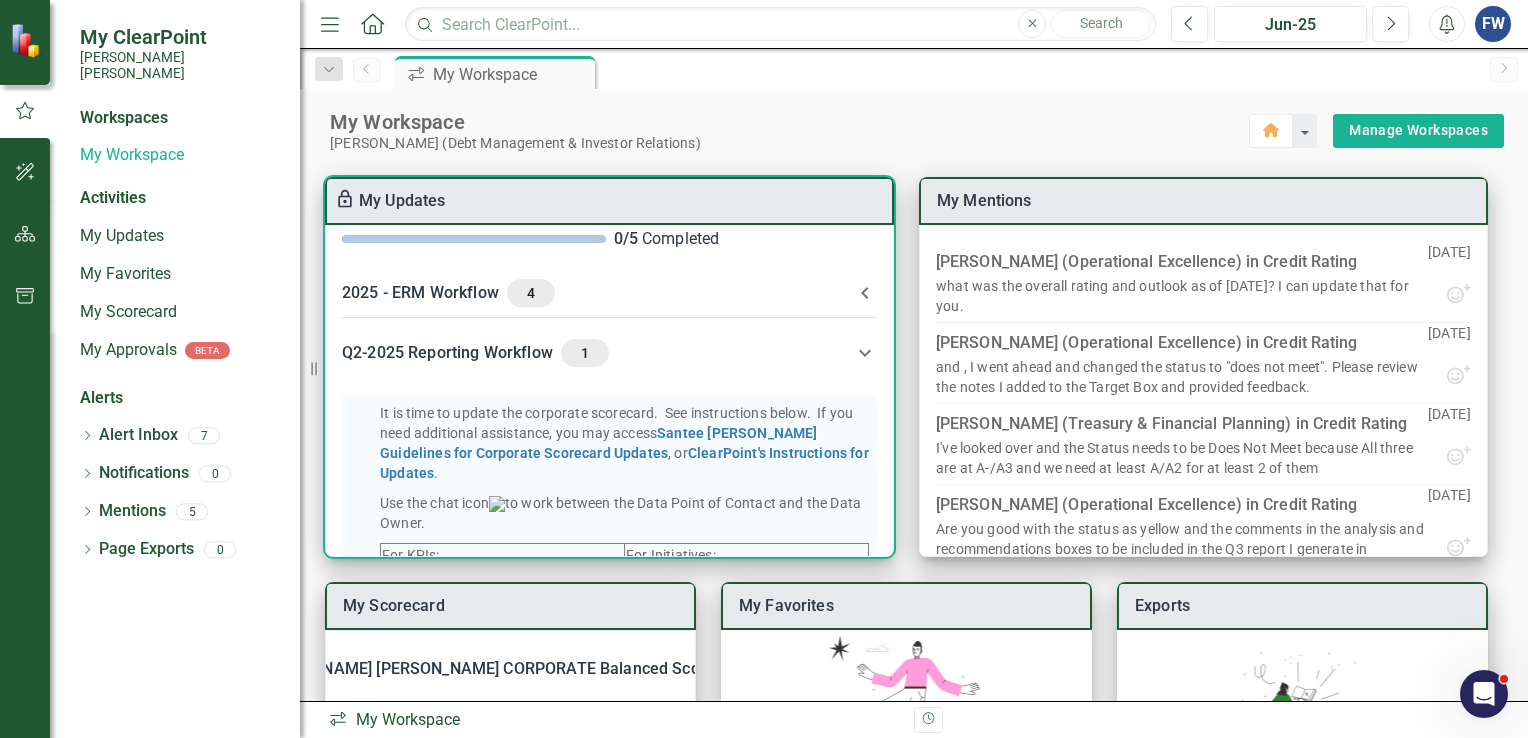 scroll, scrollTop: 16, scrollLeft: 0, axis: vertical 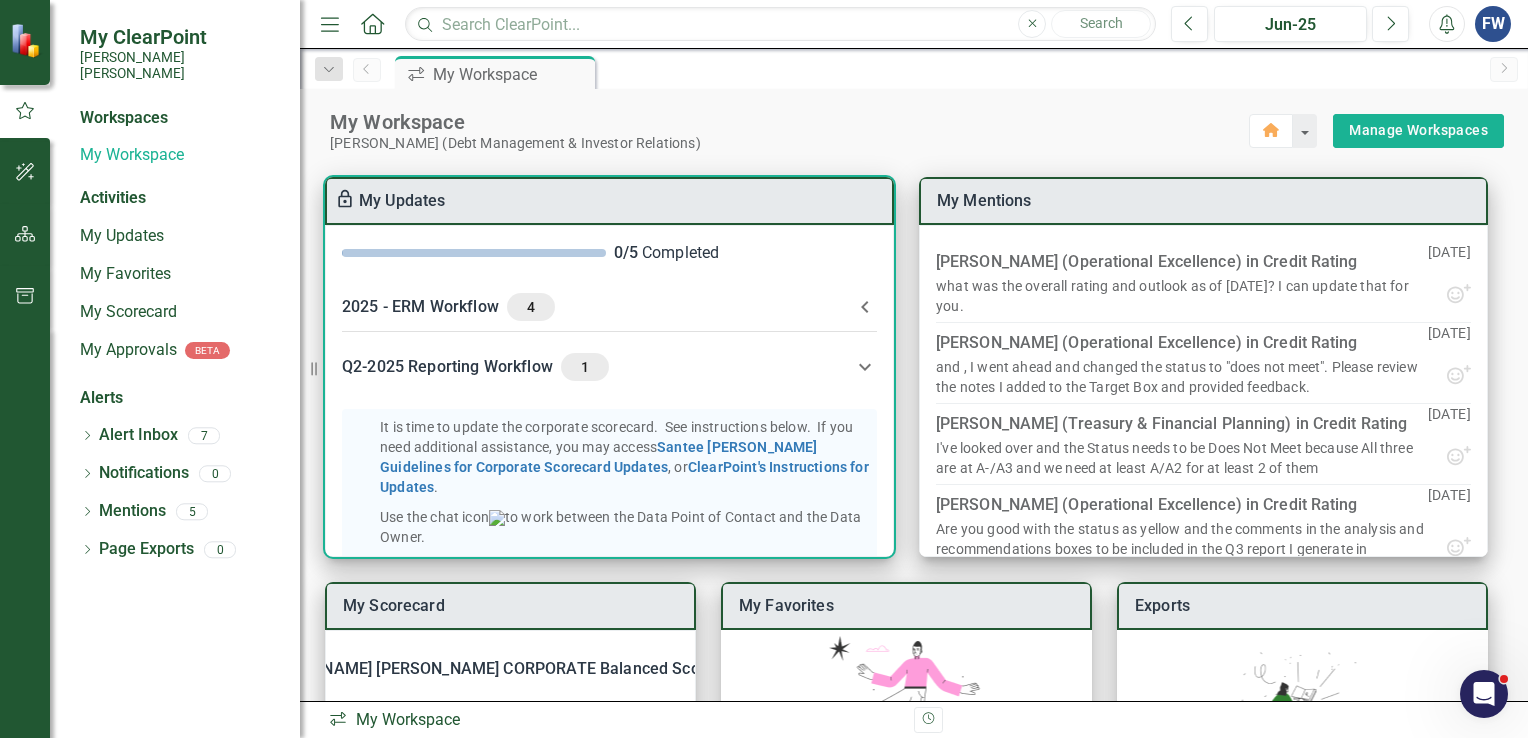 click 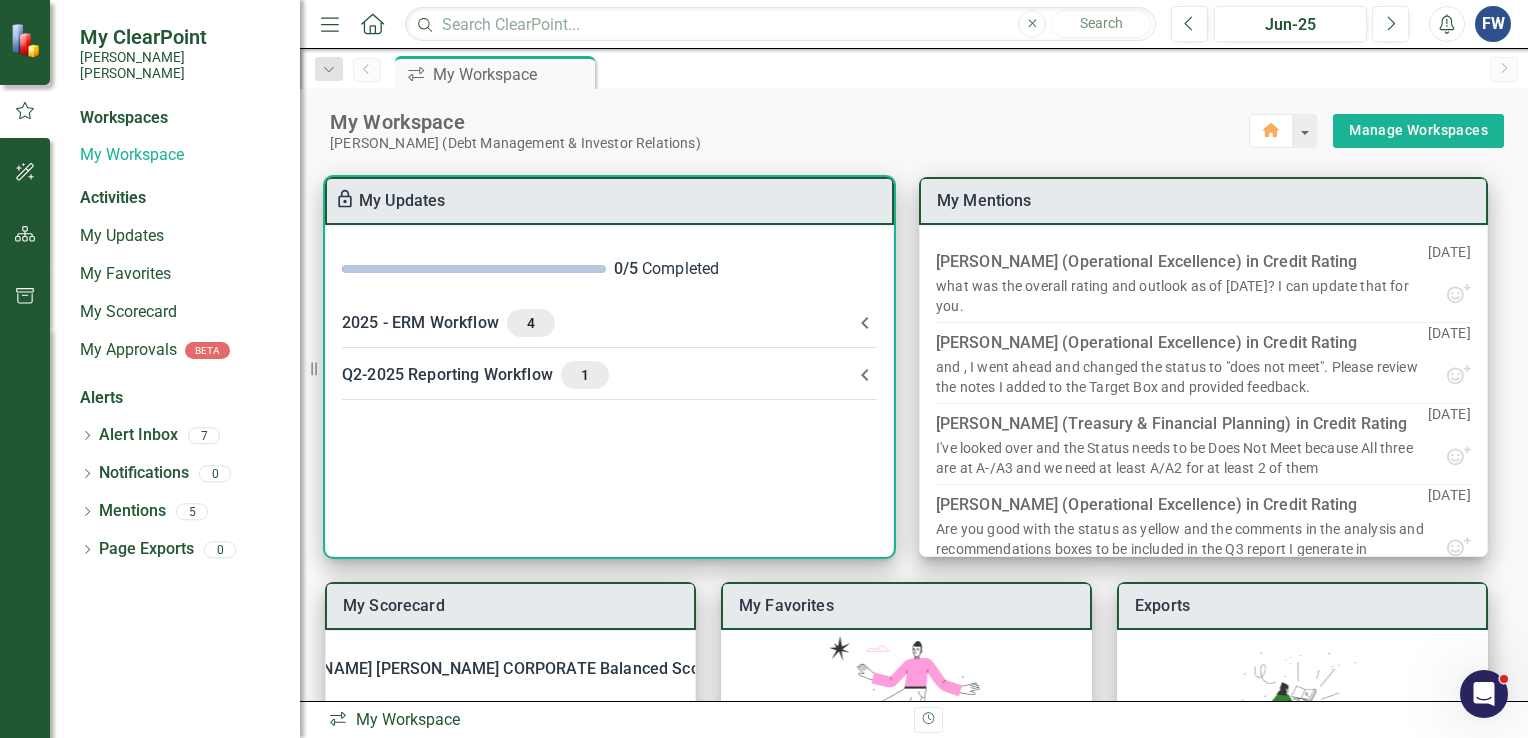 scroll, scrollTop: 0, scrollLeft: 0, axis: both 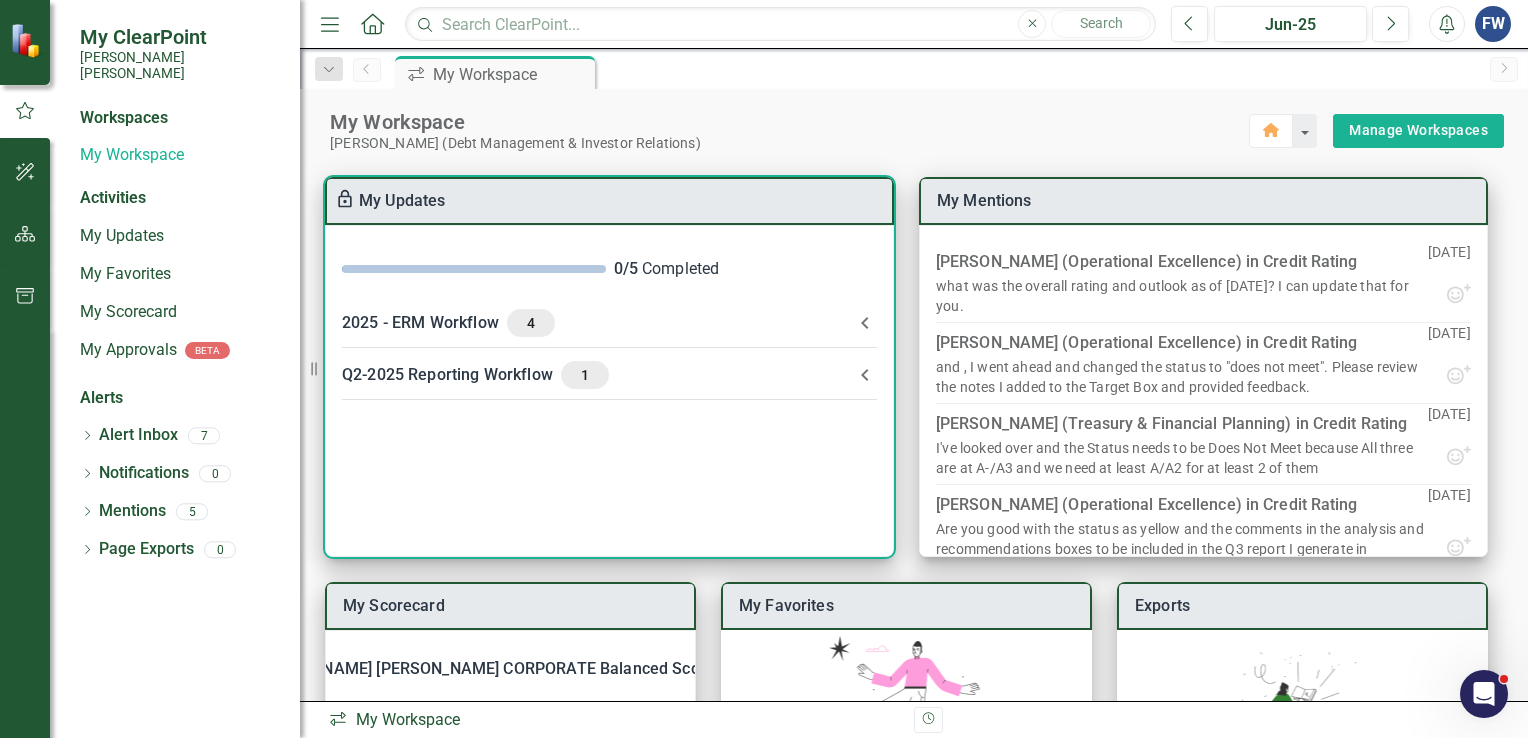 click 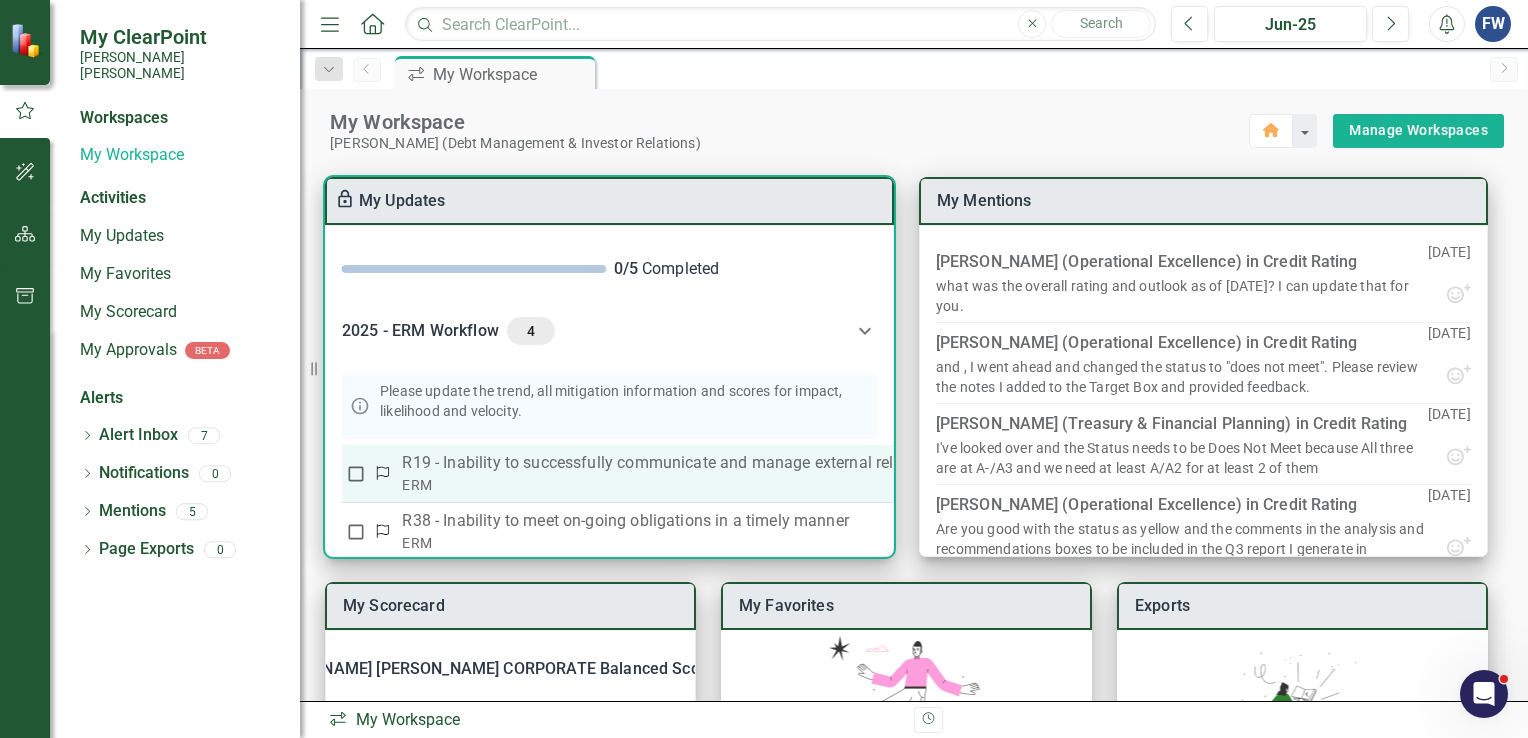 click on "R19 - Inability to successfully communicate and manage external relationships." at bounding box center (844, 463) 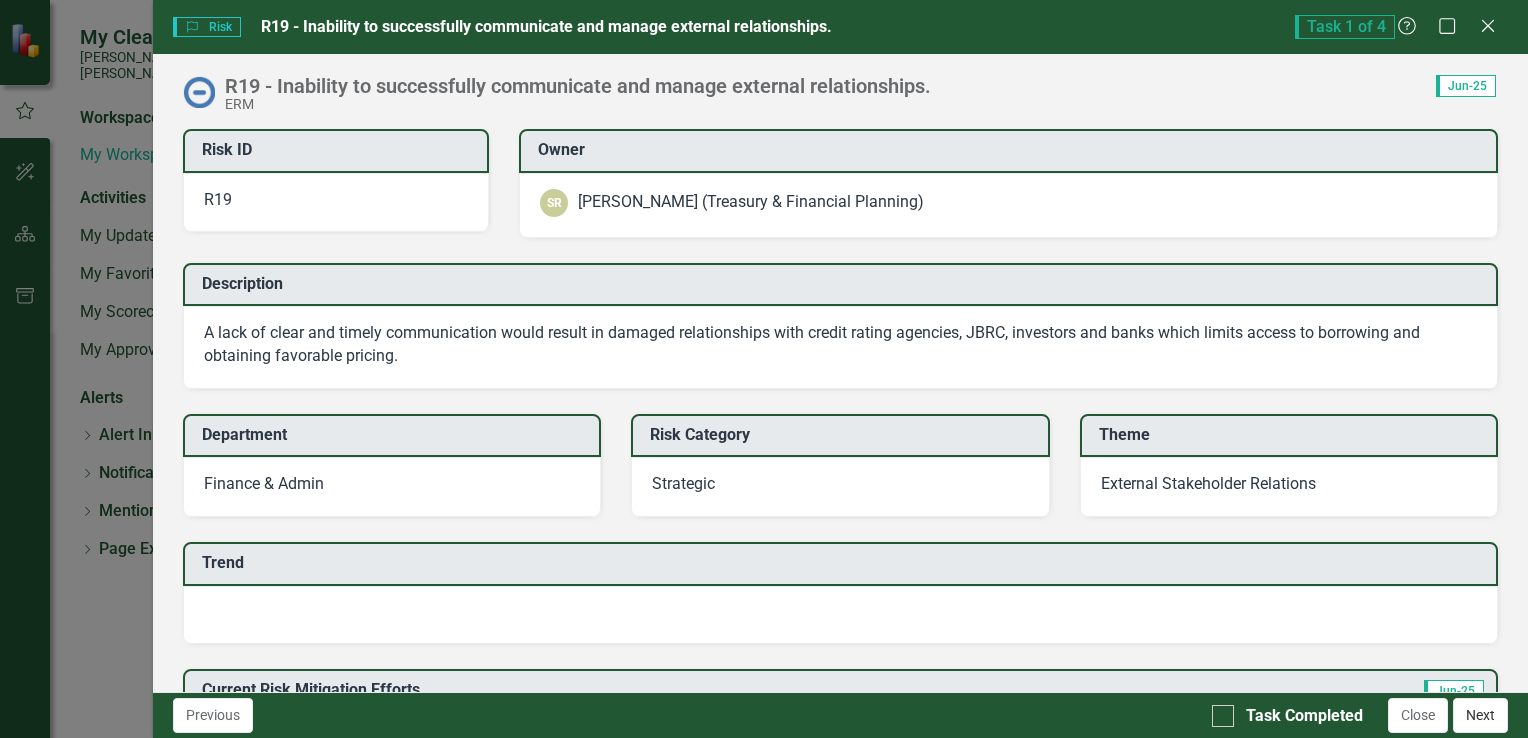 click on "Next" at bounding box center [1480, 715] 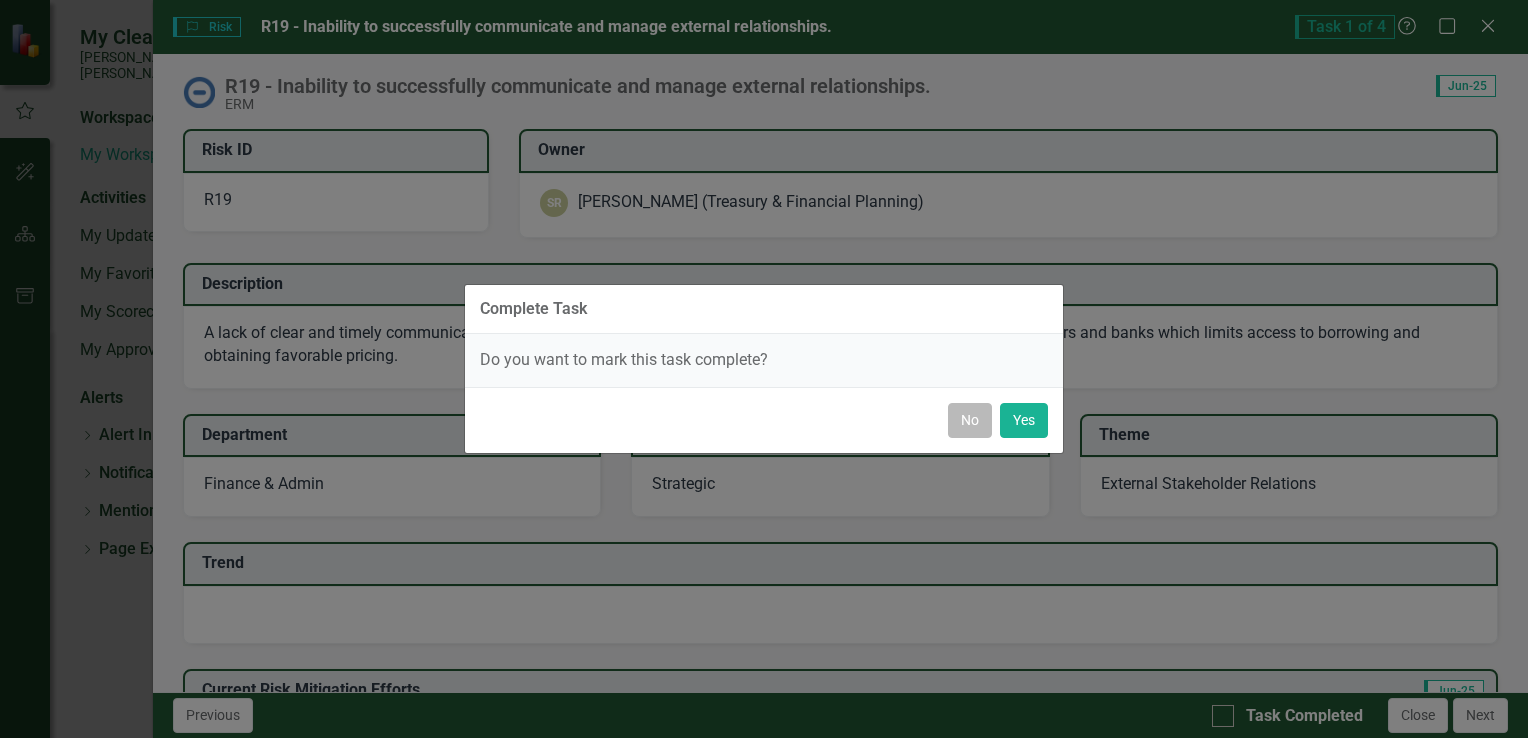click on "No" at bounding box center [970, 420] 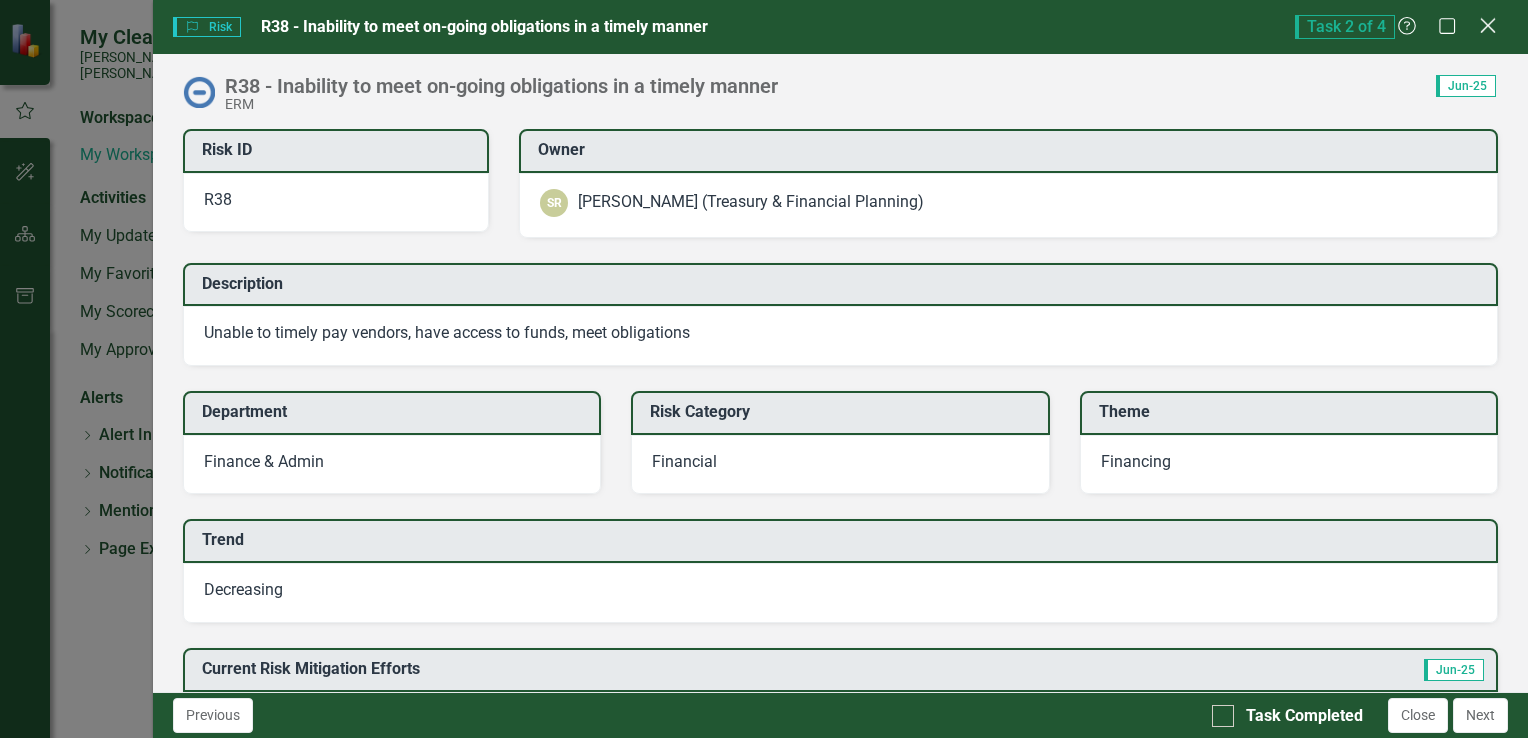 click 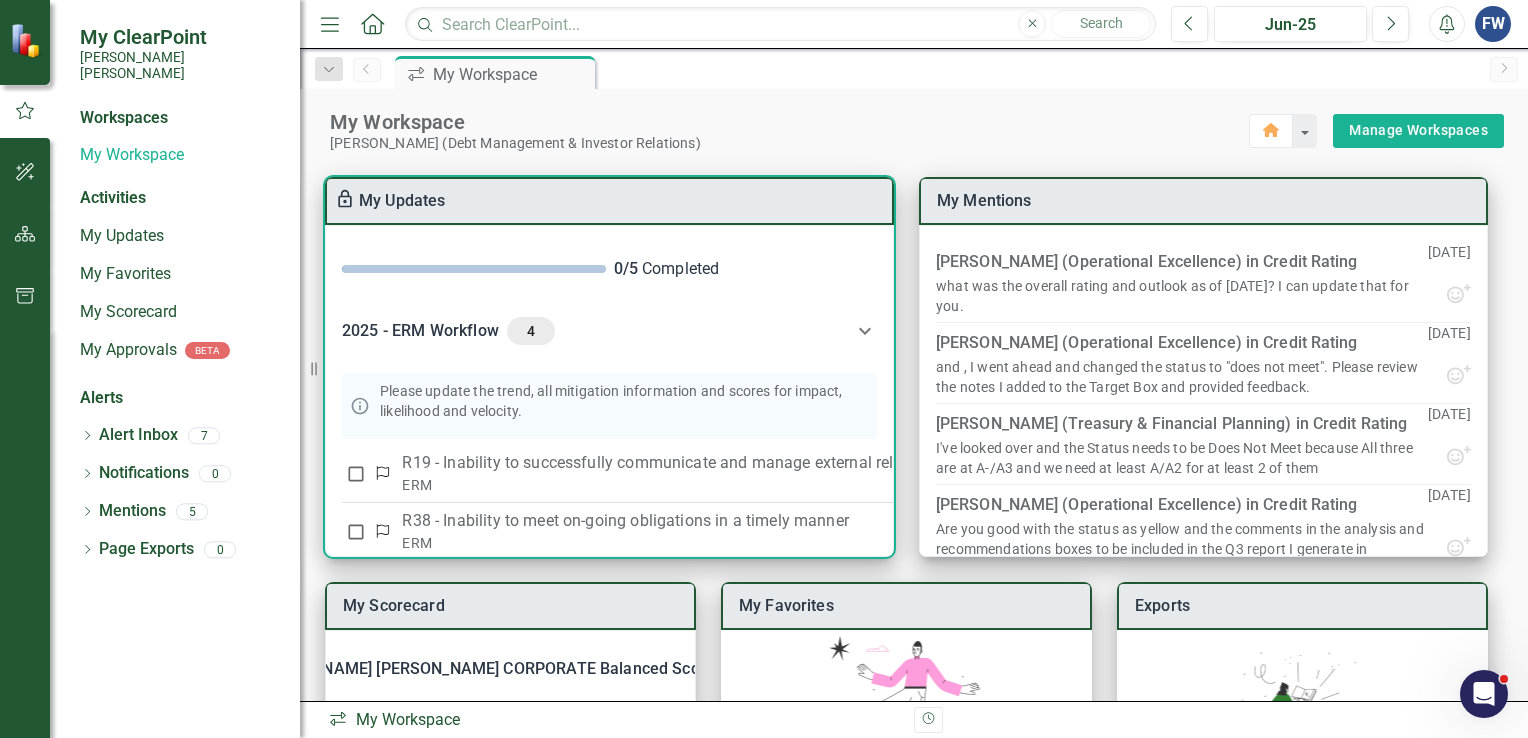 click on "2025 - ERM Workflow 4" at bounding box center [609, 331] 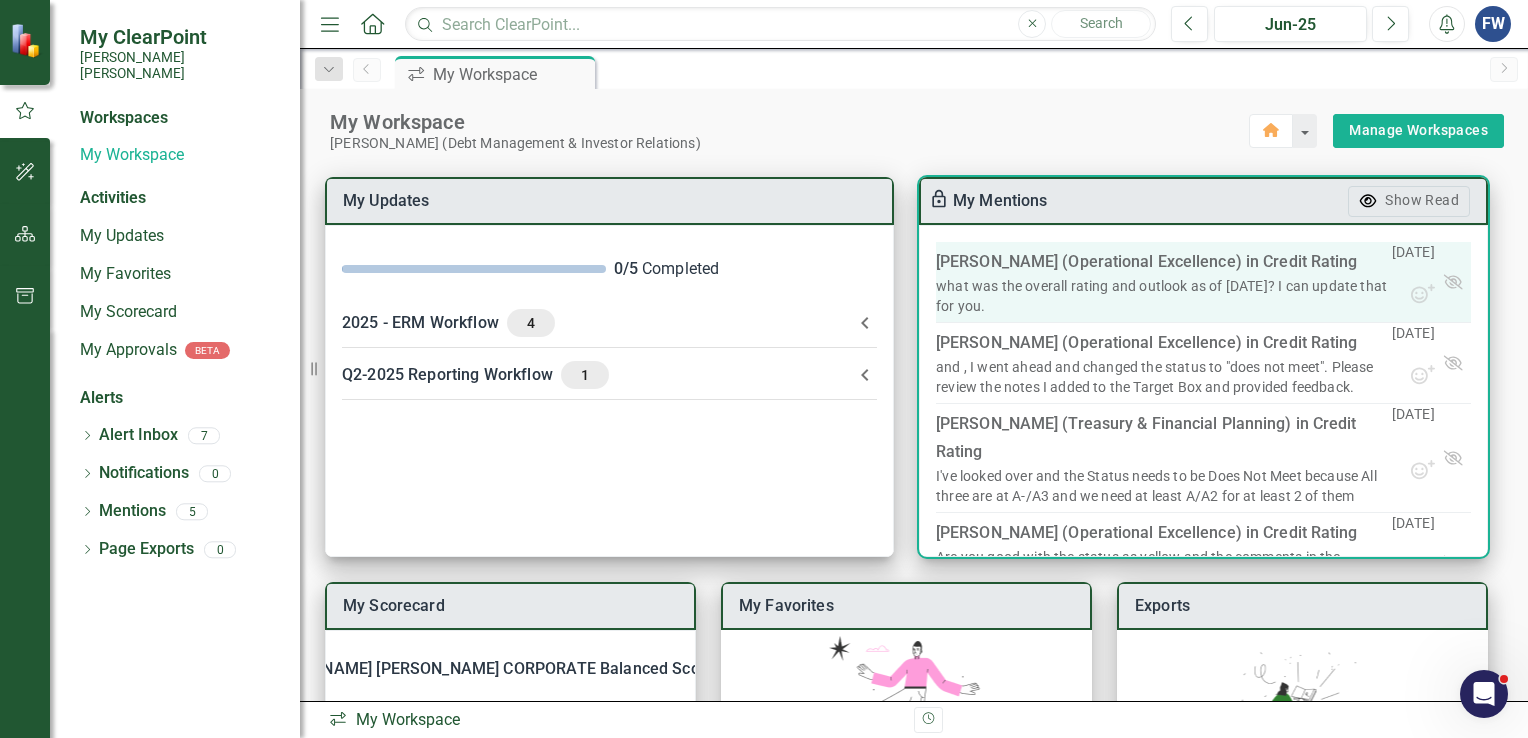 click on "what was the overall rating and outlook as of [DATE]? I can update that for you." at bounding box center (1164, 296) 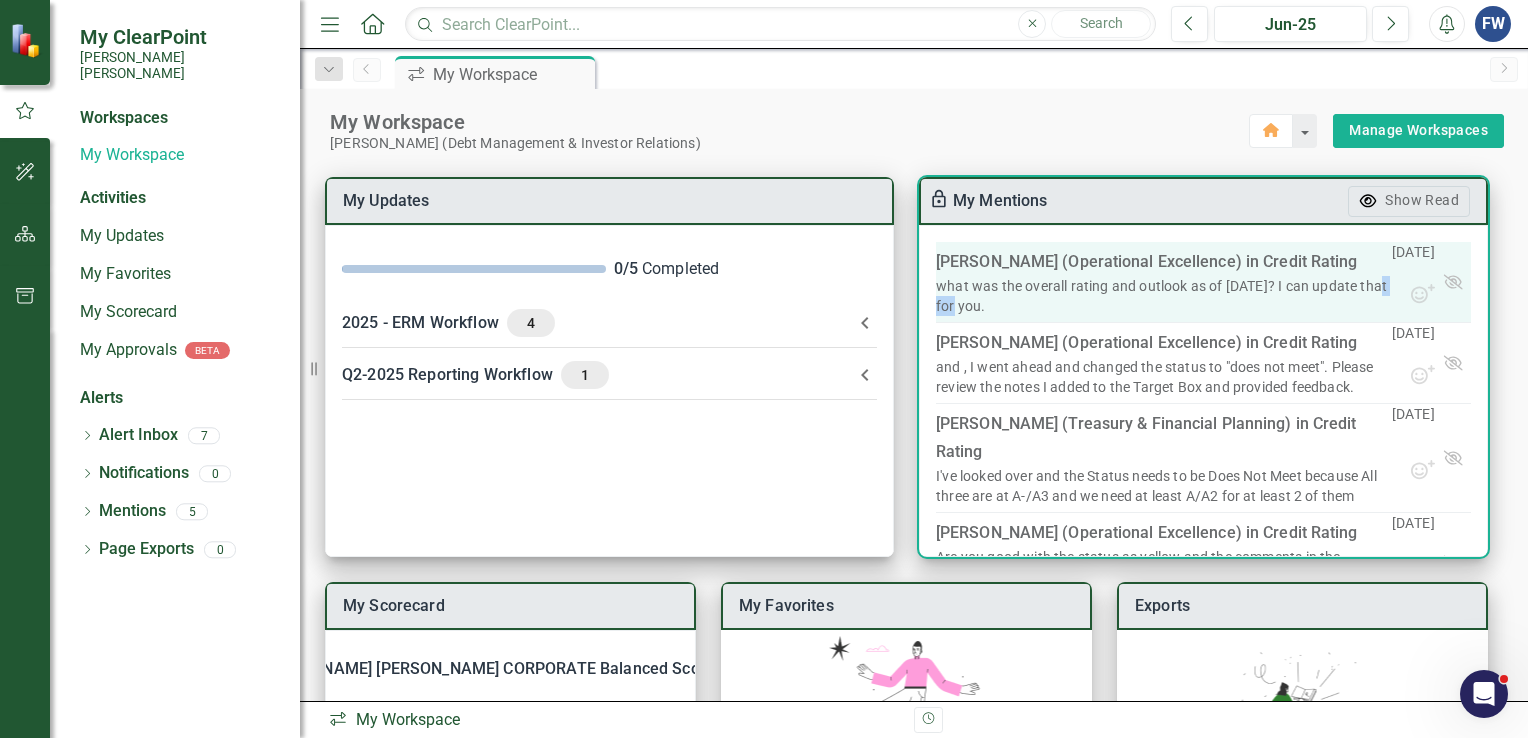 click on "what was the overall rating and outlook as of [DATE]? I can update that for you." at bounding box center (1164, 296) 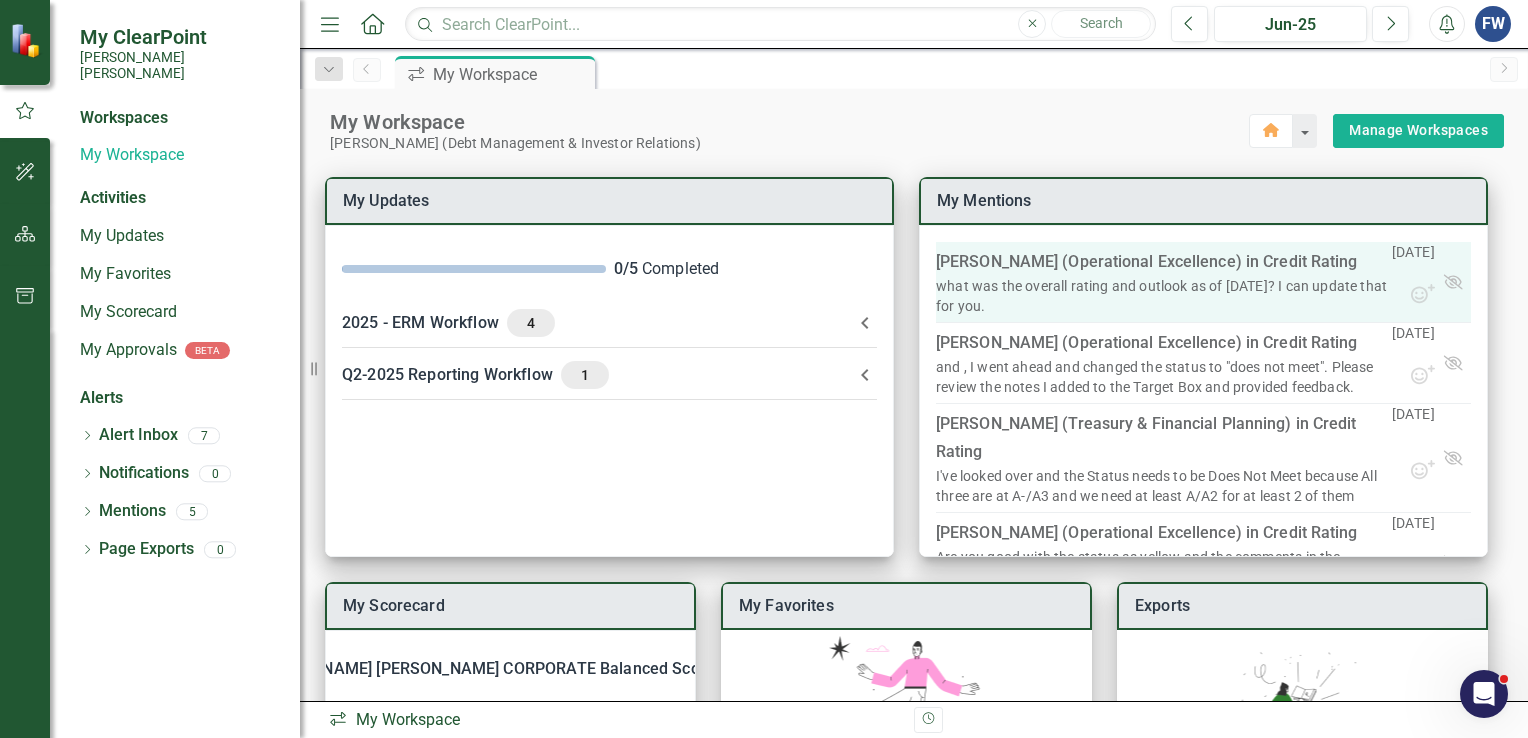 drag, startPoint x: 997, startPoint y: 298, endPoint x: 988, endPoint y: 262, distance: 37.107952 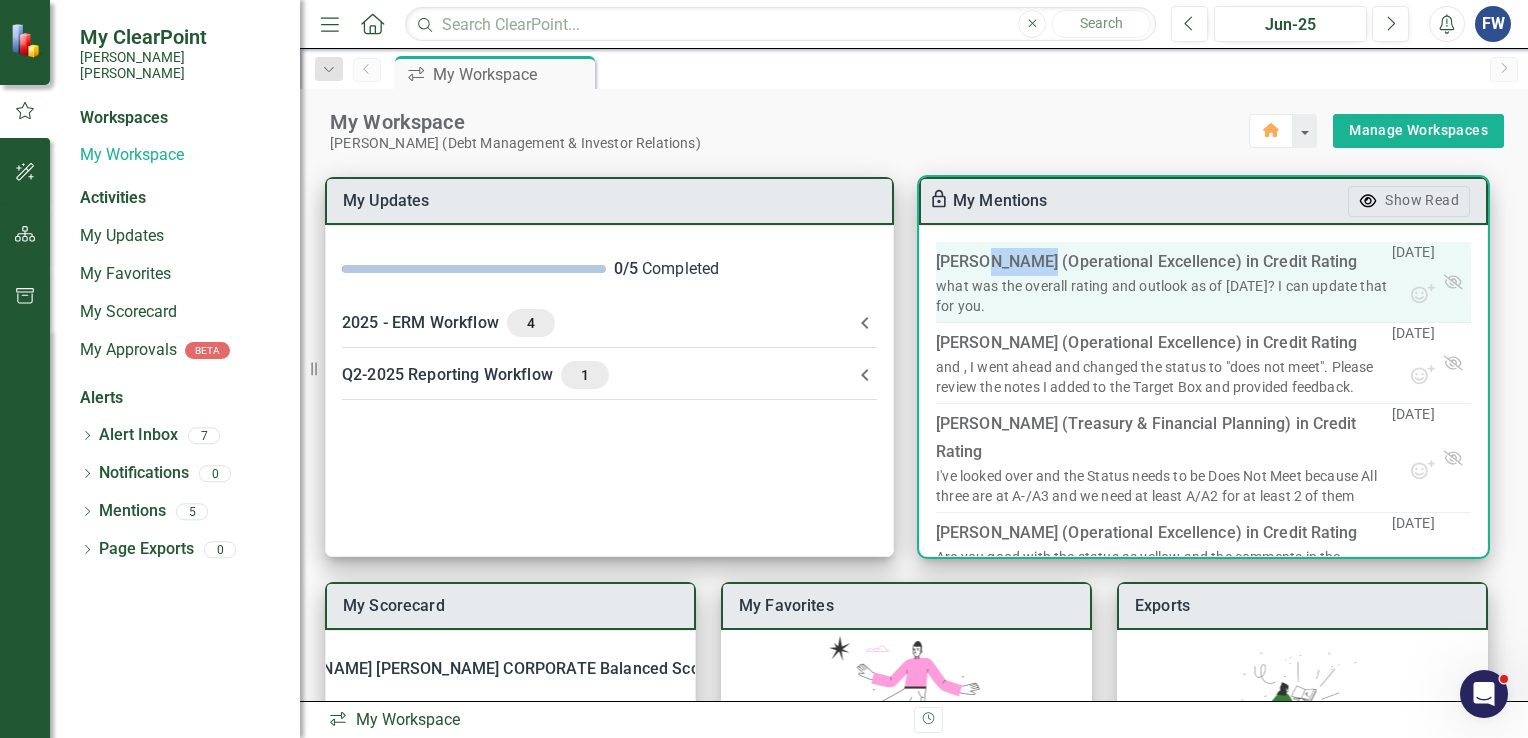 click on "[PERSON_NAME] (Operational Excellence)   in   Credit Rating" at bounding box center (1147, 262) 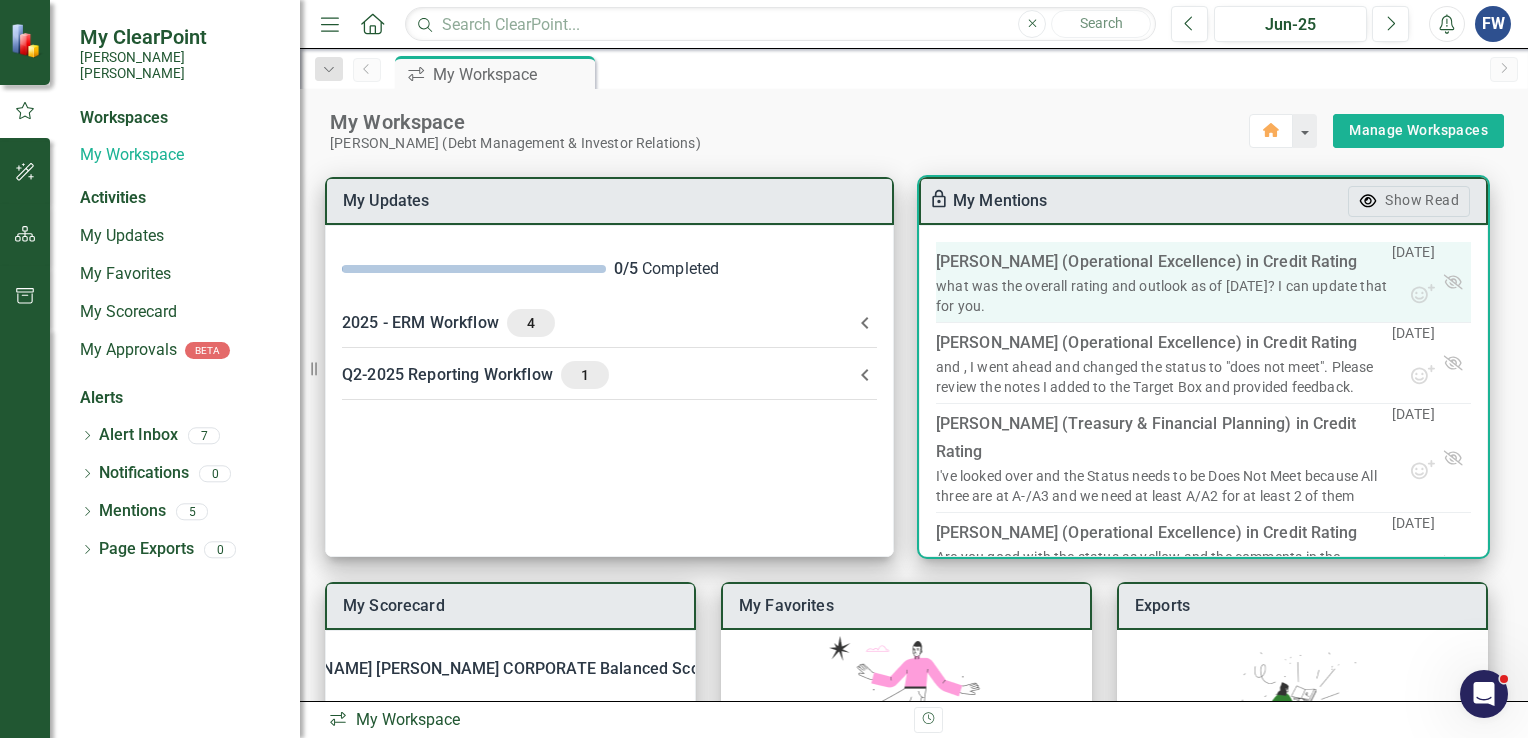 click on "[DATE]" at bounding box center [1413, 282] 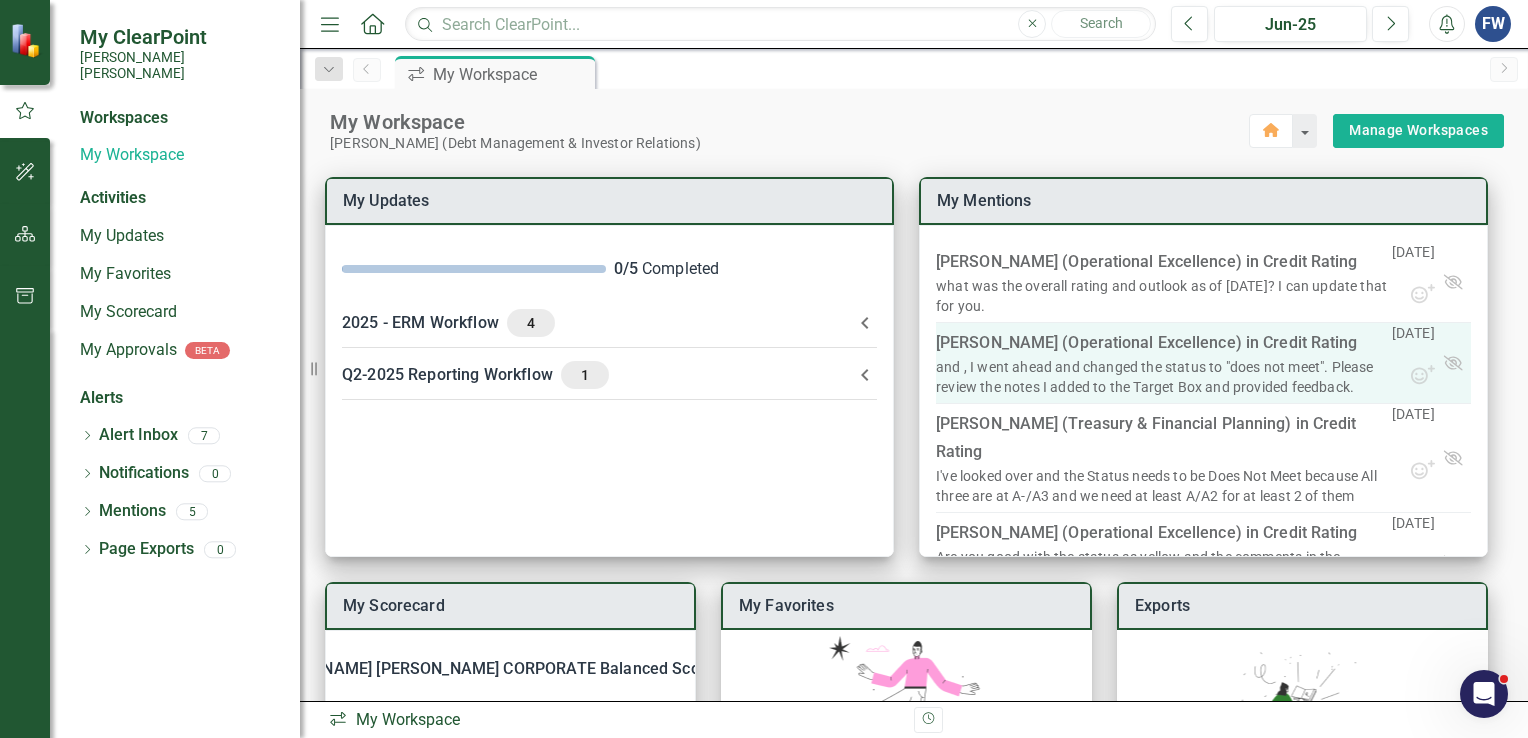 drag, startPoint x: 1374, startPoint y: 292, endPoint x: 1379, endPoint y: 373, distance: 81.154175 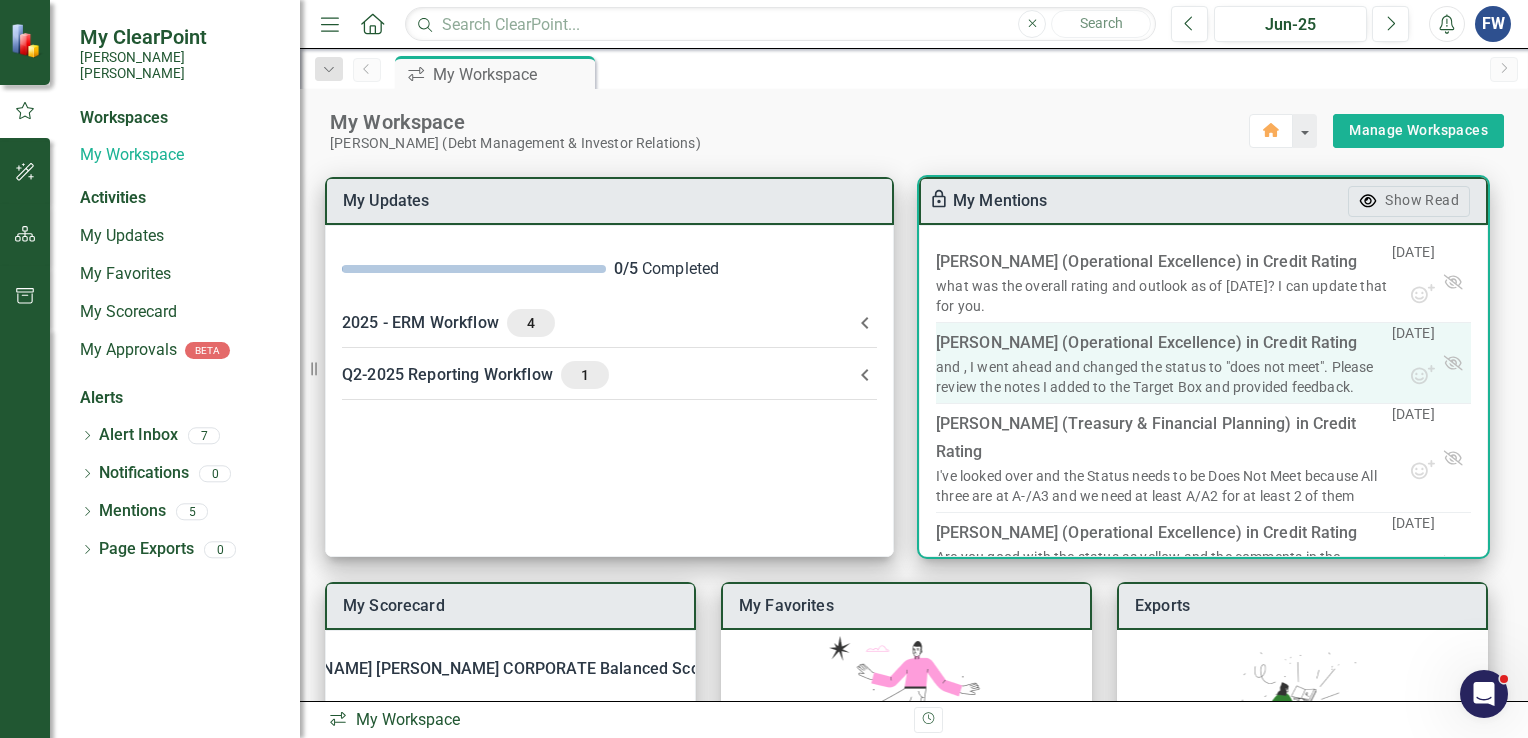 click on "[DATE]" at bounding box center [1413, 363] 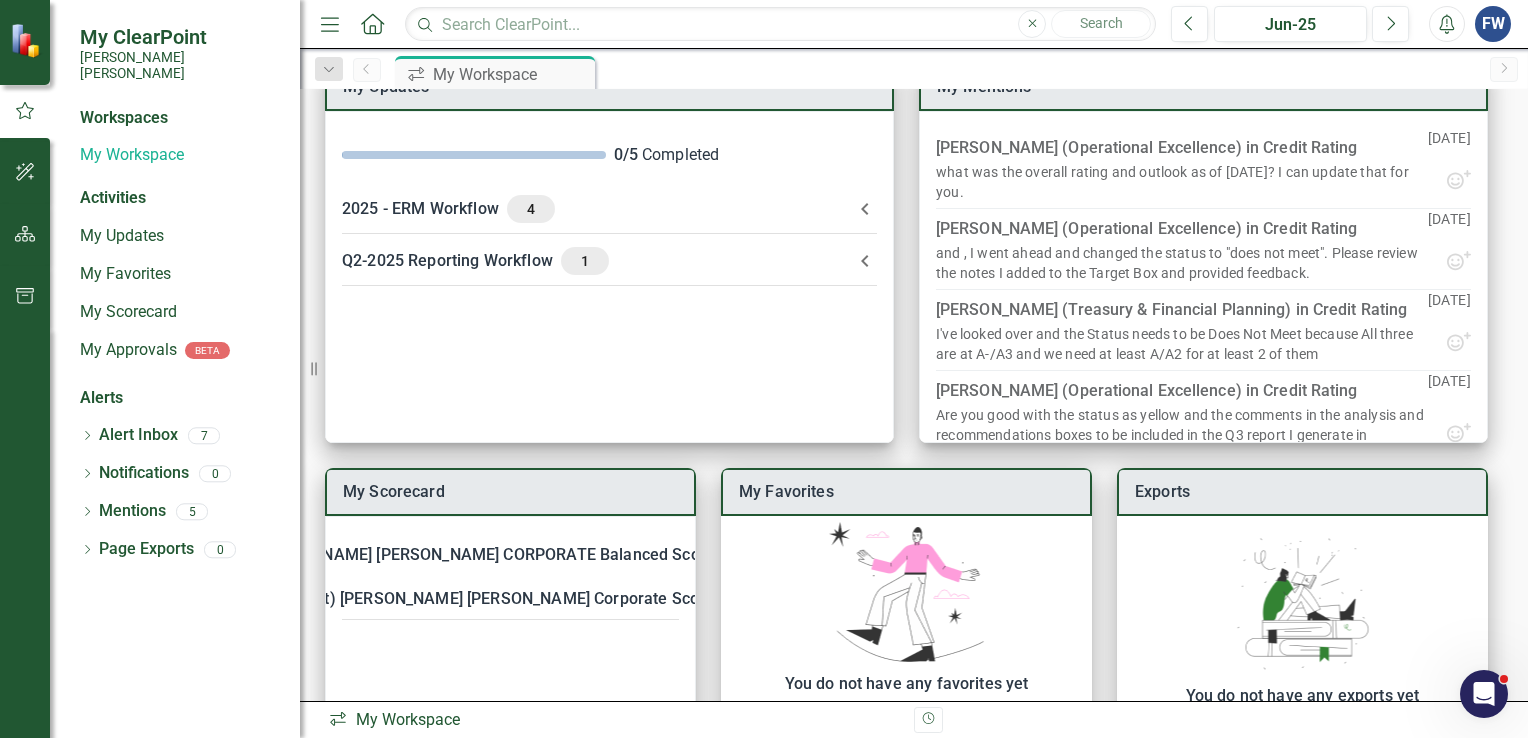 scroll, scrollTop: 200, scrollLeft: 0, axis: vertical 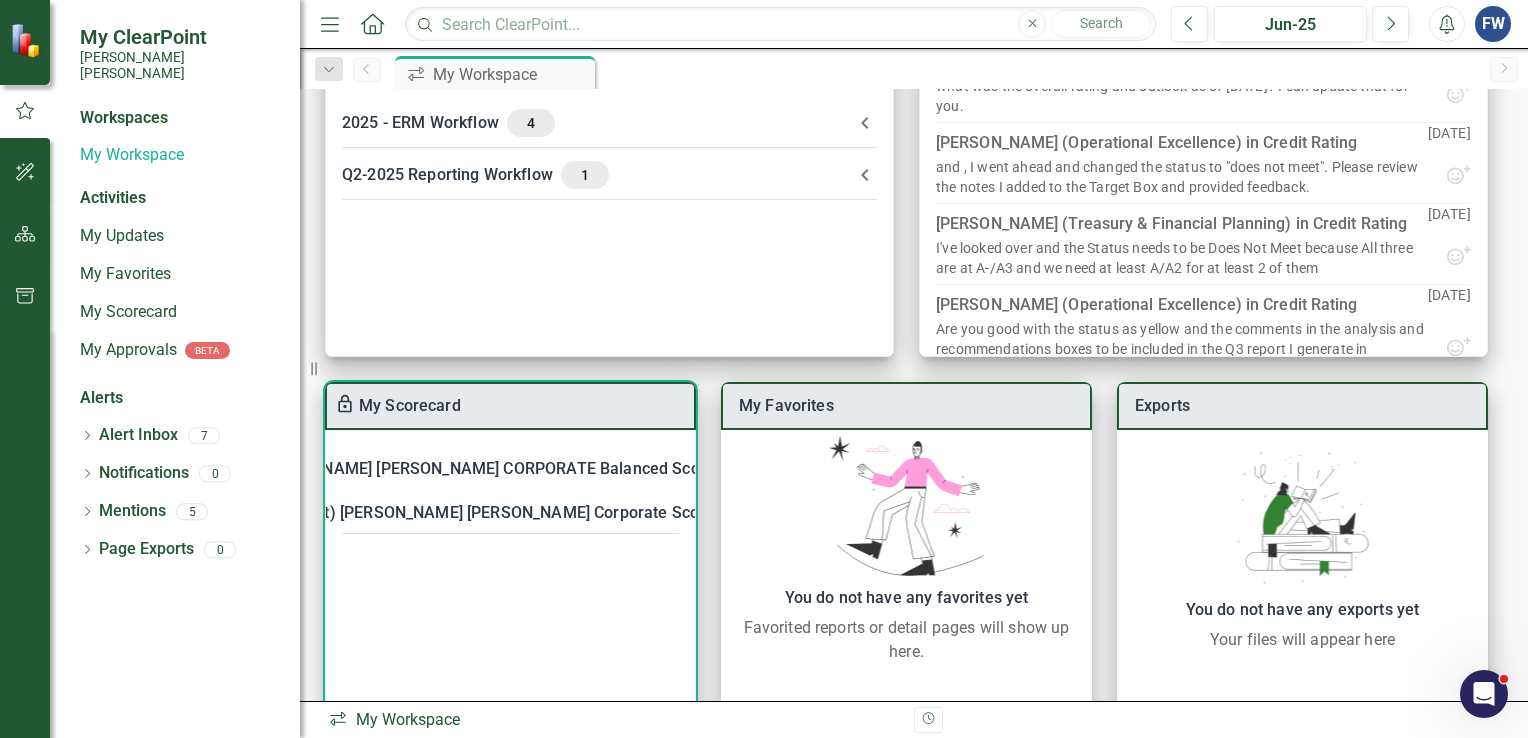 click on "[PERSON_NAME] [PERSON_NAME] CORPORATE Balanced Scorecard" at bounding box center [498, 469] 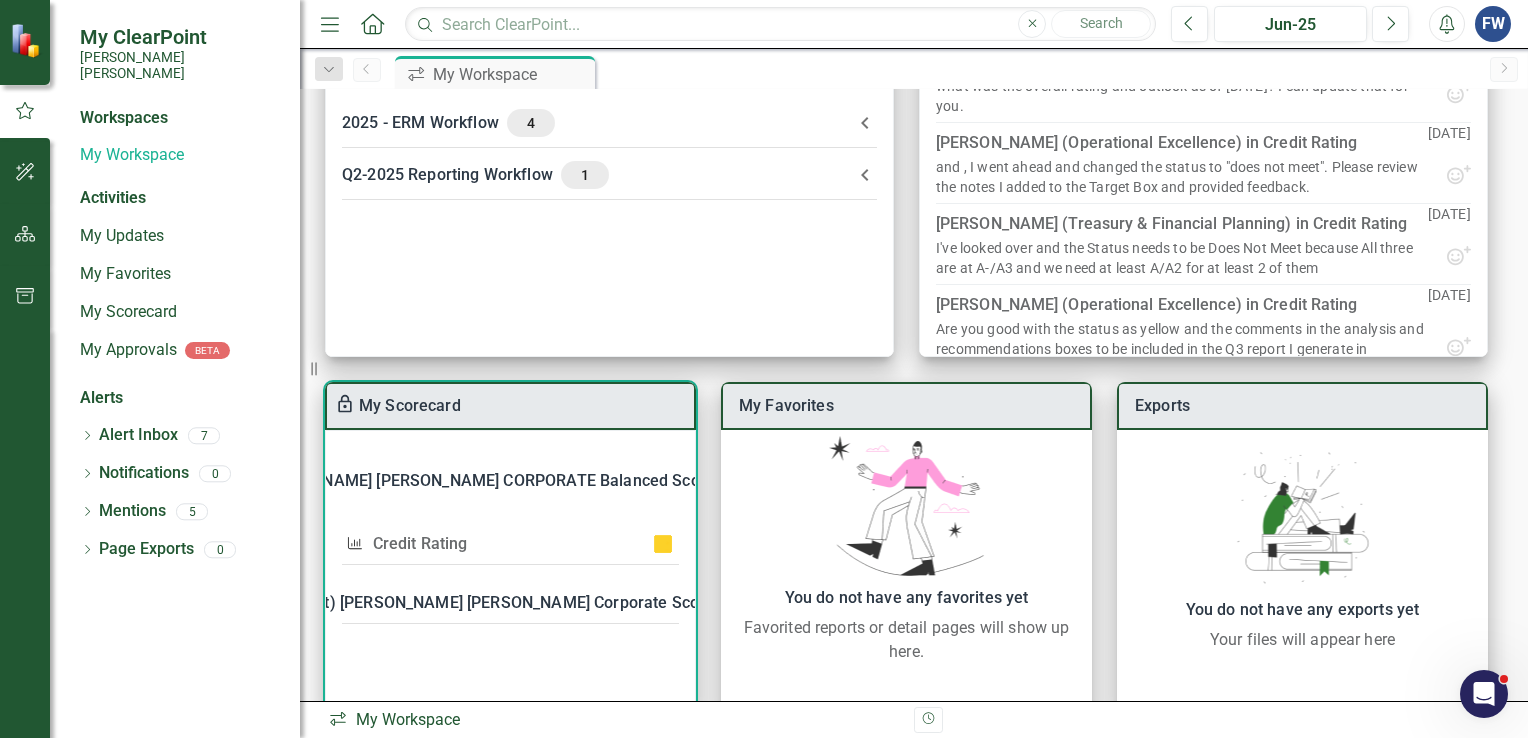 click on "Credit Rating" at bounding box center (420, 543) 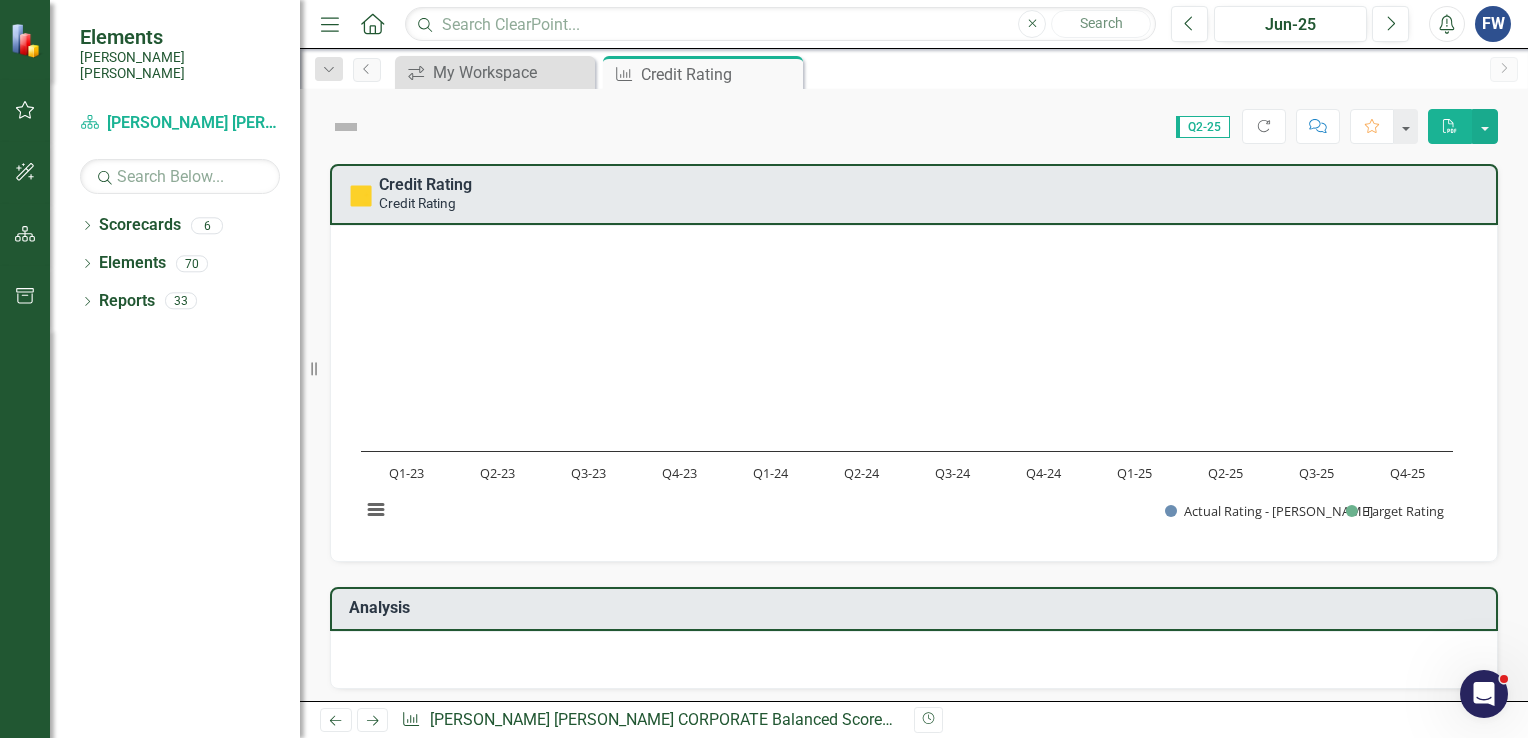 scroll, scrollTop: 0, scrollLeft: 0, axis: both 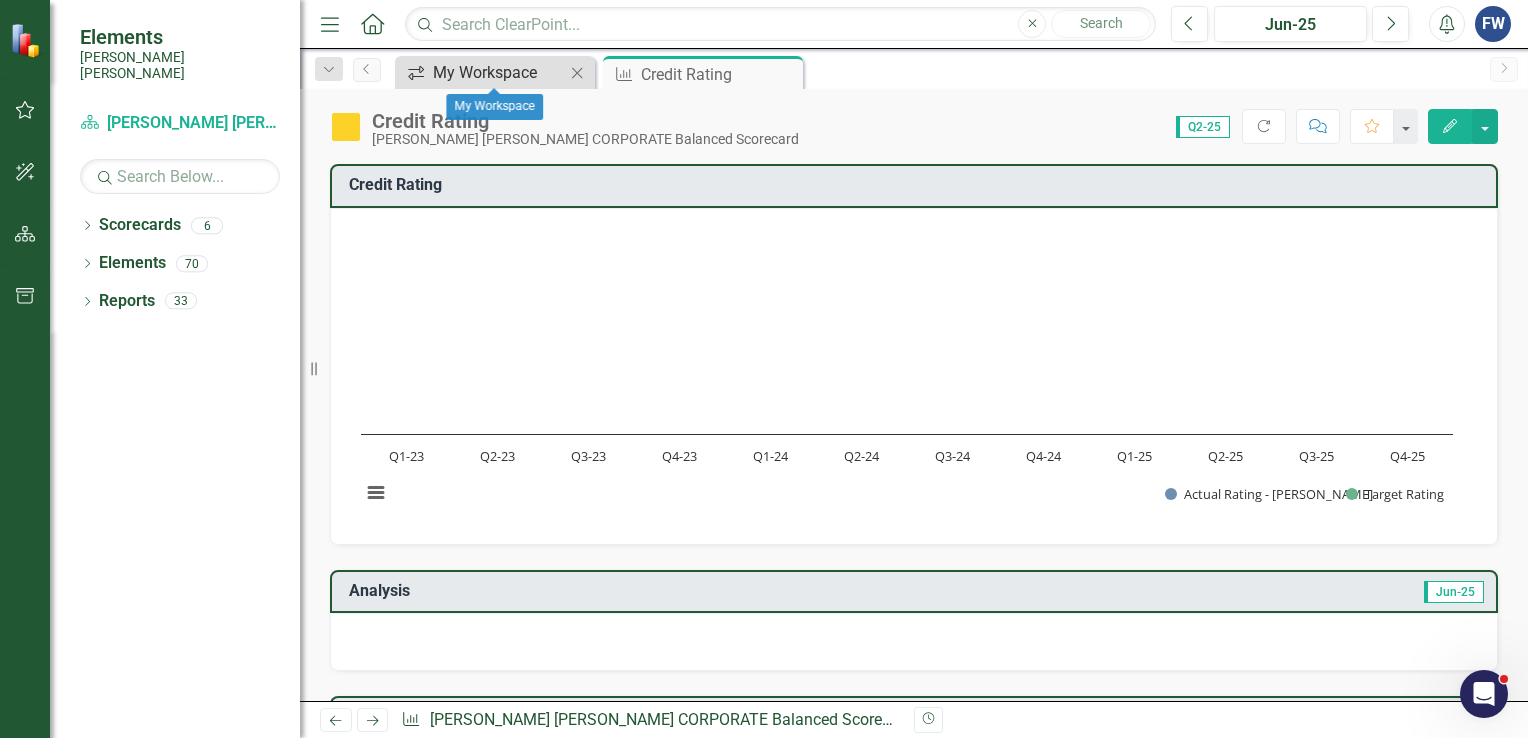 click on "My Workspace" at bounding box center [499, 72] 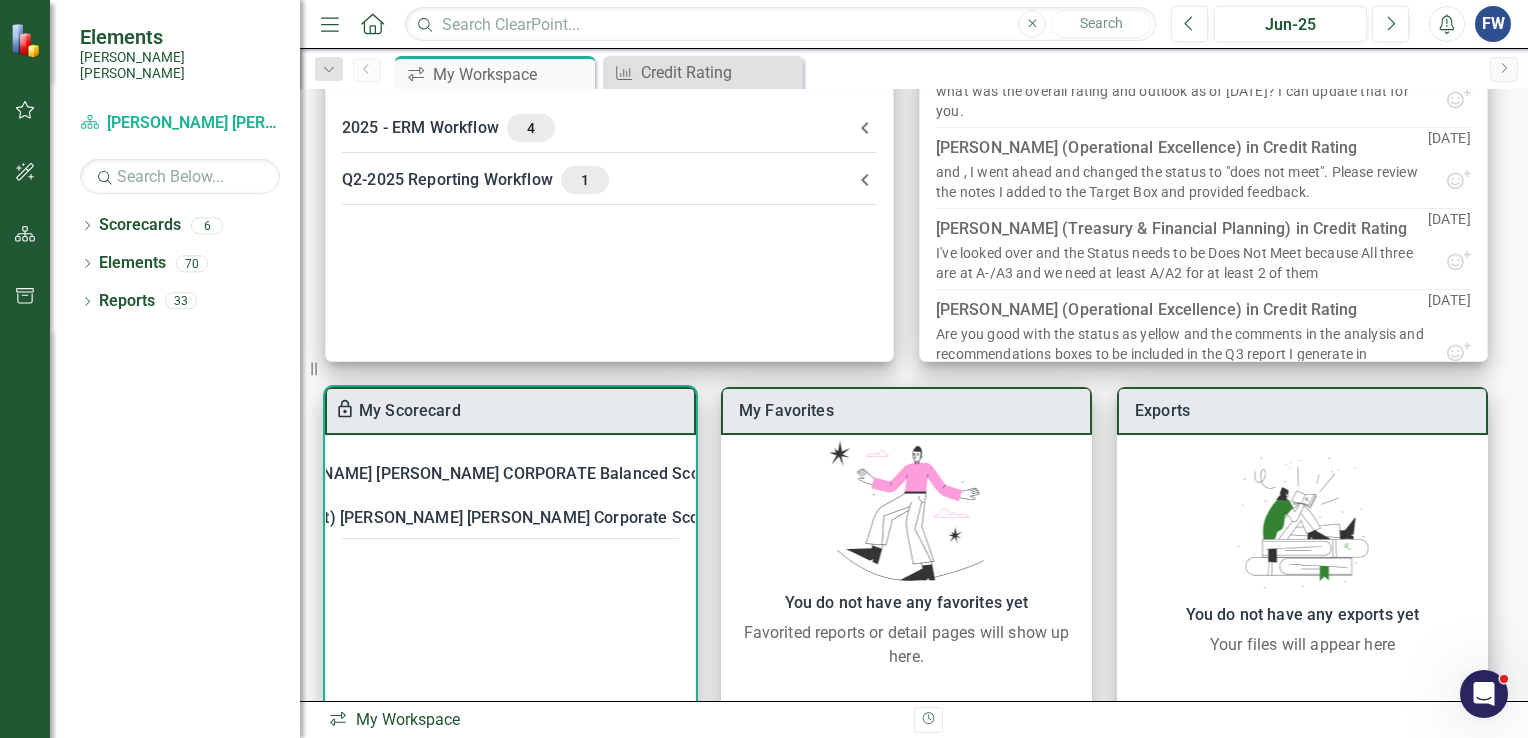 scroll, scrollTop: 200, scrollLeft: 0, axis: vertical 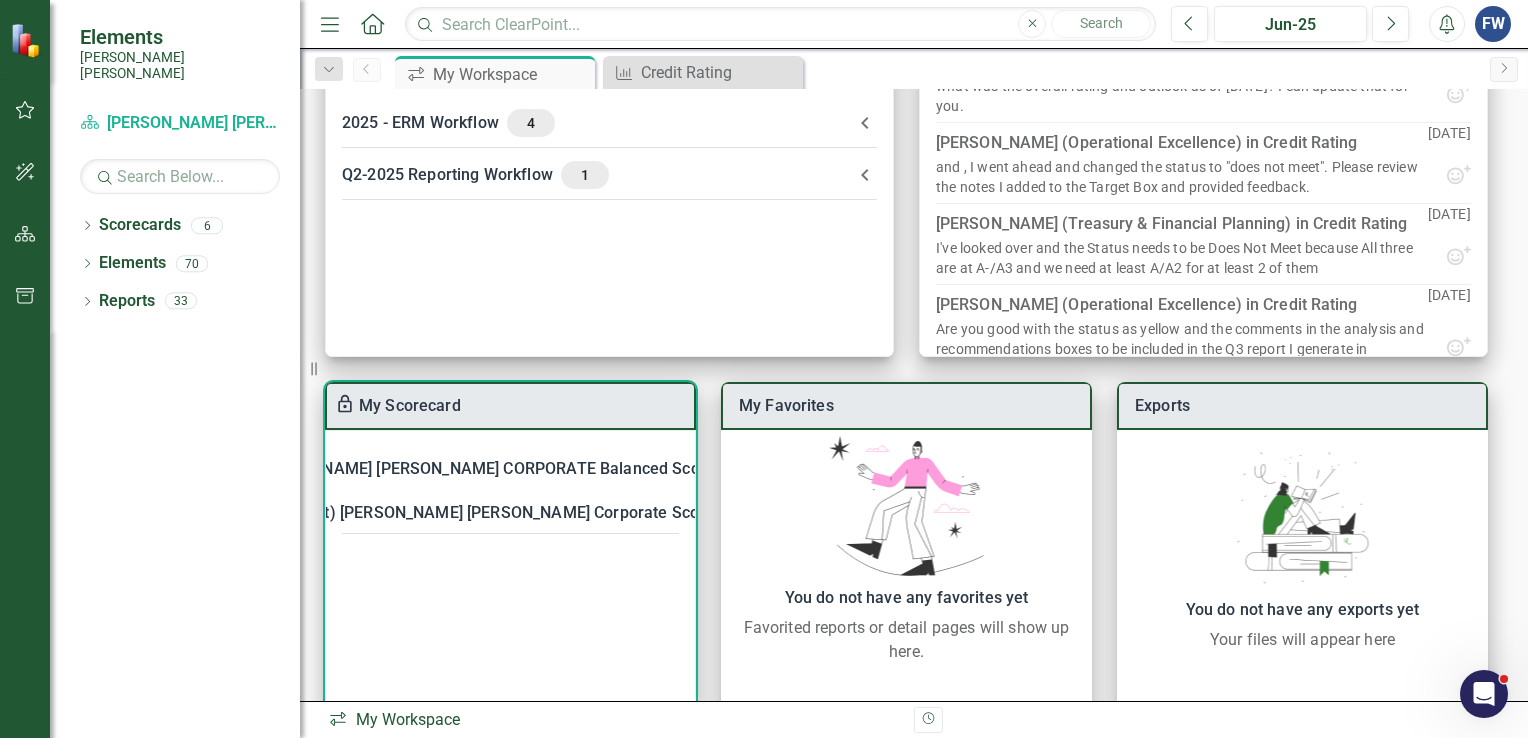 click on "[PERSON_NAME] [PERSON_NAME] CORPORATE Balanced Scorecard" at bounding box center [498, 469] 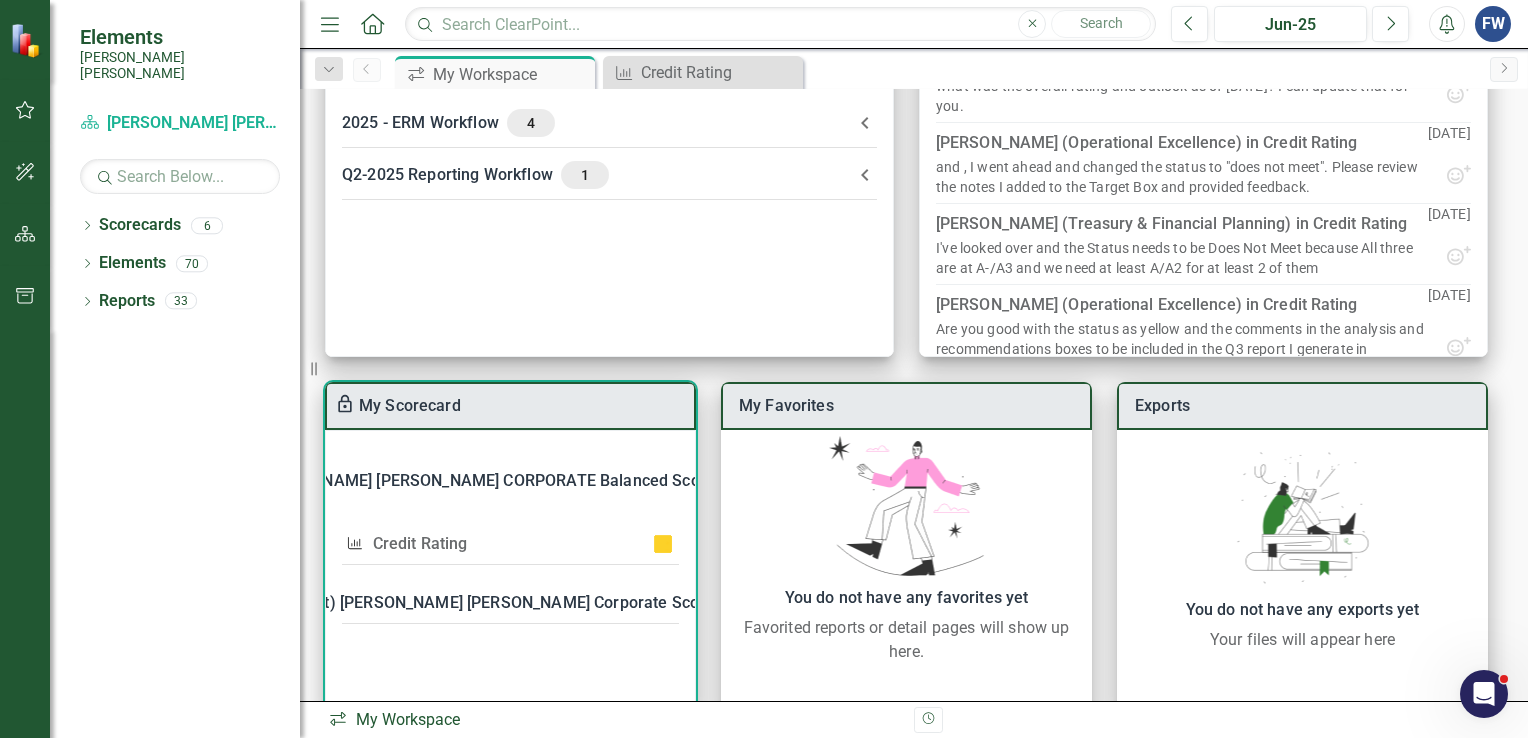 click on "Credit Rating" at bounding box center (420, 543) 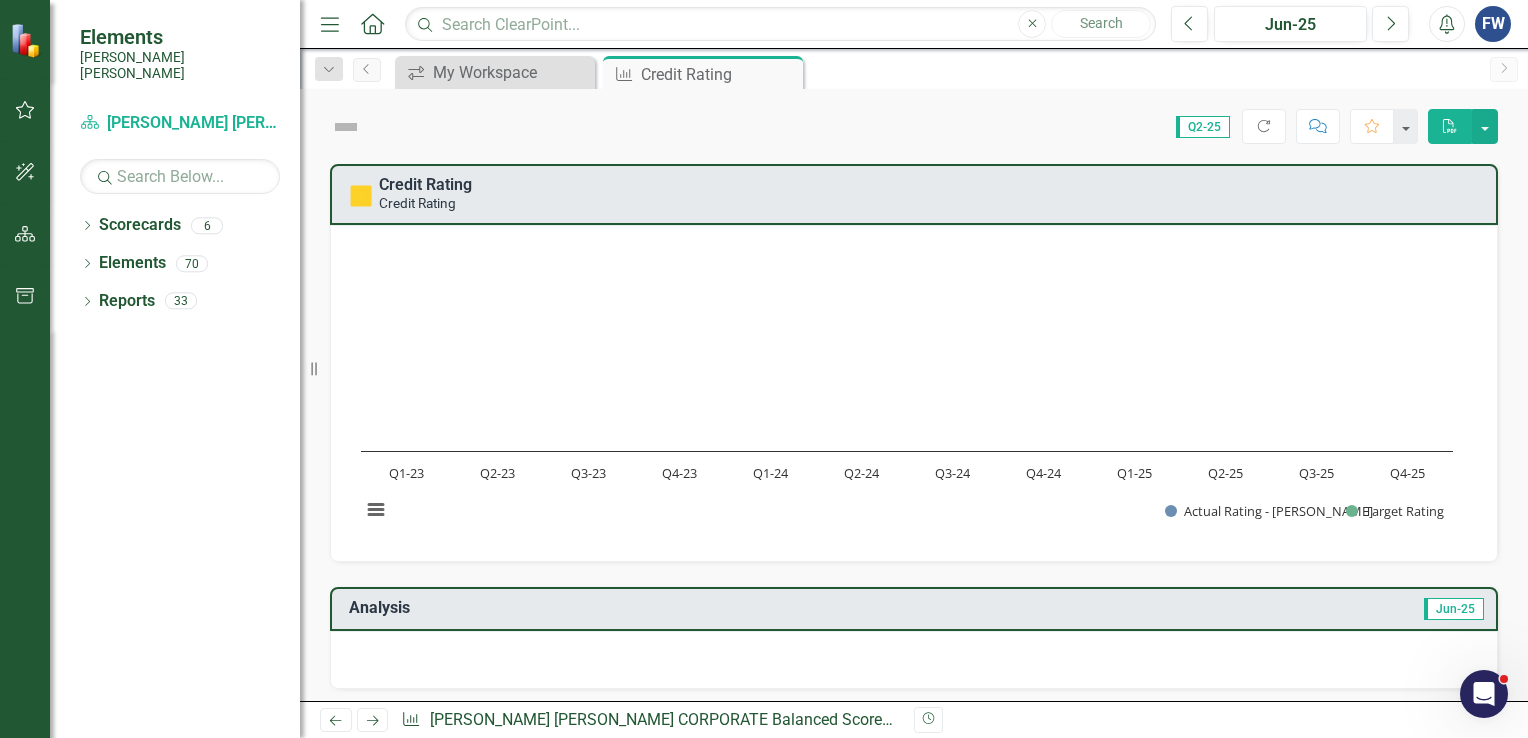 scroll, scrollTop: 0, scrollLeft: 0, axis: both 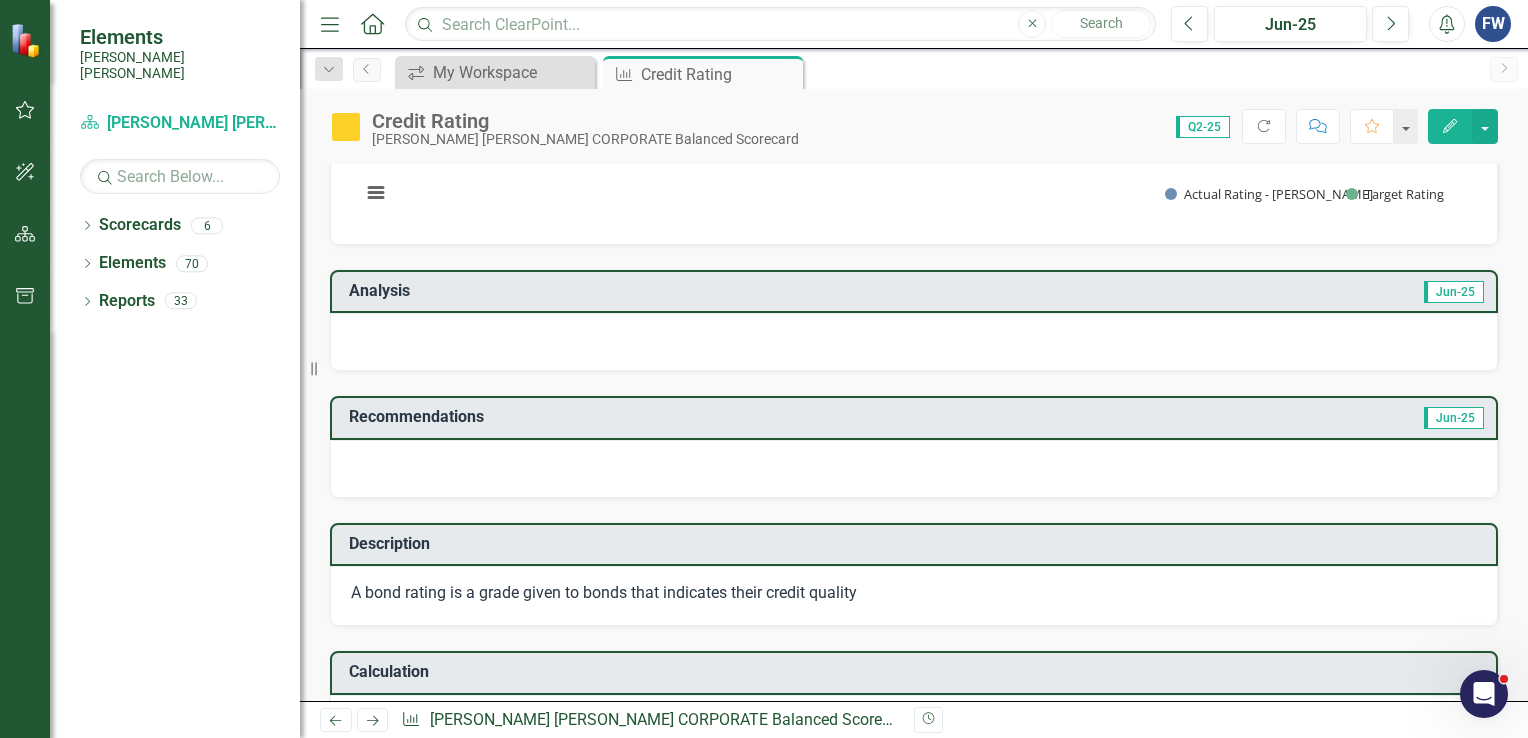 click 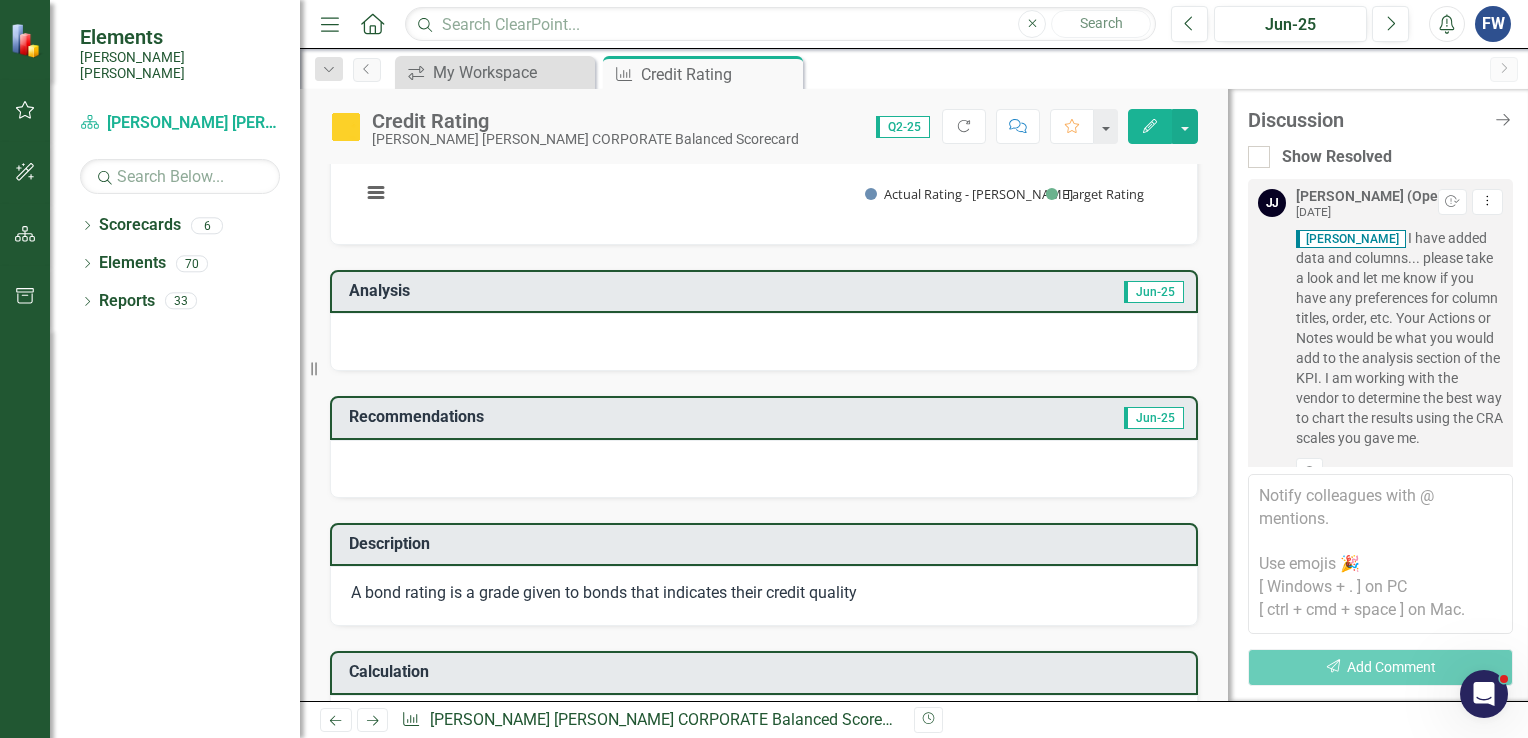 scroll, scrollTop: 1532, scrollLeft: 0, axis: vertical 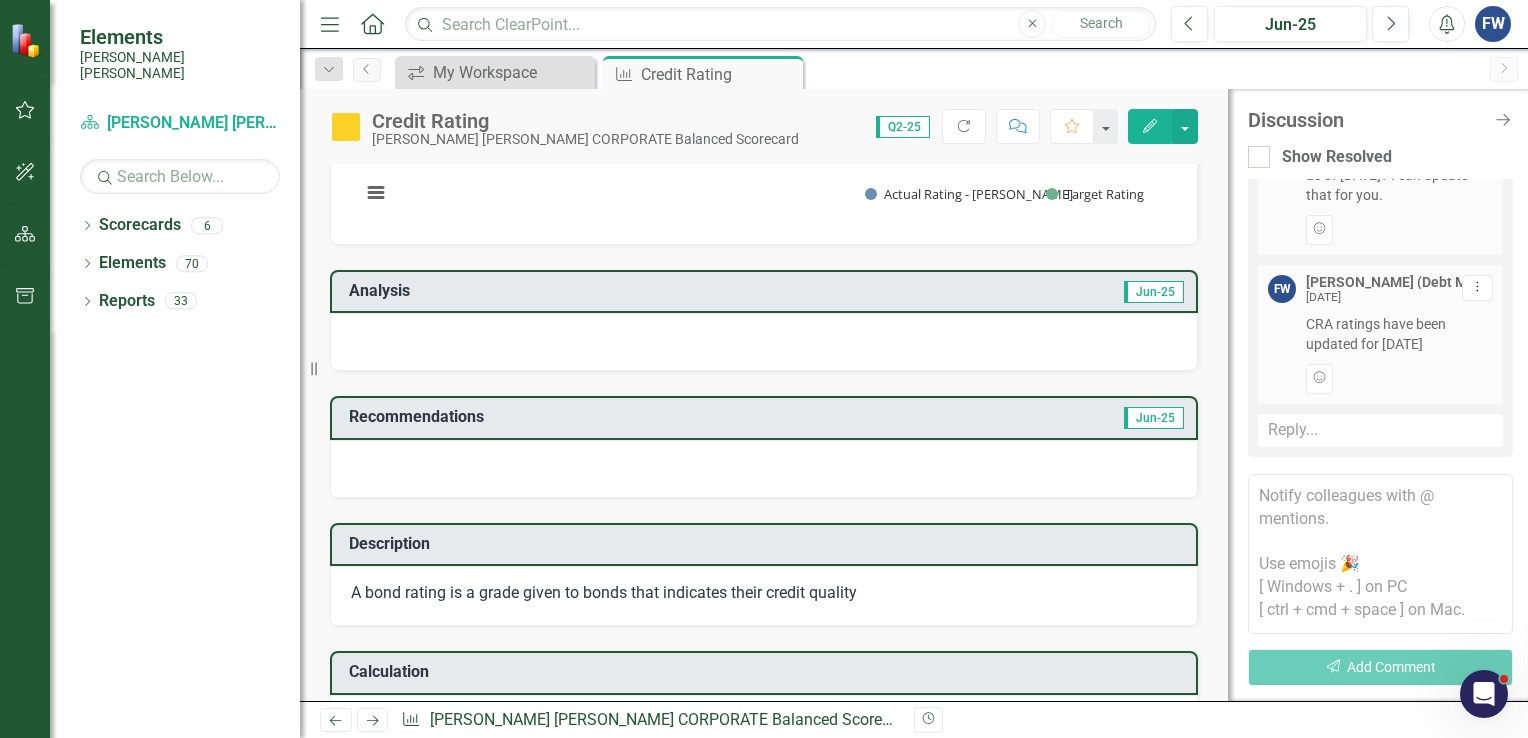 click on "Reply..." at bounding box center [1380, 430] 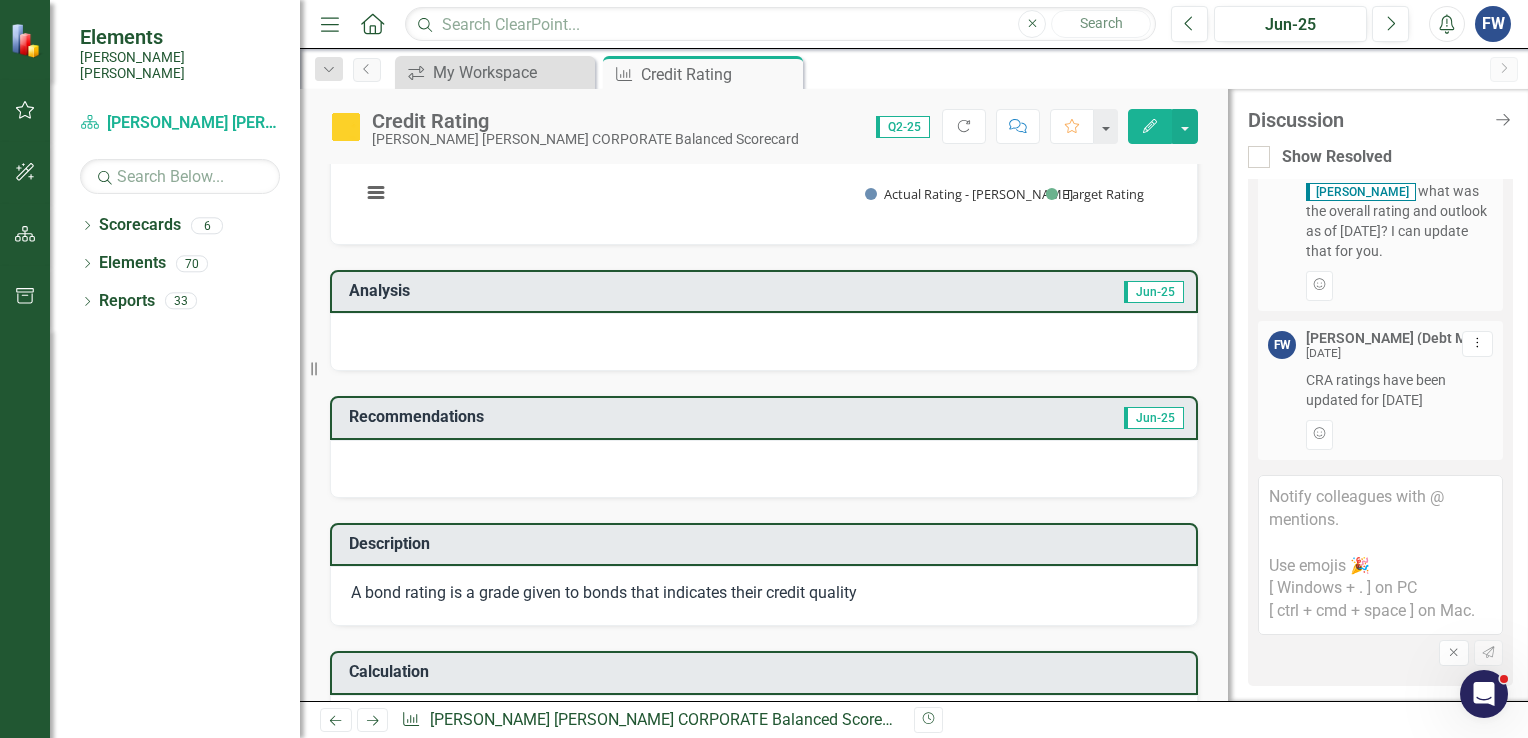 scroll, scrollTop: 1476, scrollLeft: 0, axis: vertical 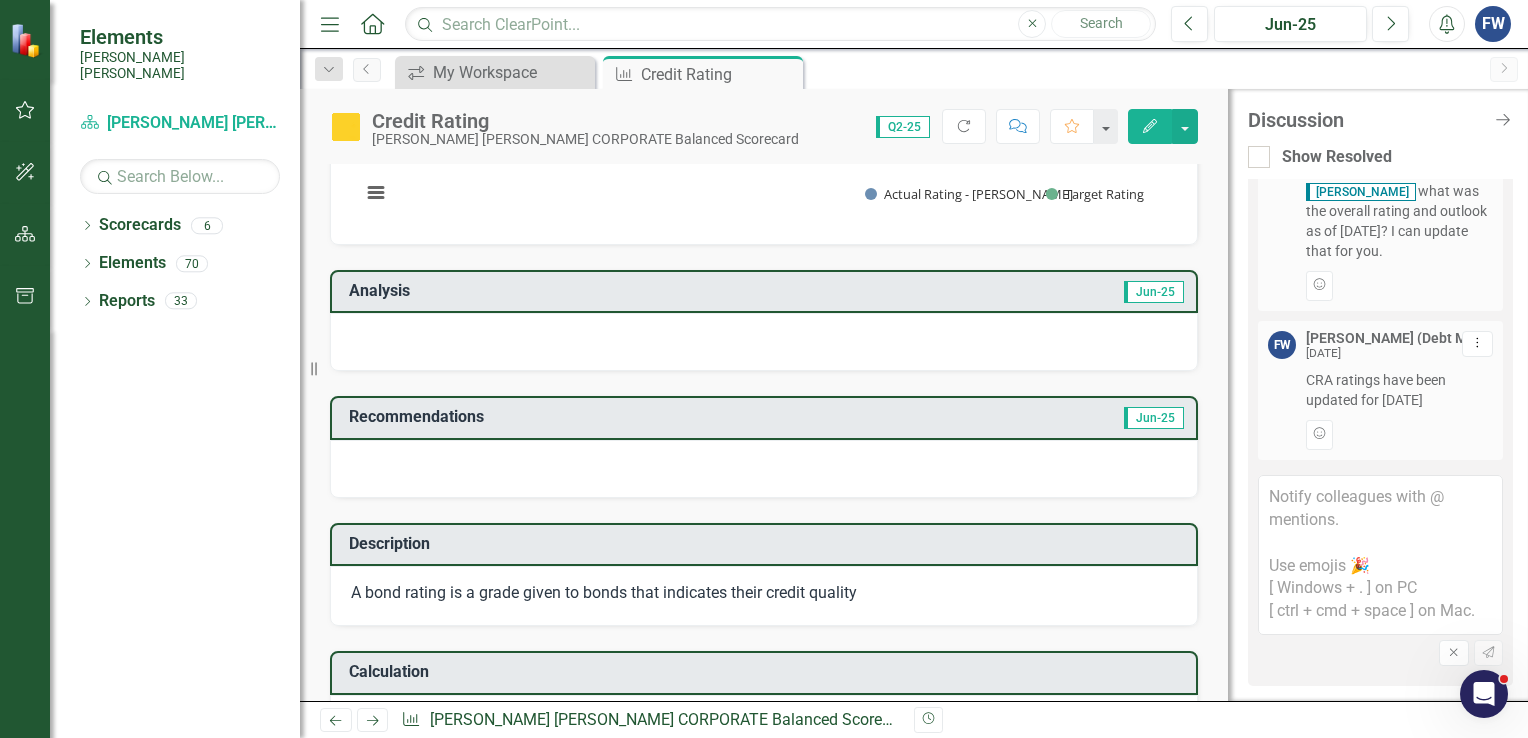 click at bounding box center [1380, 555] 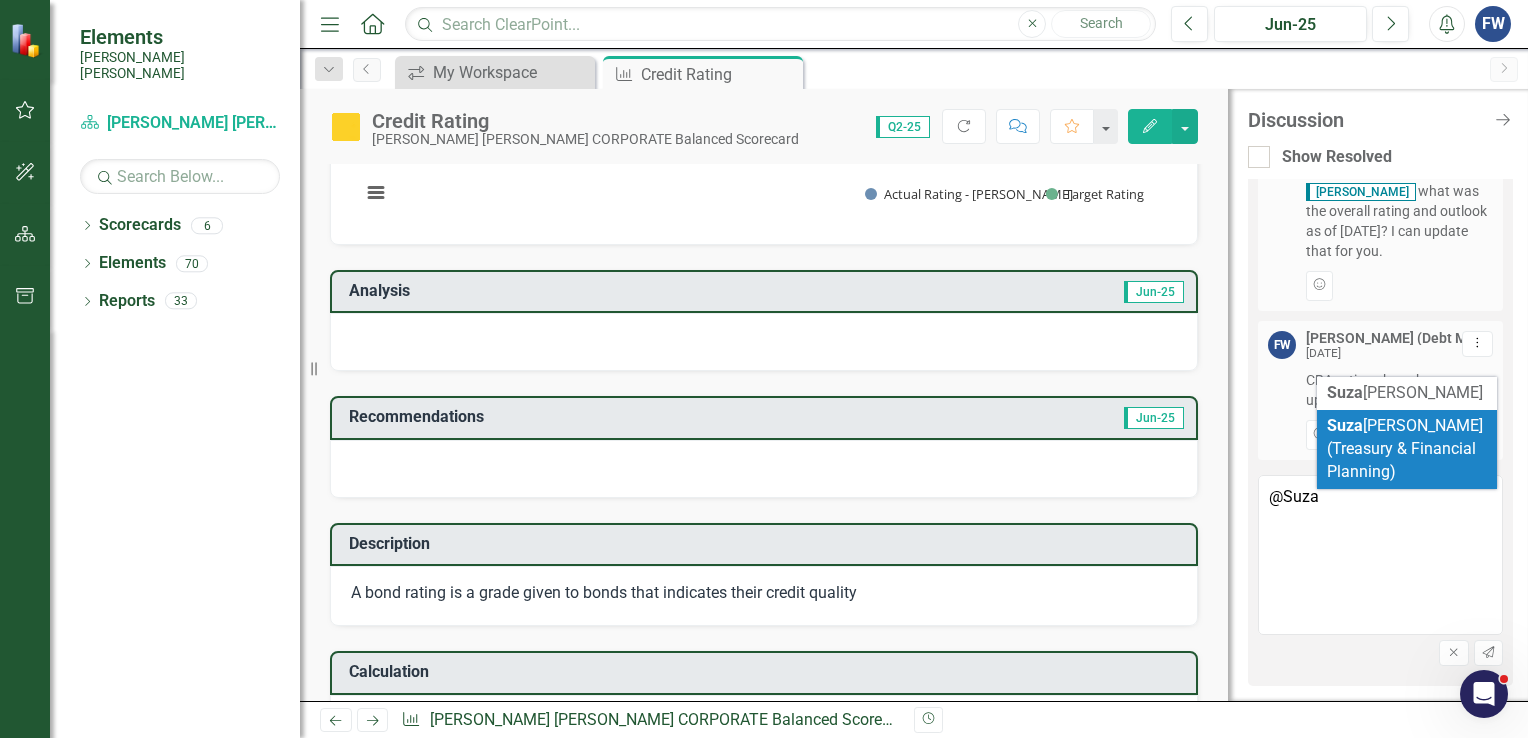 click on "Suza [PERSON_NAME] (Treasury & Financial Planning)" at bounding box center [1405, 448] 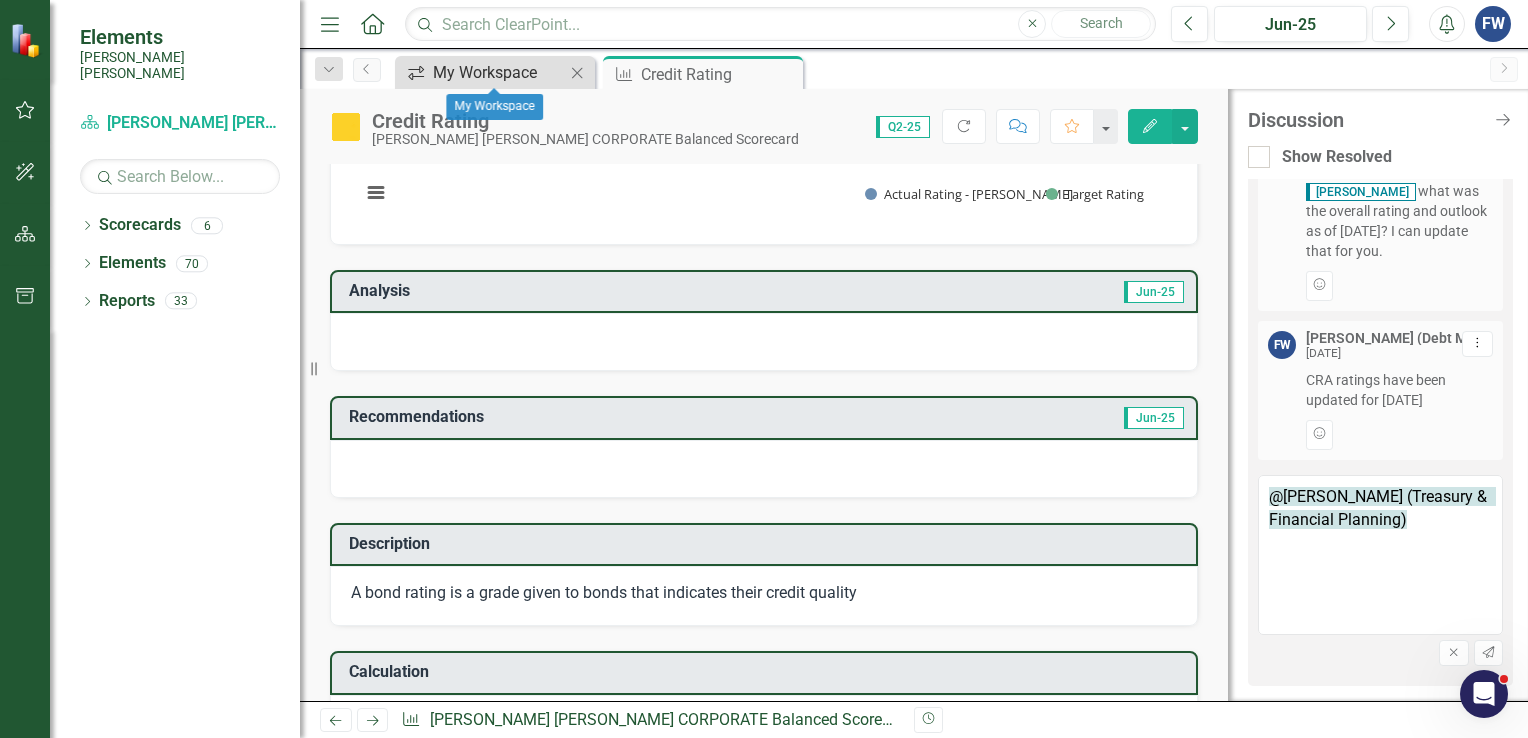 click on "My Workspace" at bounding box center [499, 72] 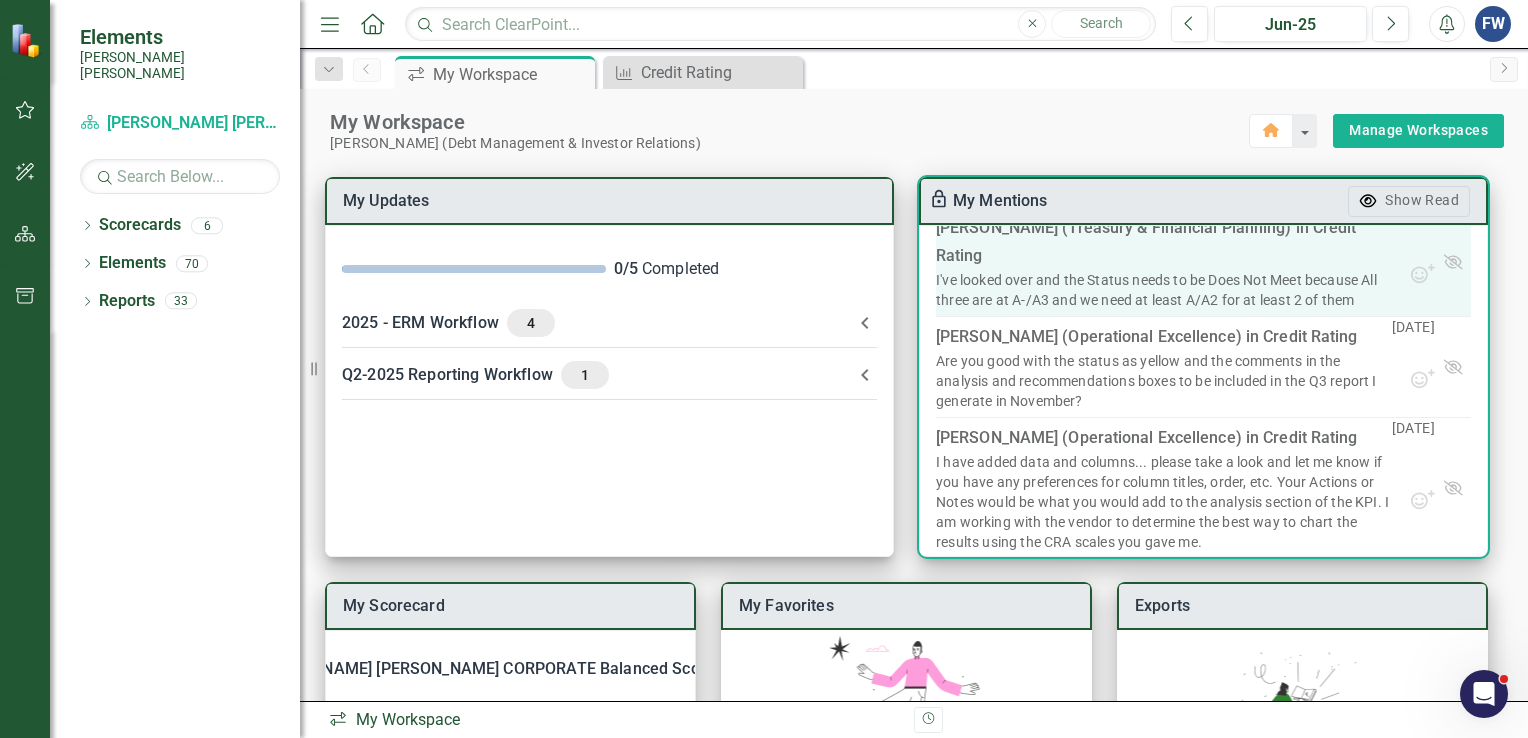 scroll, scrollTop: 200, scrollLeft: 0, axis: vertical 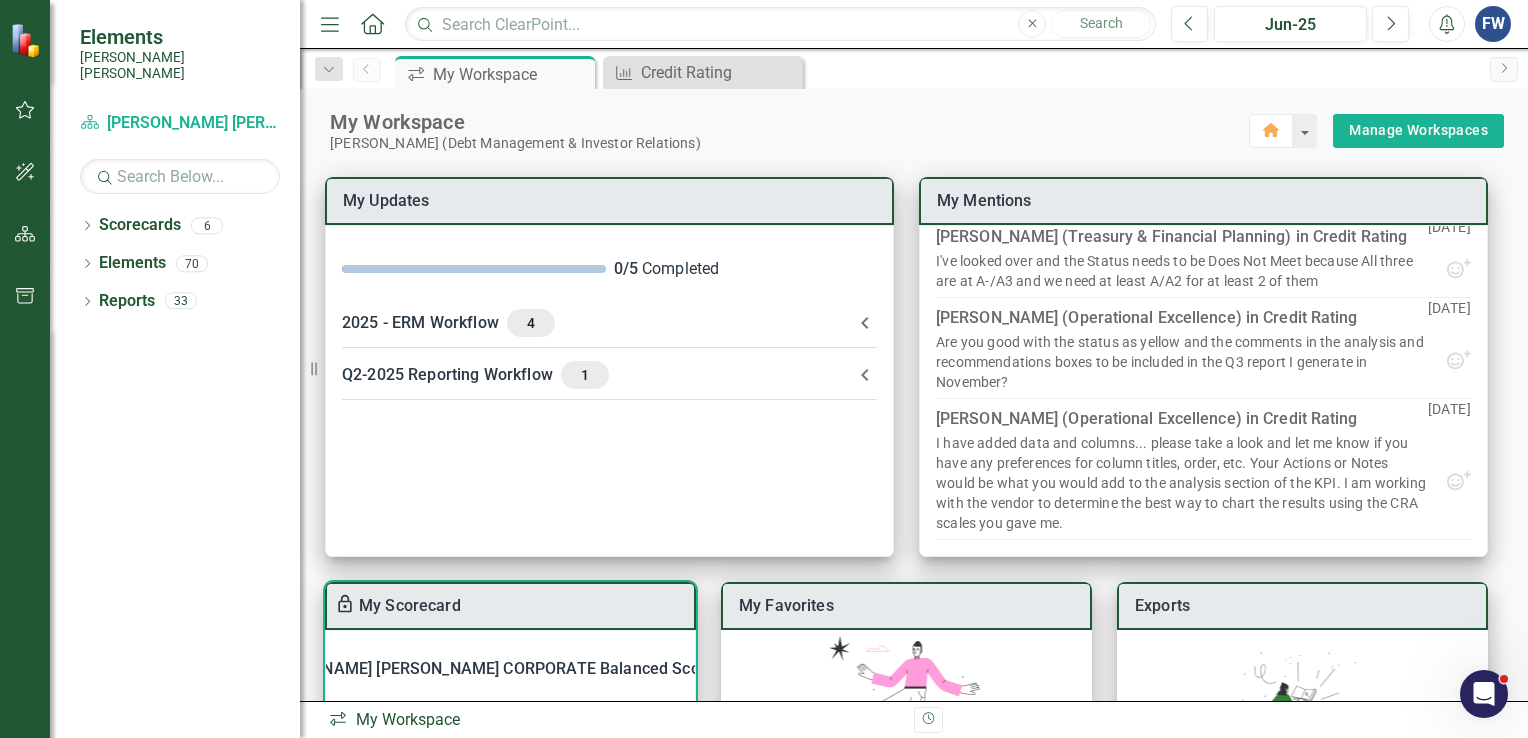 click on "[PERSON_NAME] [PERSON_NAME] CORPORATE Balanced Scorecard" at bounding box center (498, 669) 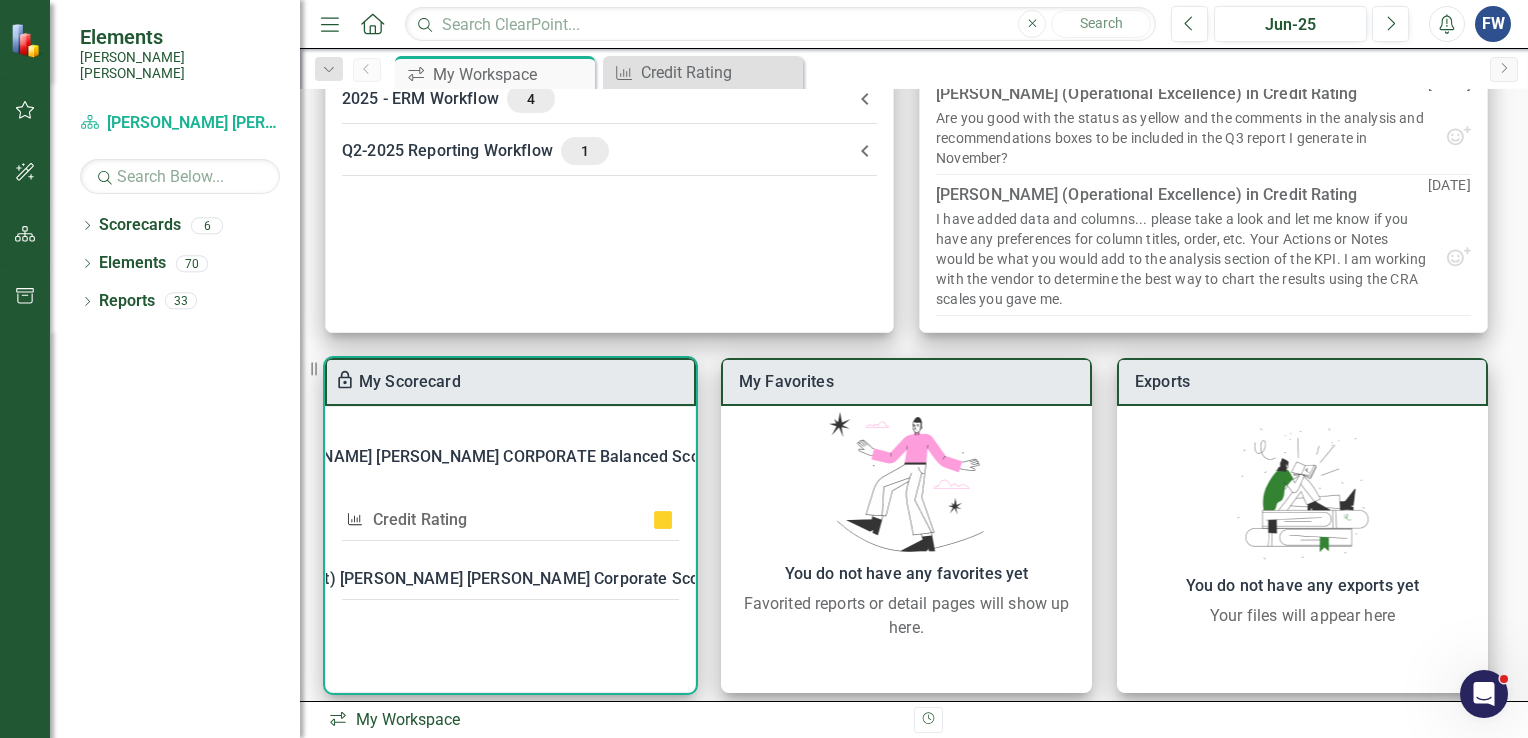 scroll, scrollTop: 240, scrollLeft: 0, axis: vertical 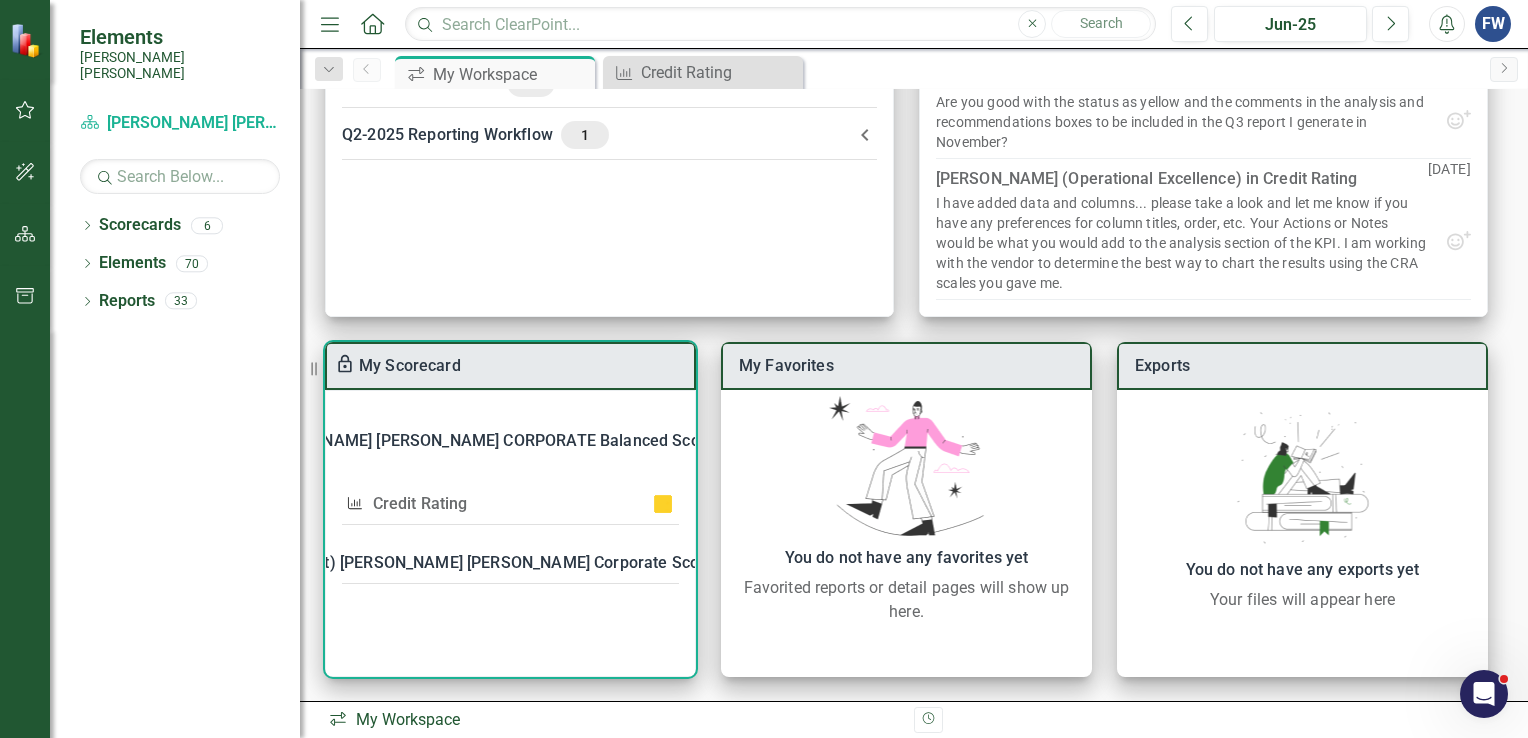 click on "Credit Rating" at bounding box center (420, 503) 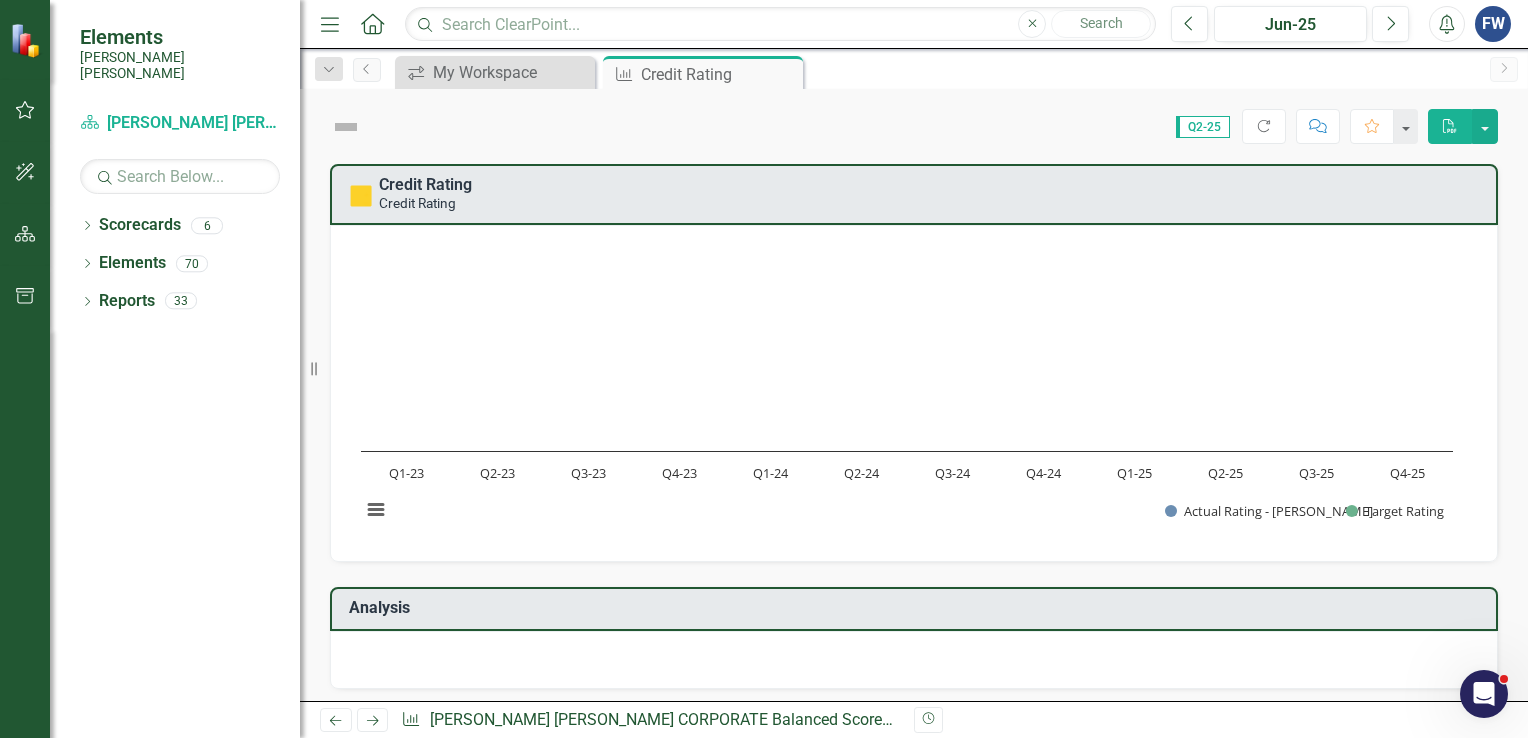 scroll, scrollTop: 0, scrollLeft: 0, axis: both 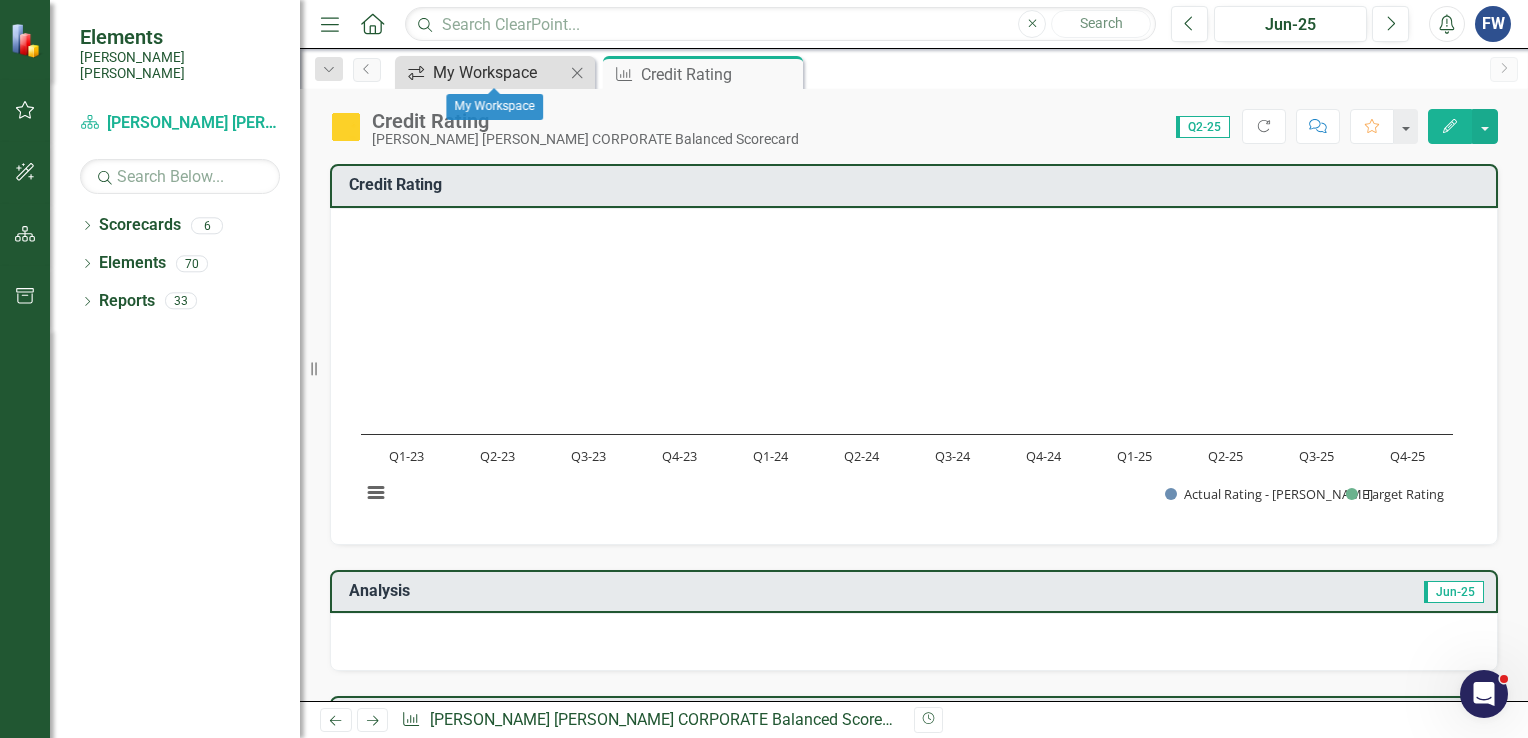 click on "My Workspace" at bounding box center [499, 72] 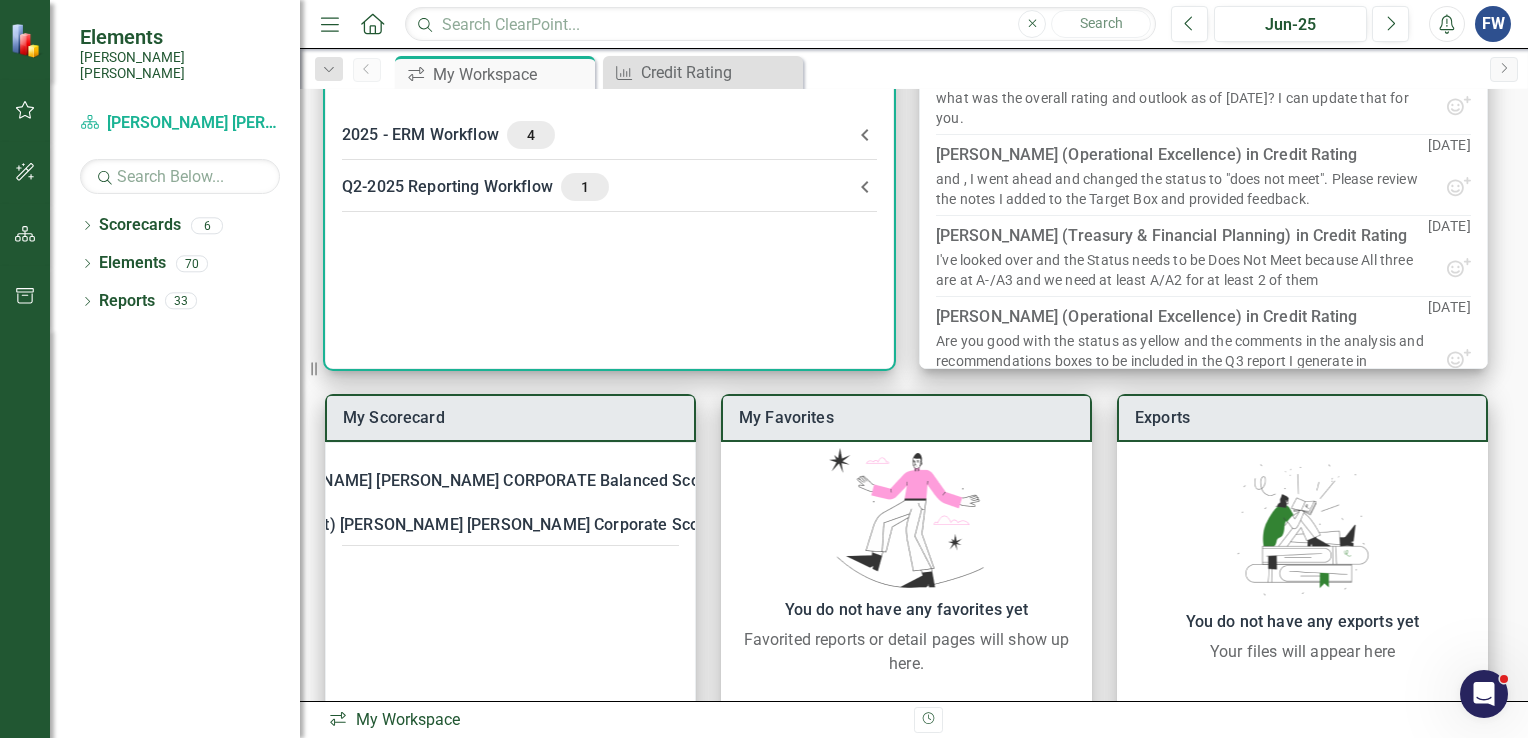 scroll, scrollTop: 200, scrollLeft: 0, axis: vertical 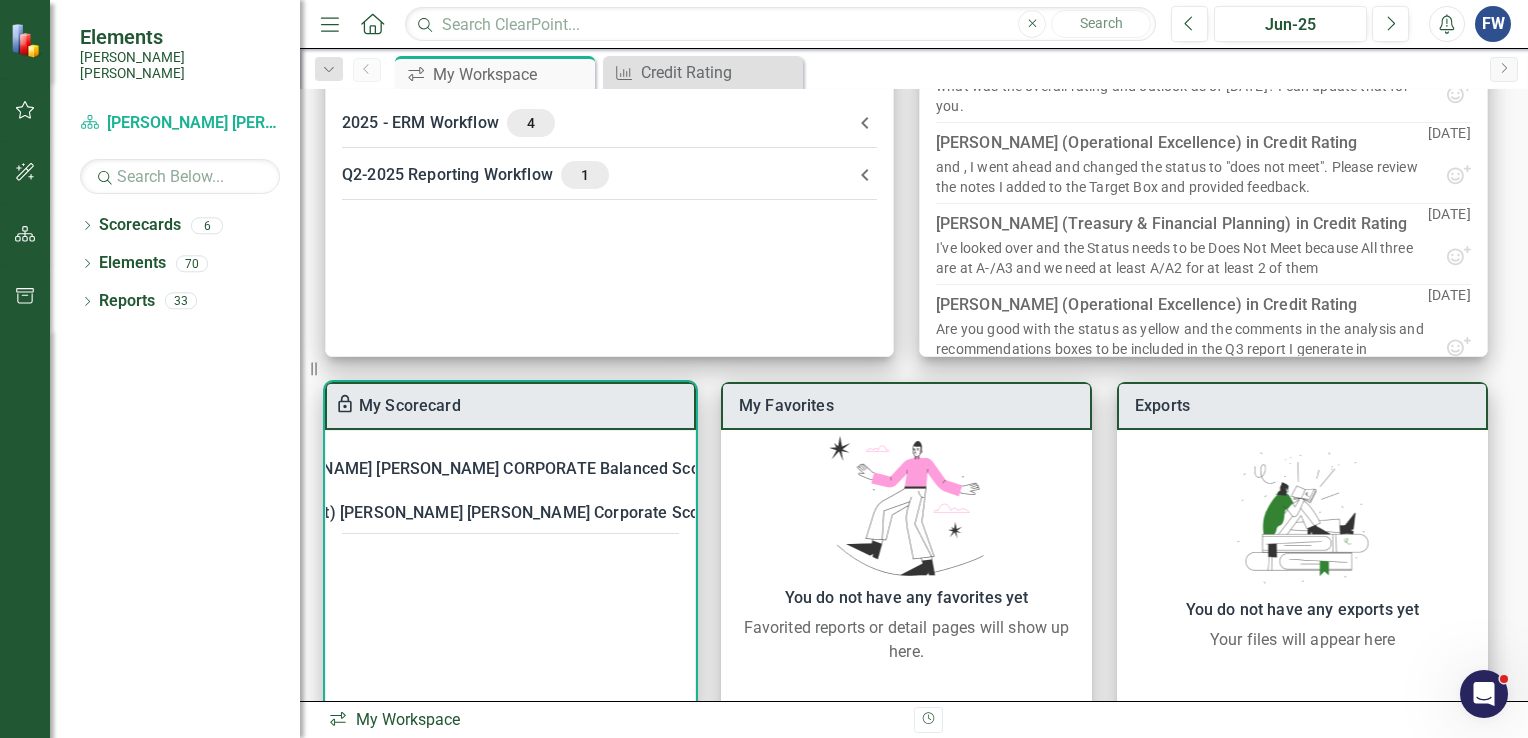 click on "[PERSON_NAME] [PERSON_NAME] CORPORATE Balanced Scorecard" at bounding box center [498, 469] 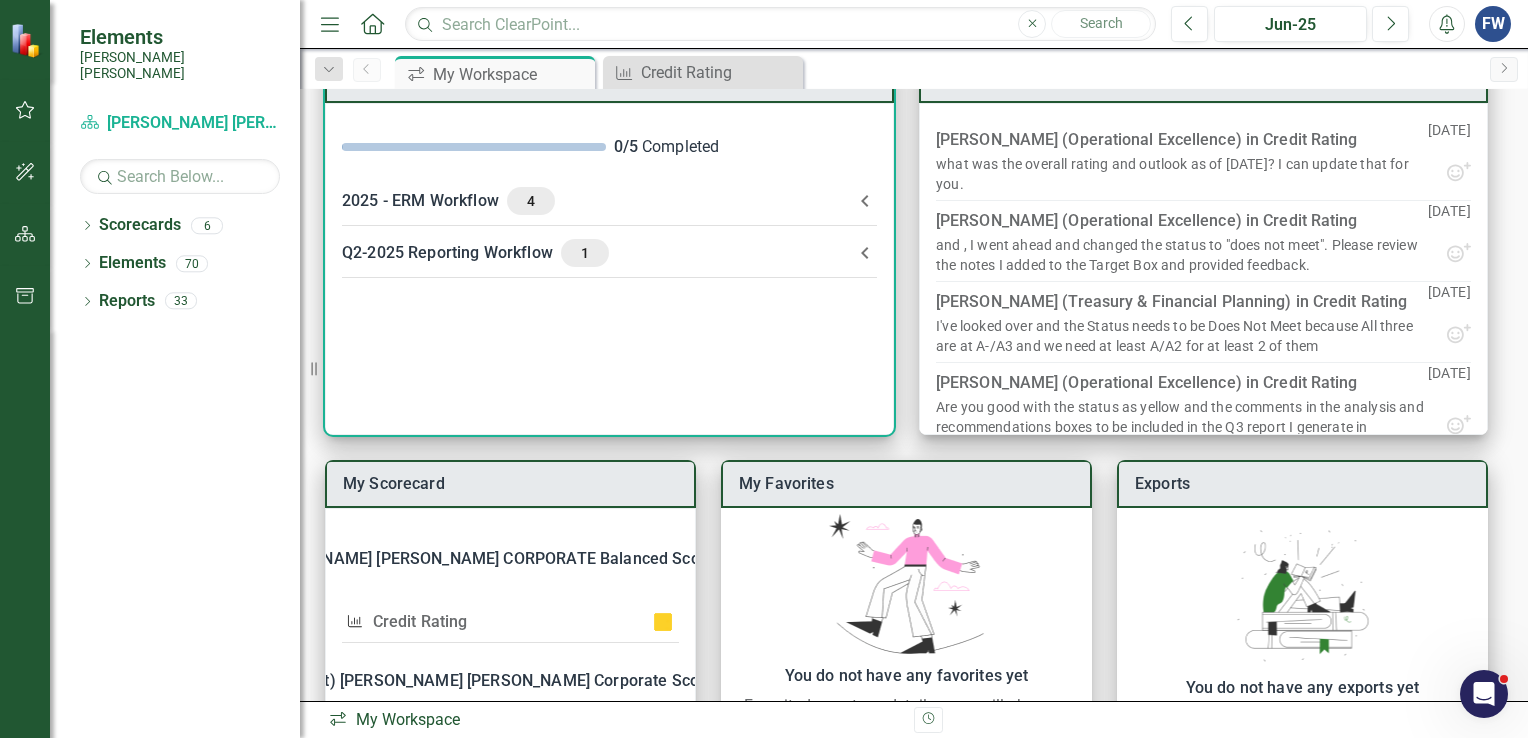 scroll, scrollTop: 100, scrollLeft: 0, axis: vertical 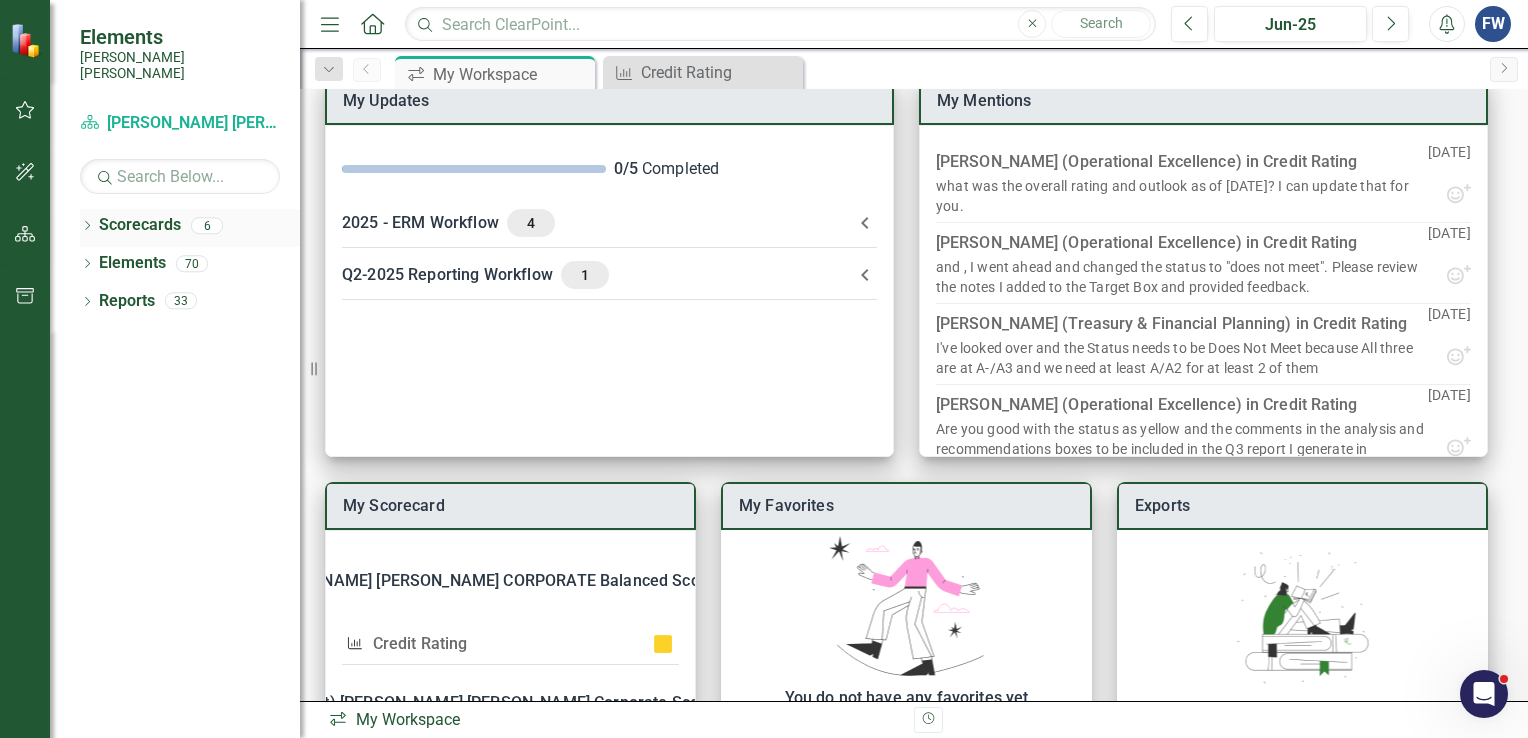 click on "Dropdown" 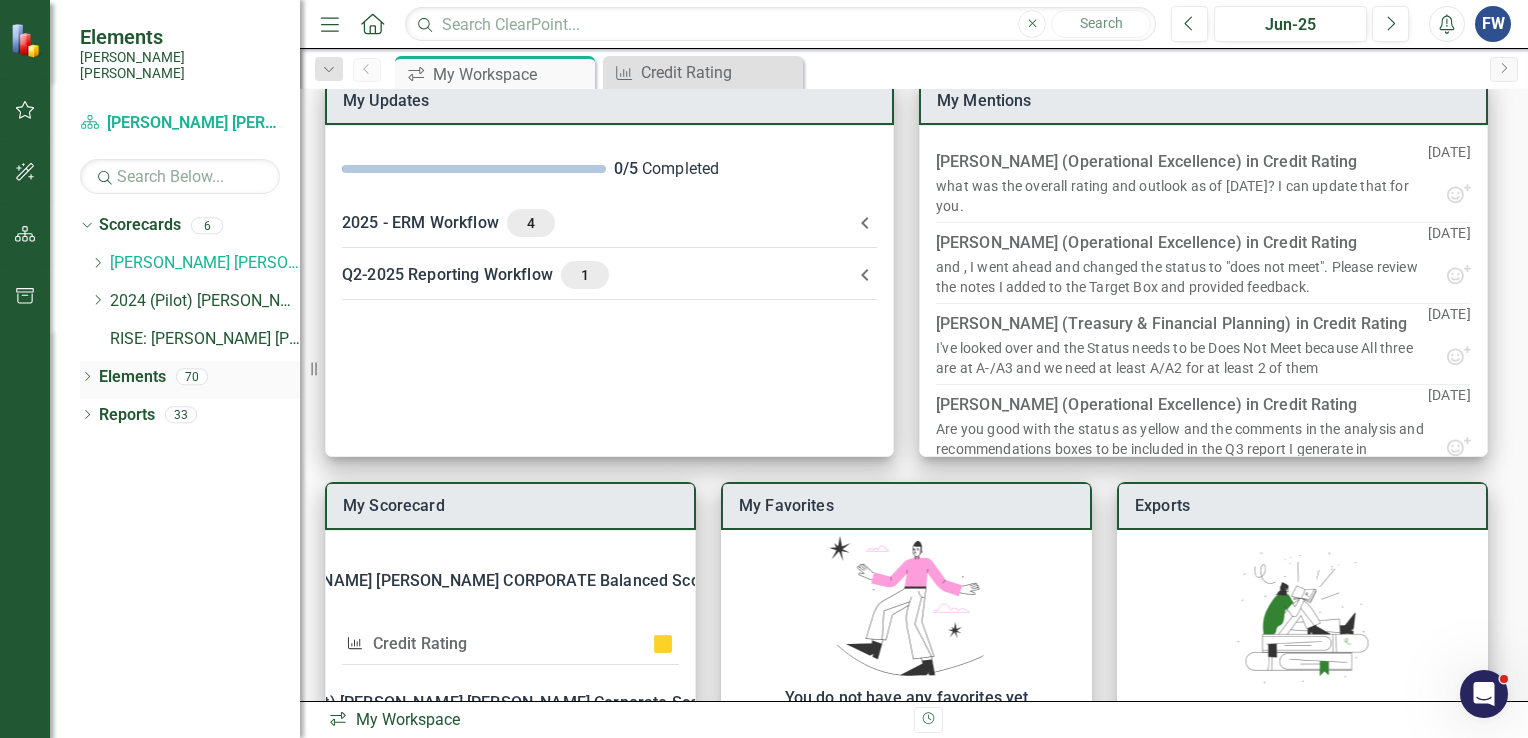 click on "Dropdown" 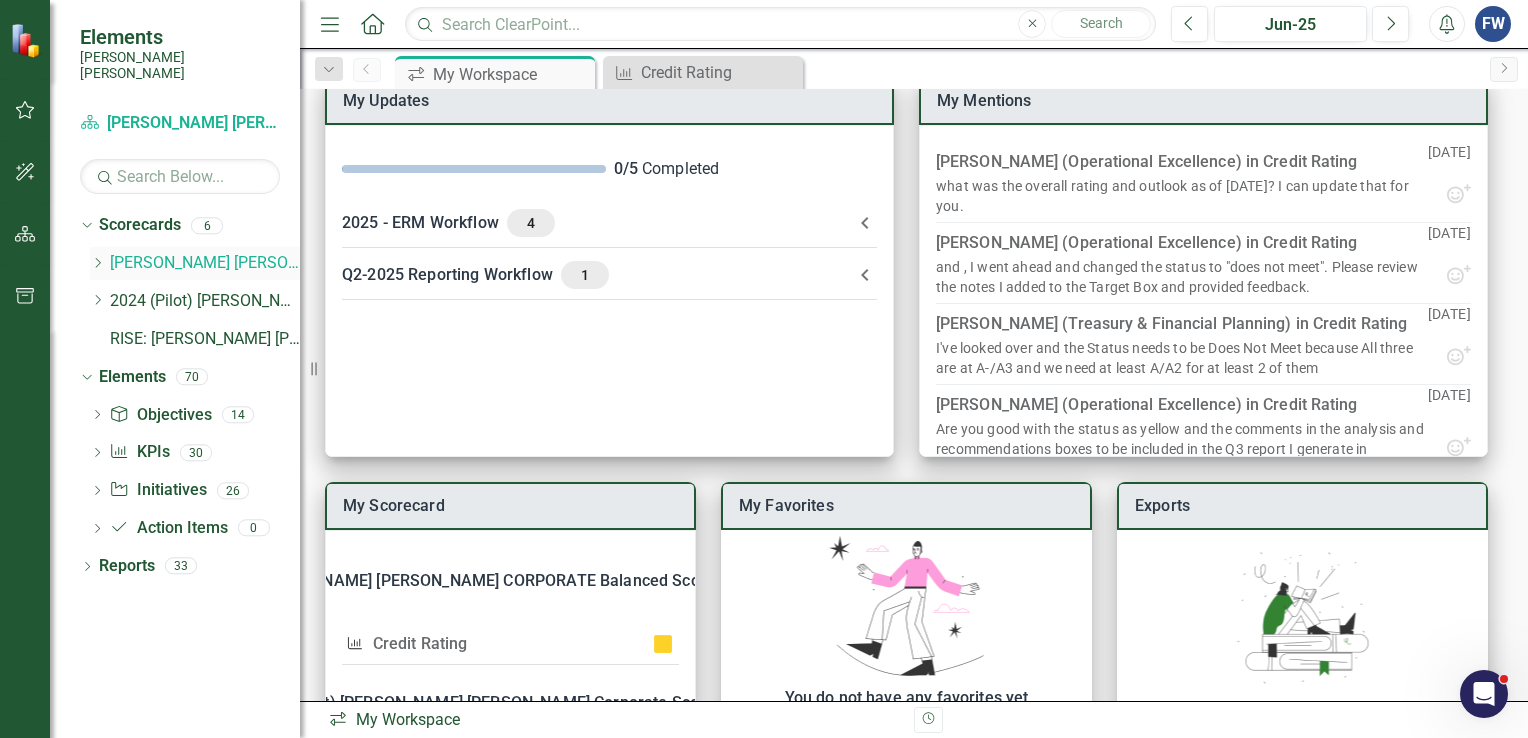 click on "[PERSON_NAME] [PERSON_NAME] CORPORATE Balanced Scorecard" at bounding box center [205, 263] 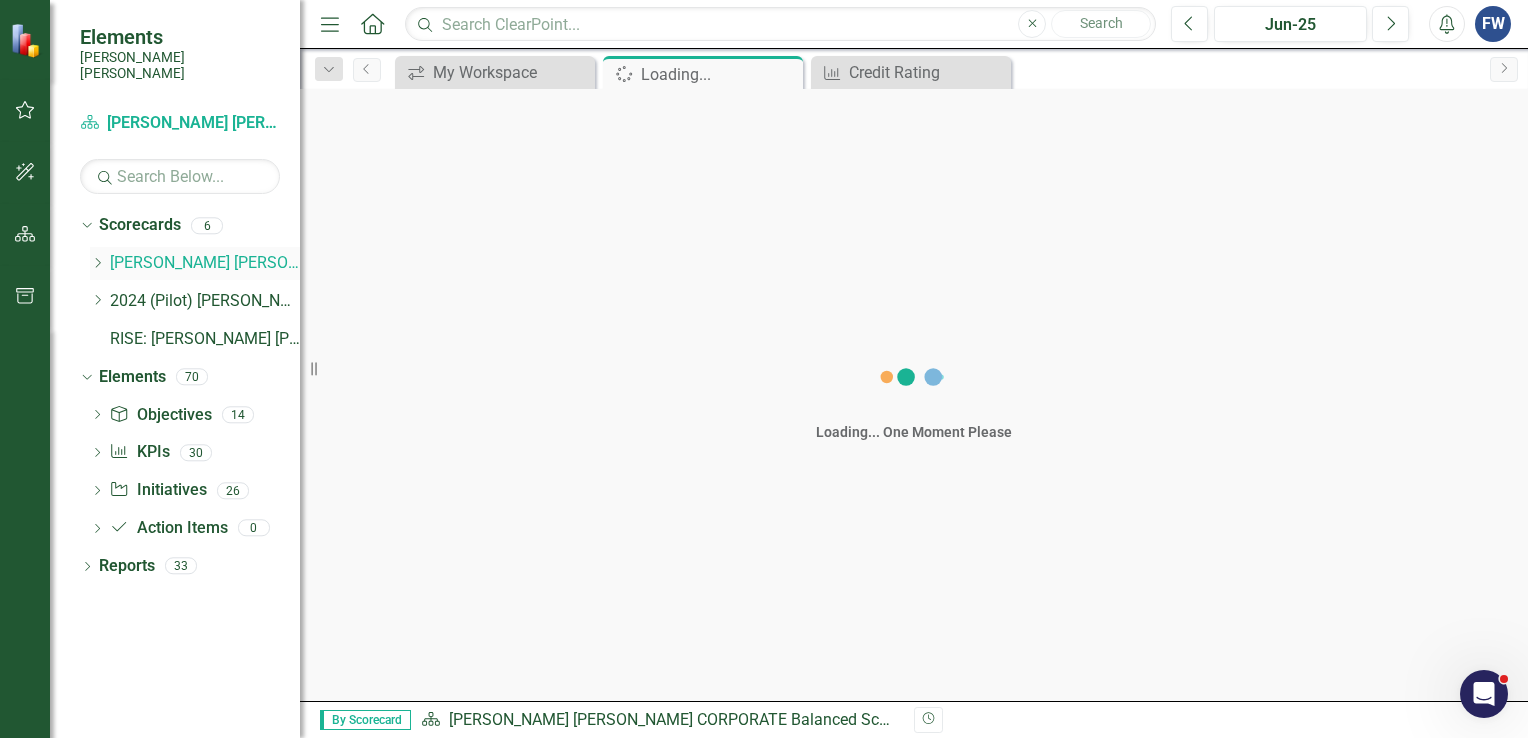 scroll, scrollTop: 0, scrollLeft: 0, axis: both 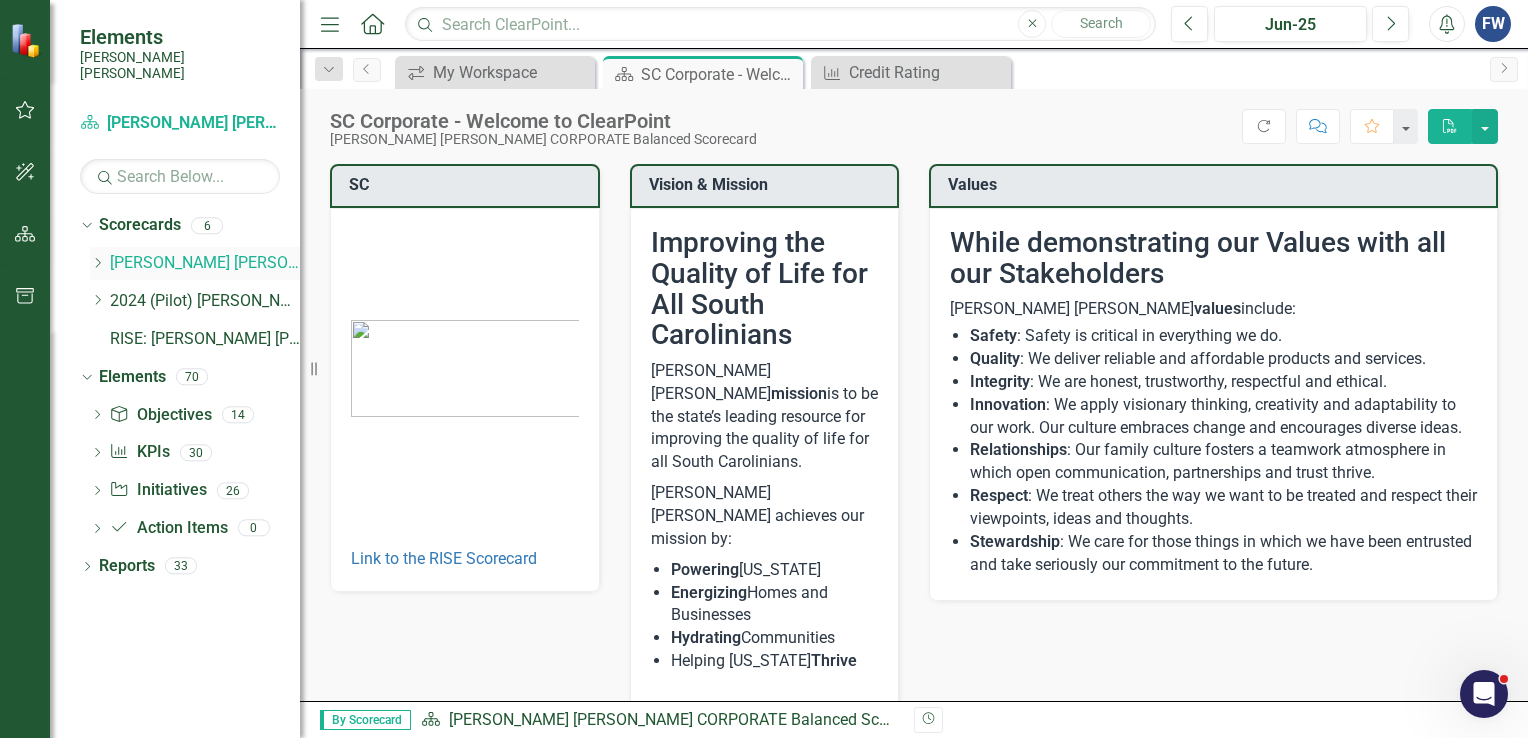 click on "[PERSON_NAME] [PERSON_NAME] CORPORATE Balanced Scorecard" at bounding box center [205, 263] 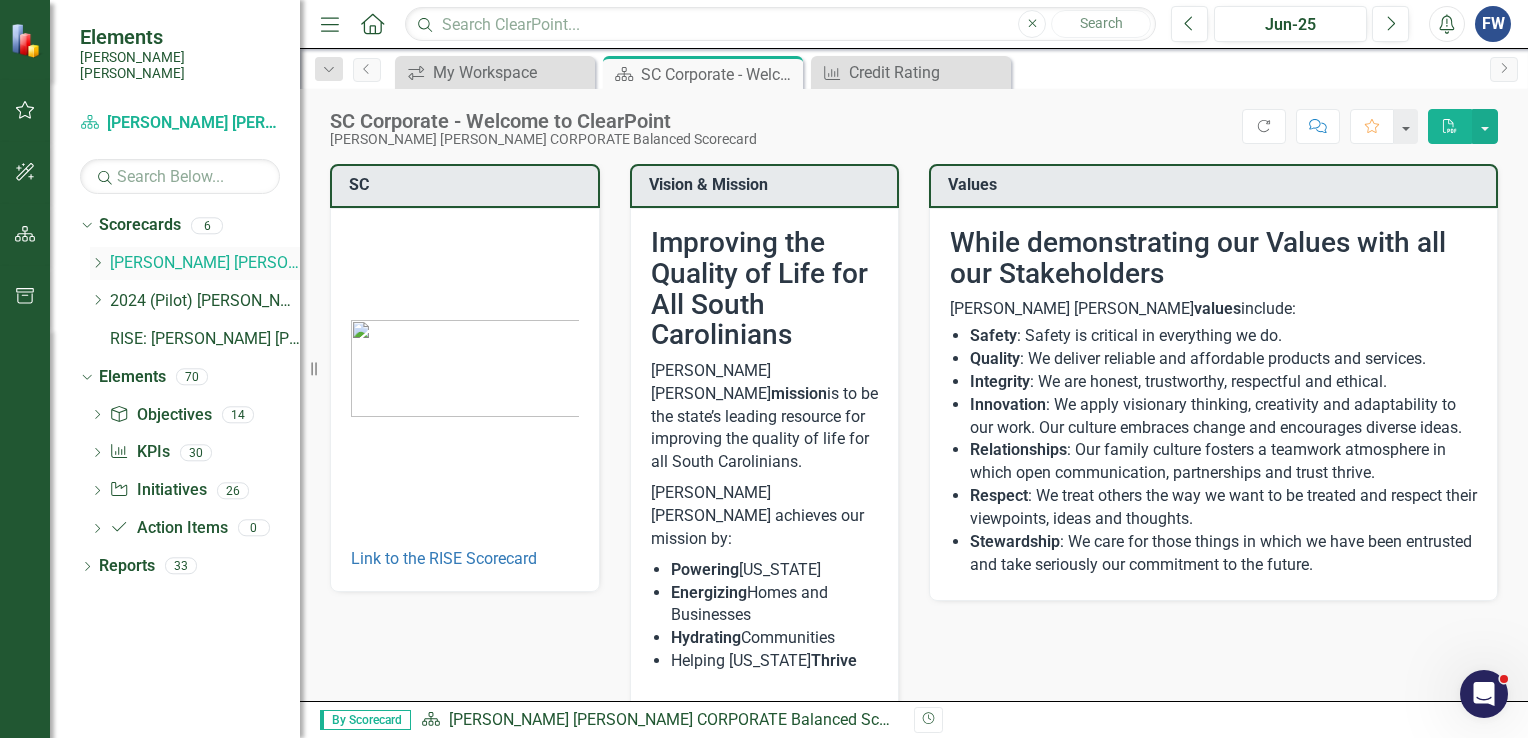 click on "Dropdown" 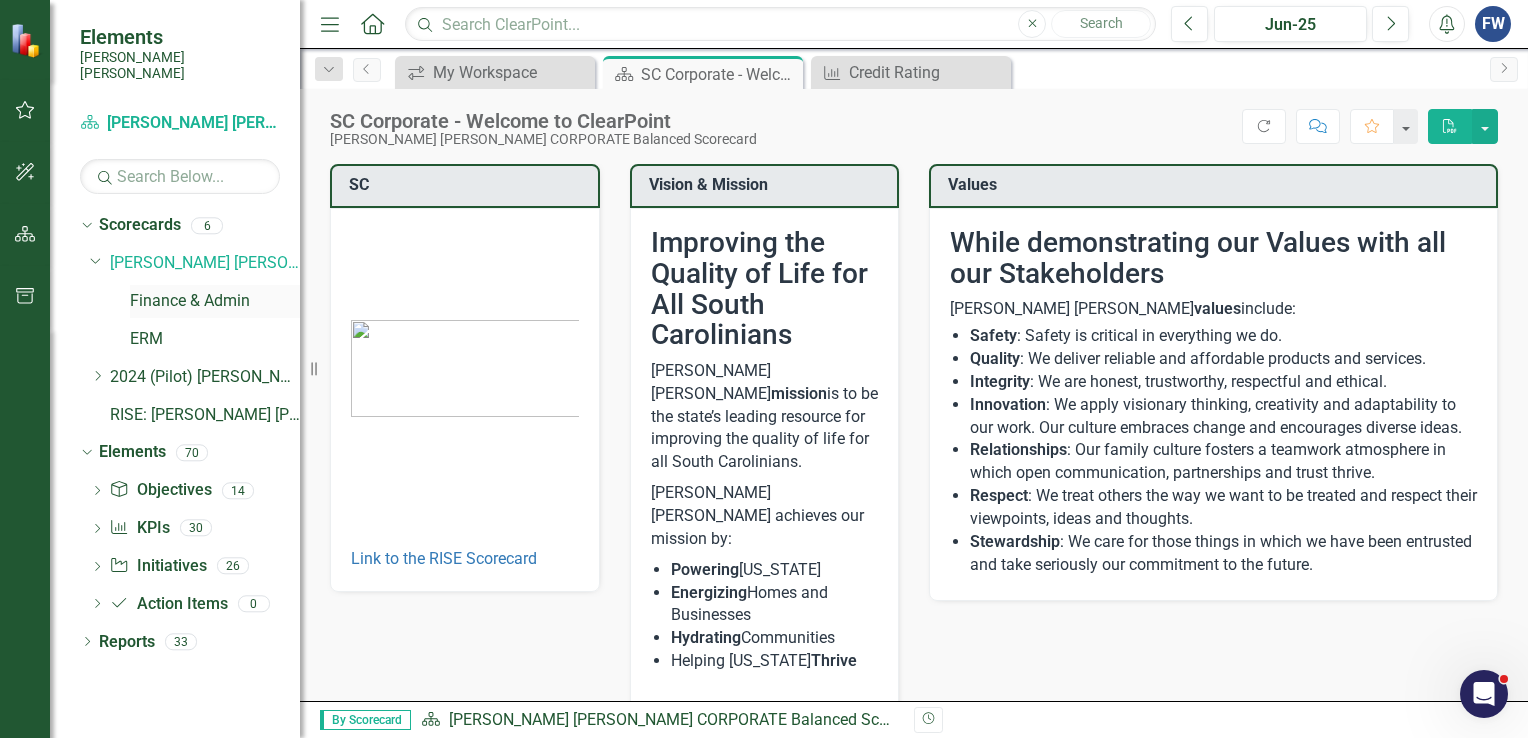 click on "Finance & Admin" at bounding box center (215, 301) 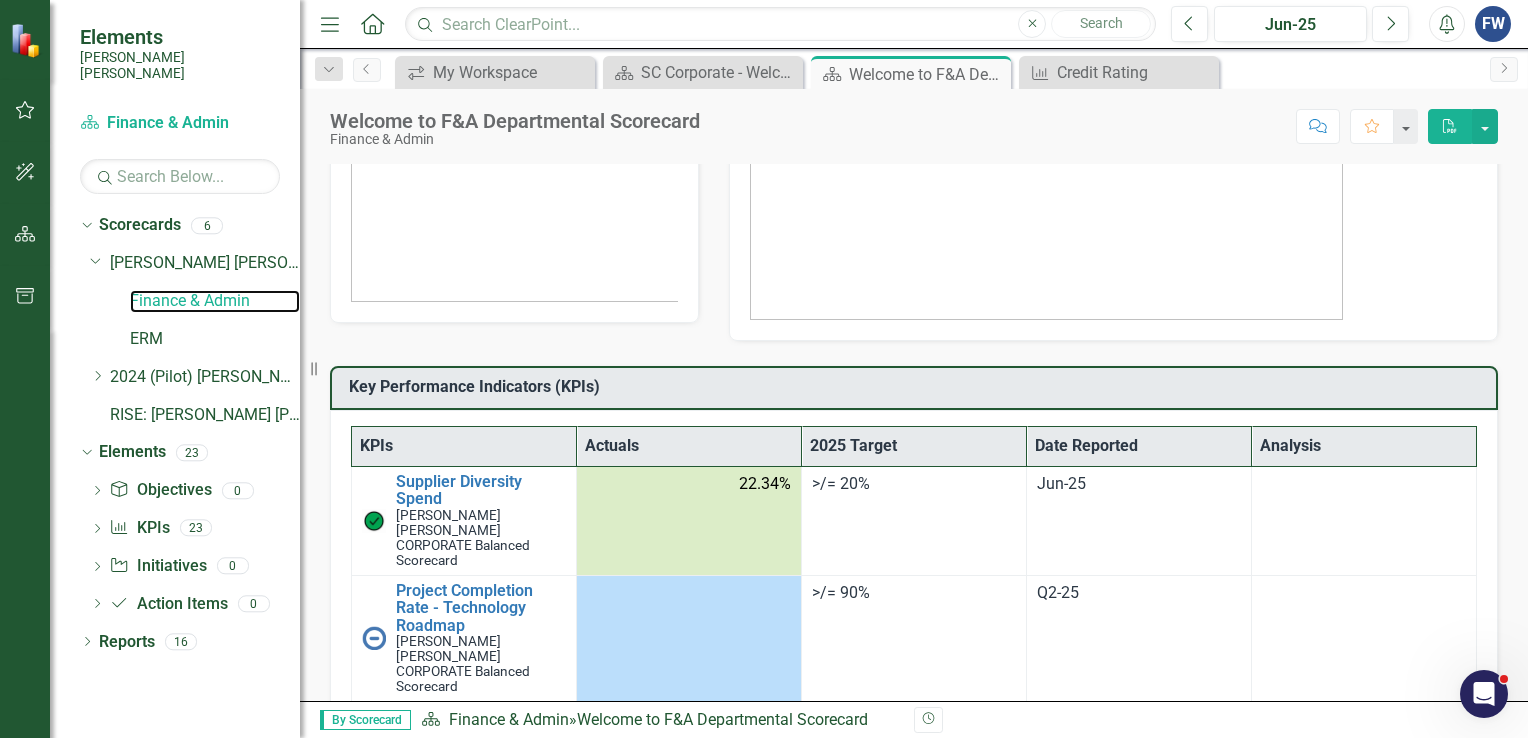 scroll, scrollTop: 300, scrollLeft: 0, axis: vertical 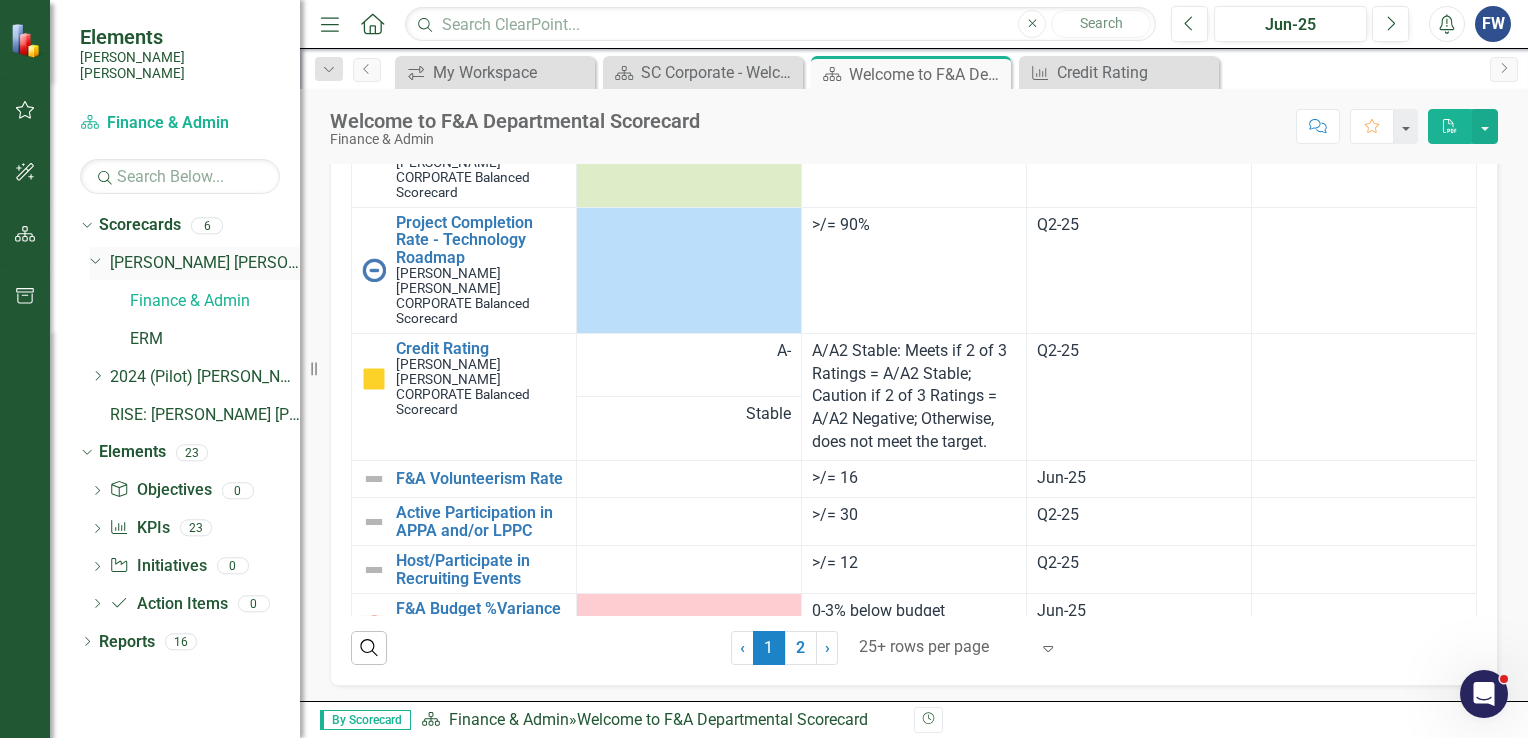 click on "[PERSON_NAME] [PERSON_NAME] CORPORATE Balanced Scorecard" at bounding box center [205, 263] 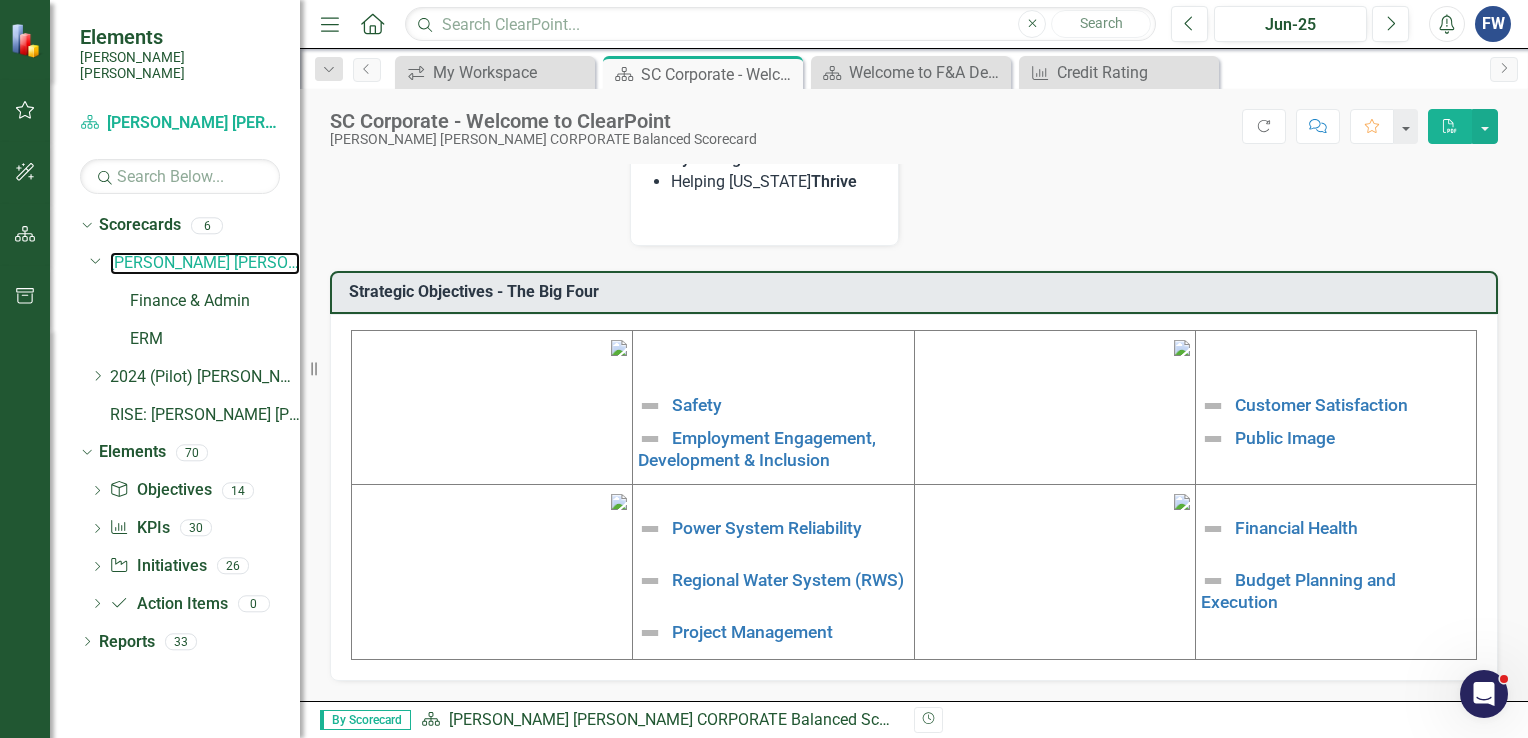 scroll, scrollTop: 500, scrollLeft: 0, axis: vertical 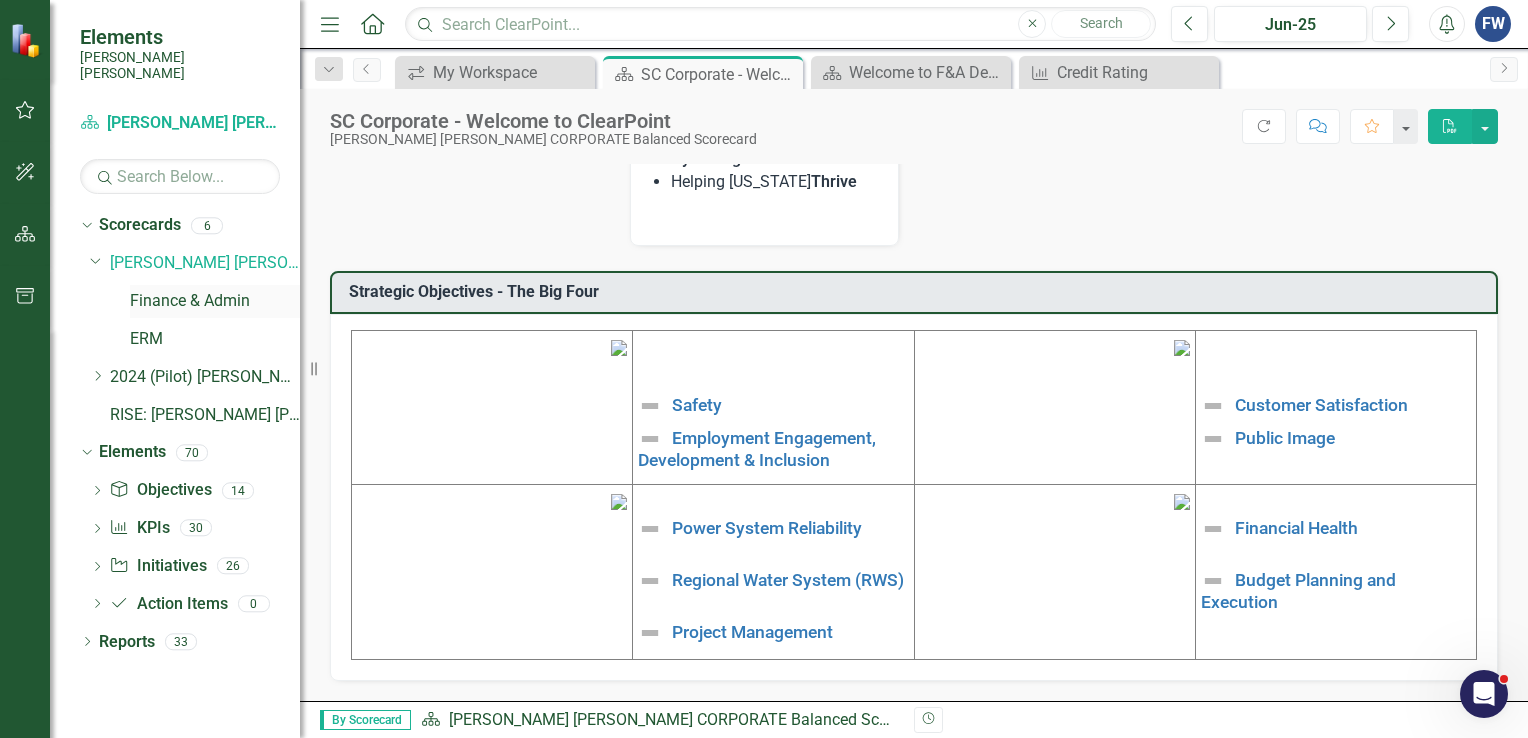 click on "Finance & Admin" at bounding box center [215, 301] 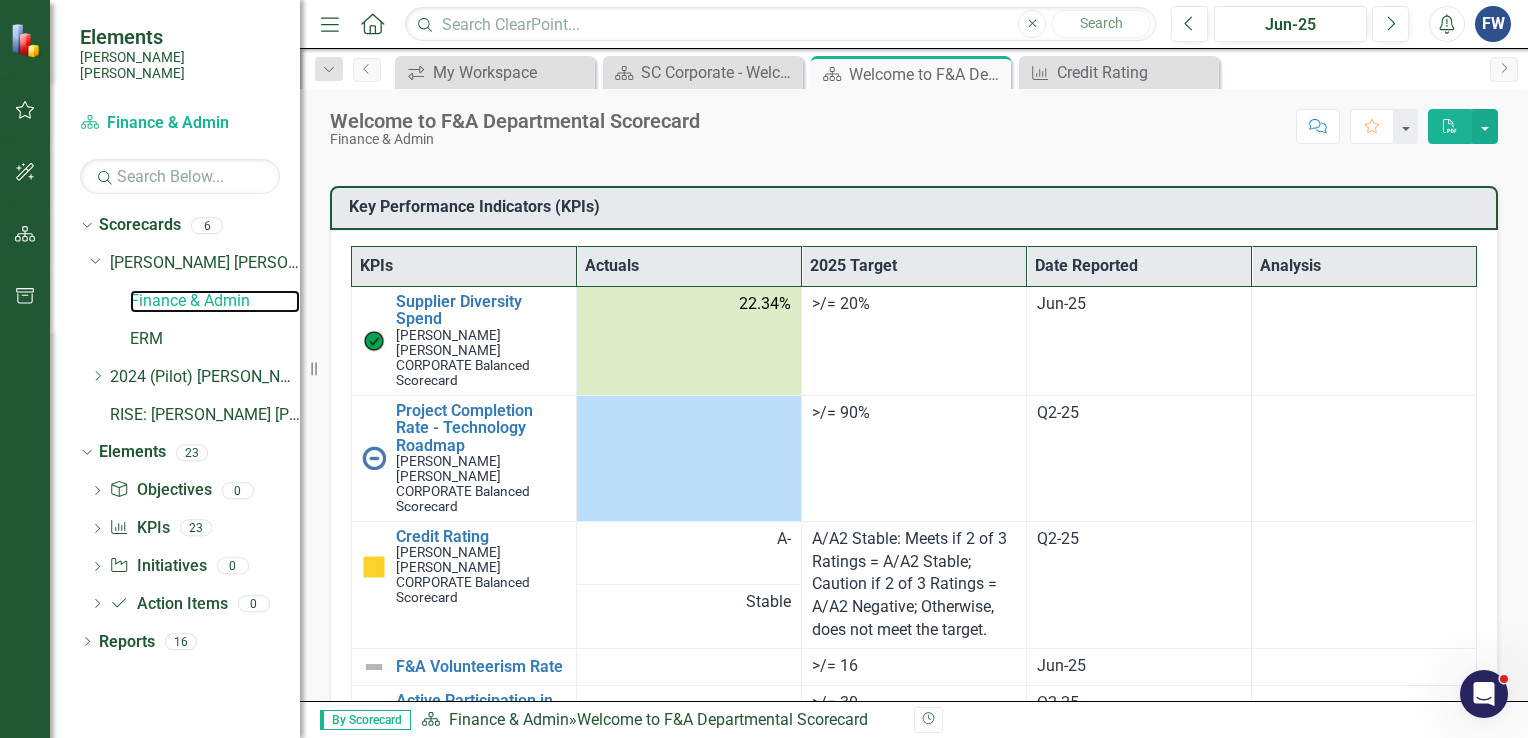 scroll, scrollTop: 500, scrollLeft: 0, axis: vertical 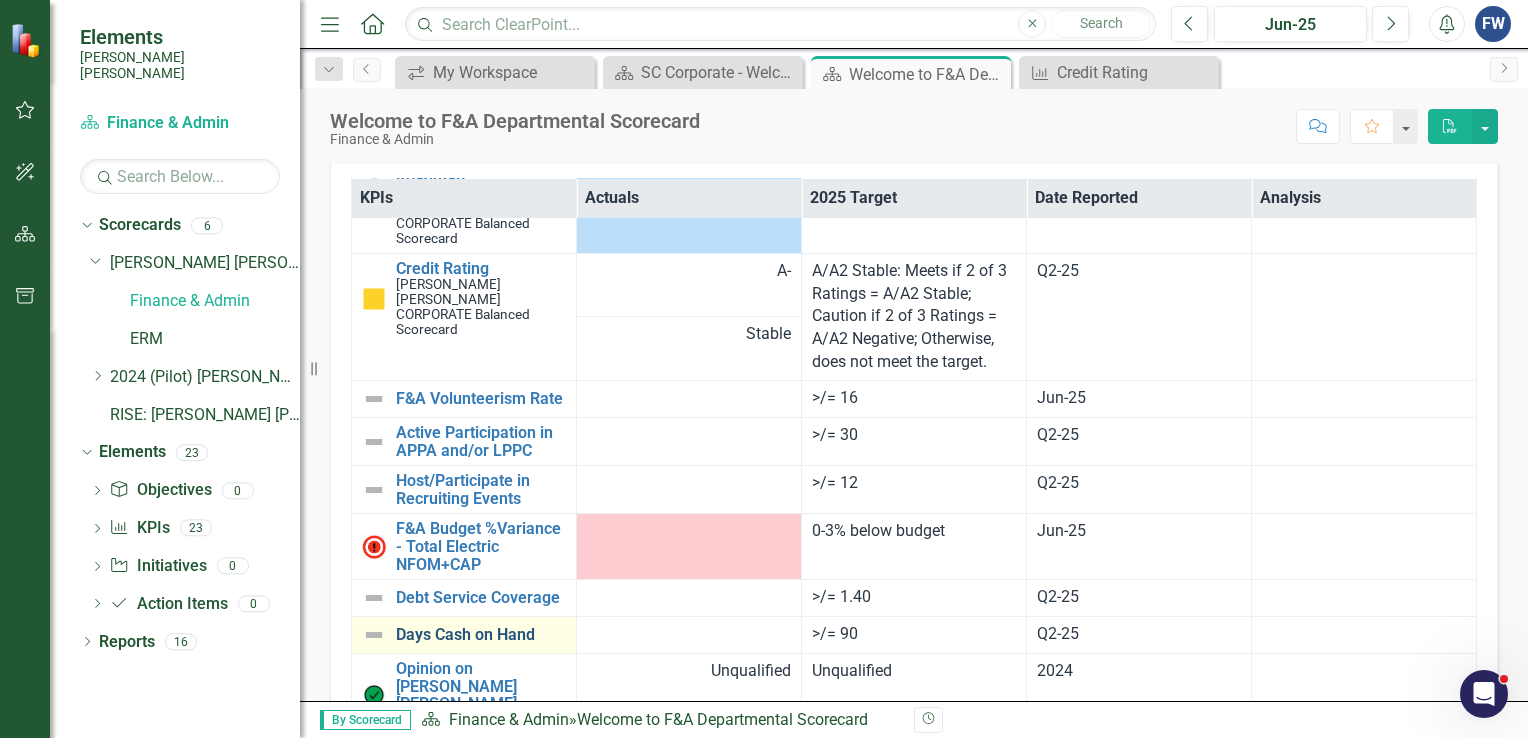 click on "Days Cash on Hand" at bounding box center (481, 635) 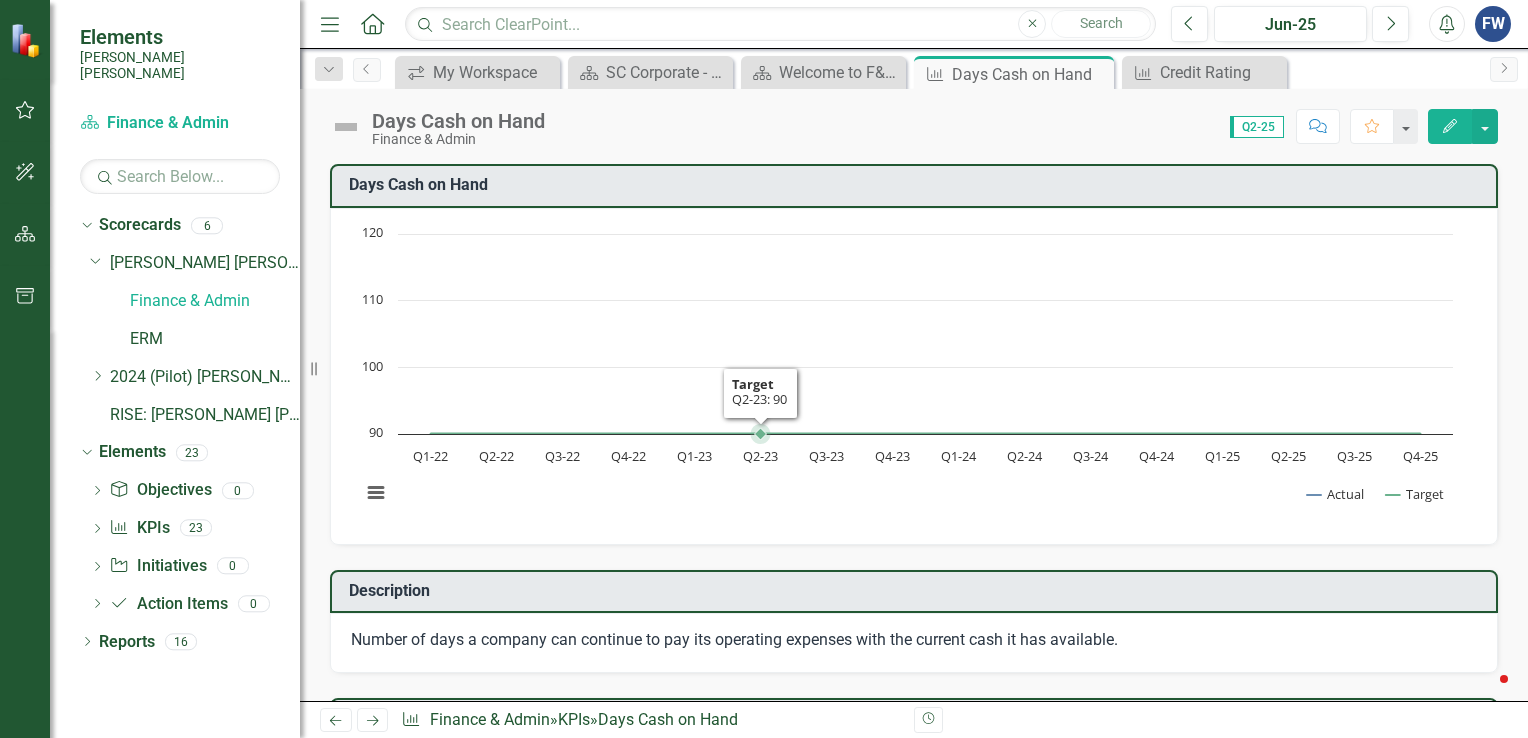 scroll, scrollTop: 0, scrollLeft: 0, axis: both 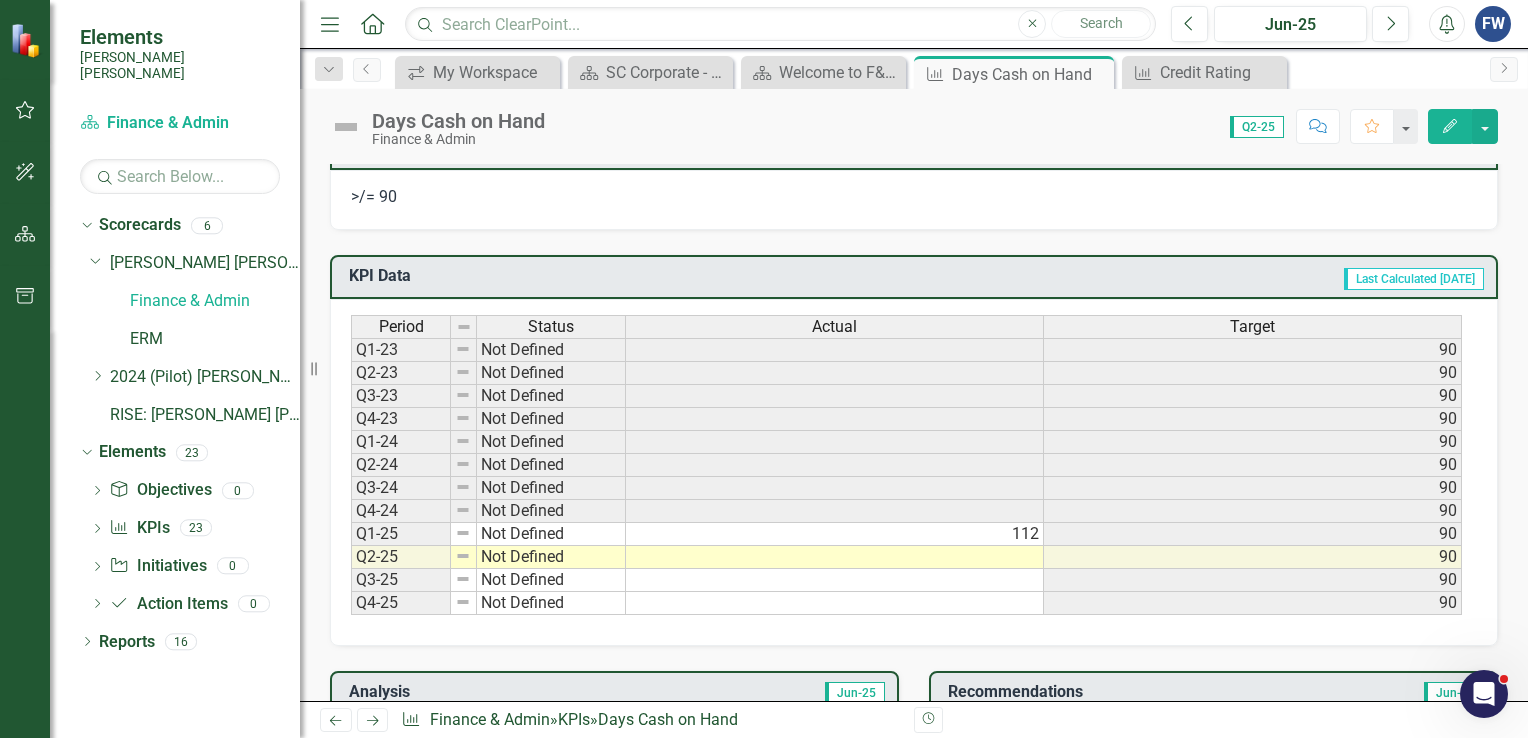 click on "Not Defined" at bounding box center [551, 534] 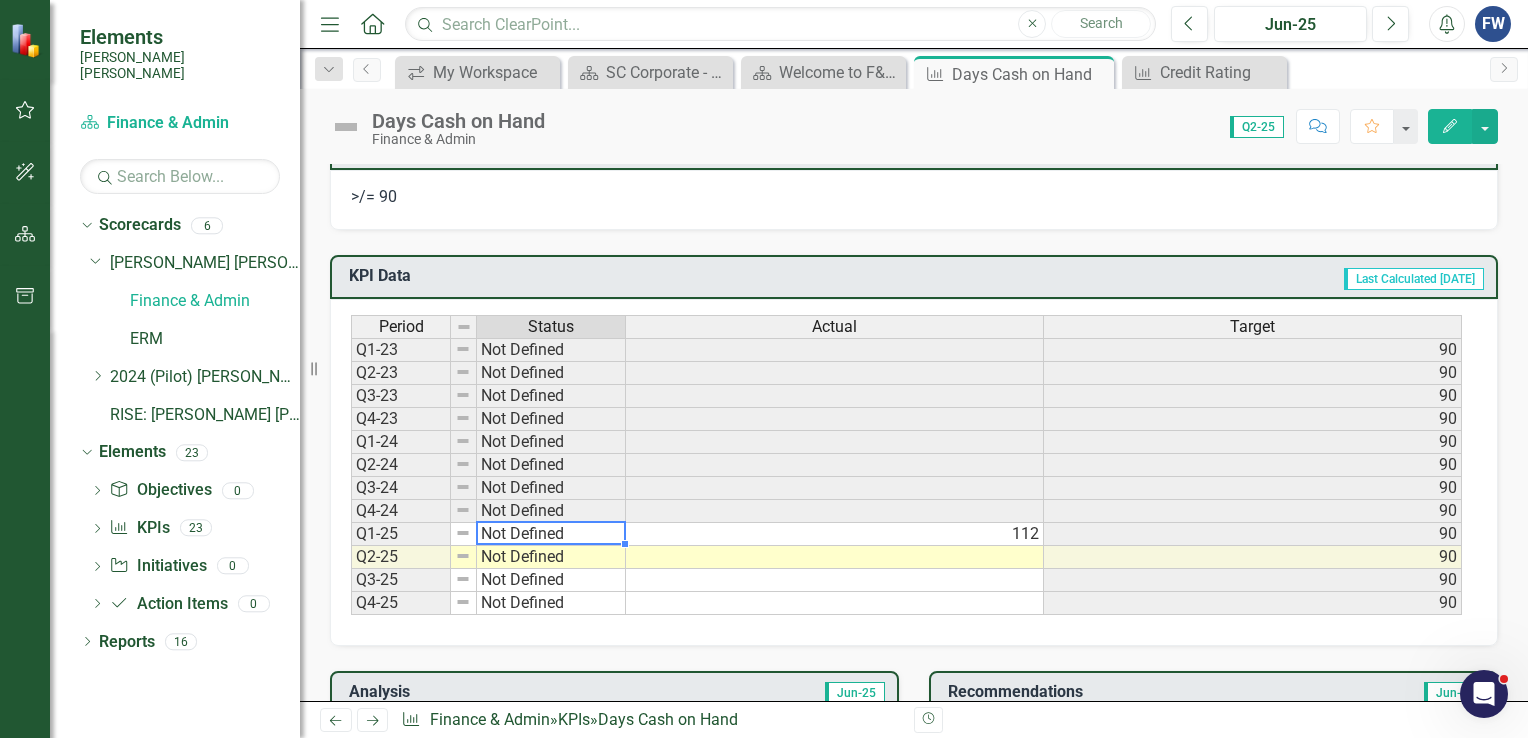 click at bounding box center (463, 533) 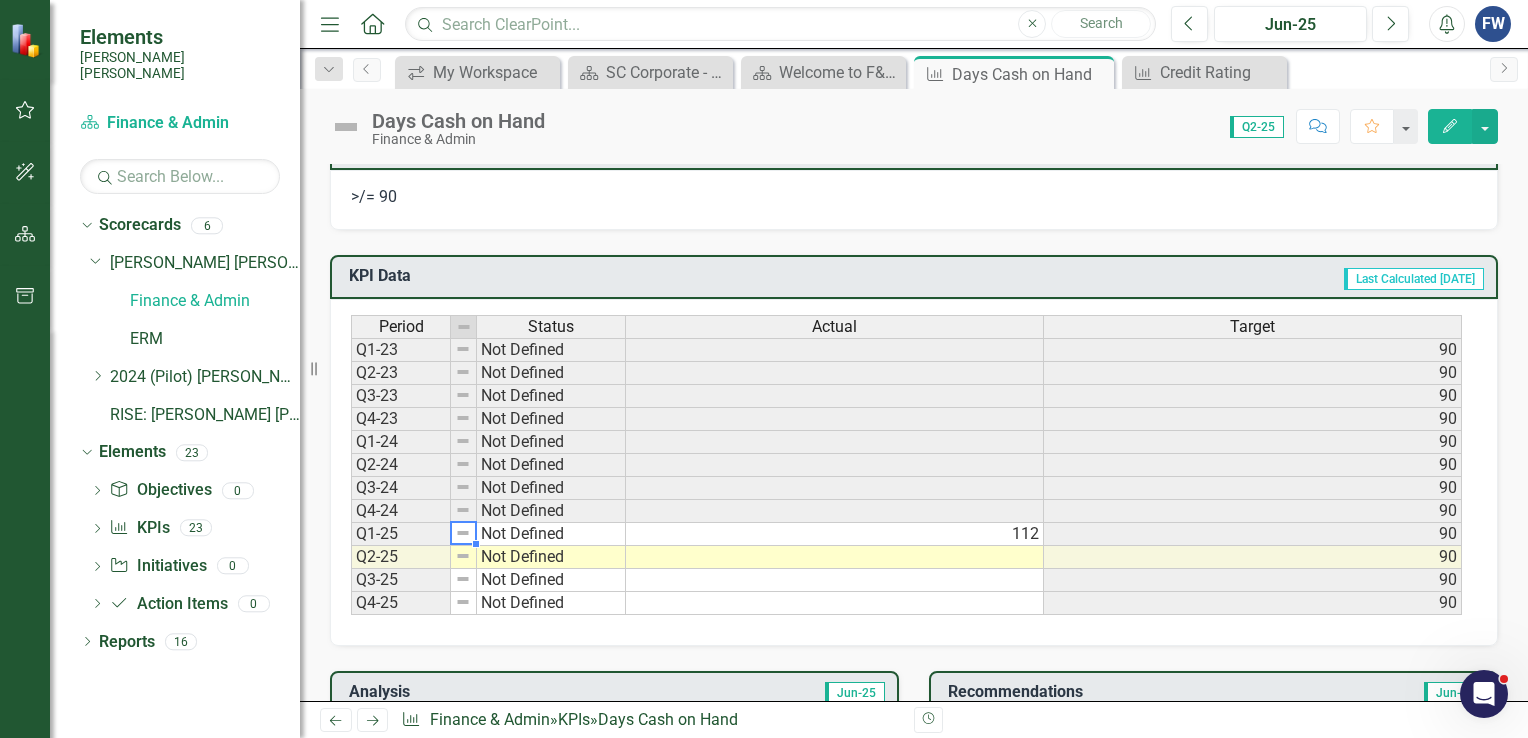 click at bounding box center (463, 533) 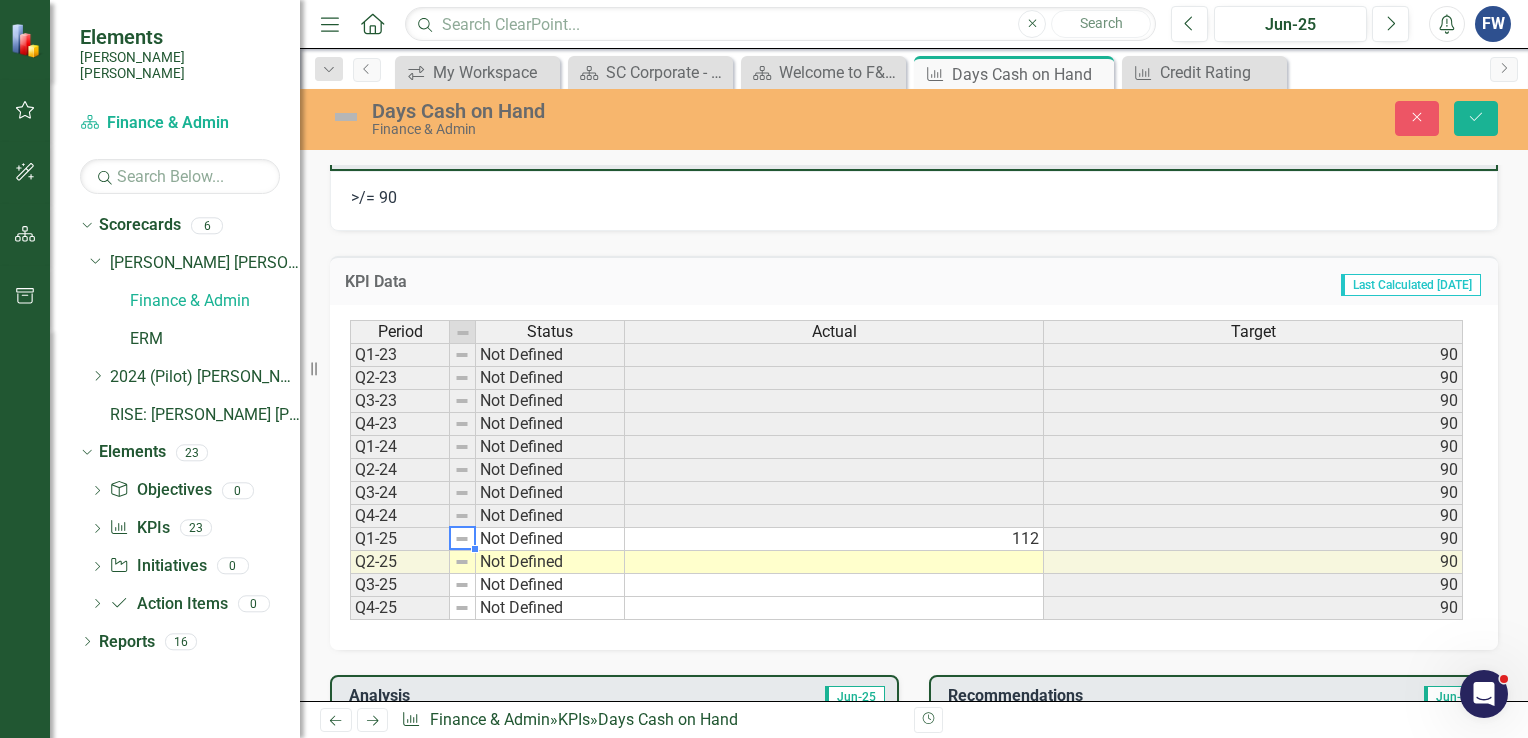 click on "Not Defined" at bounding box center [550, 539] 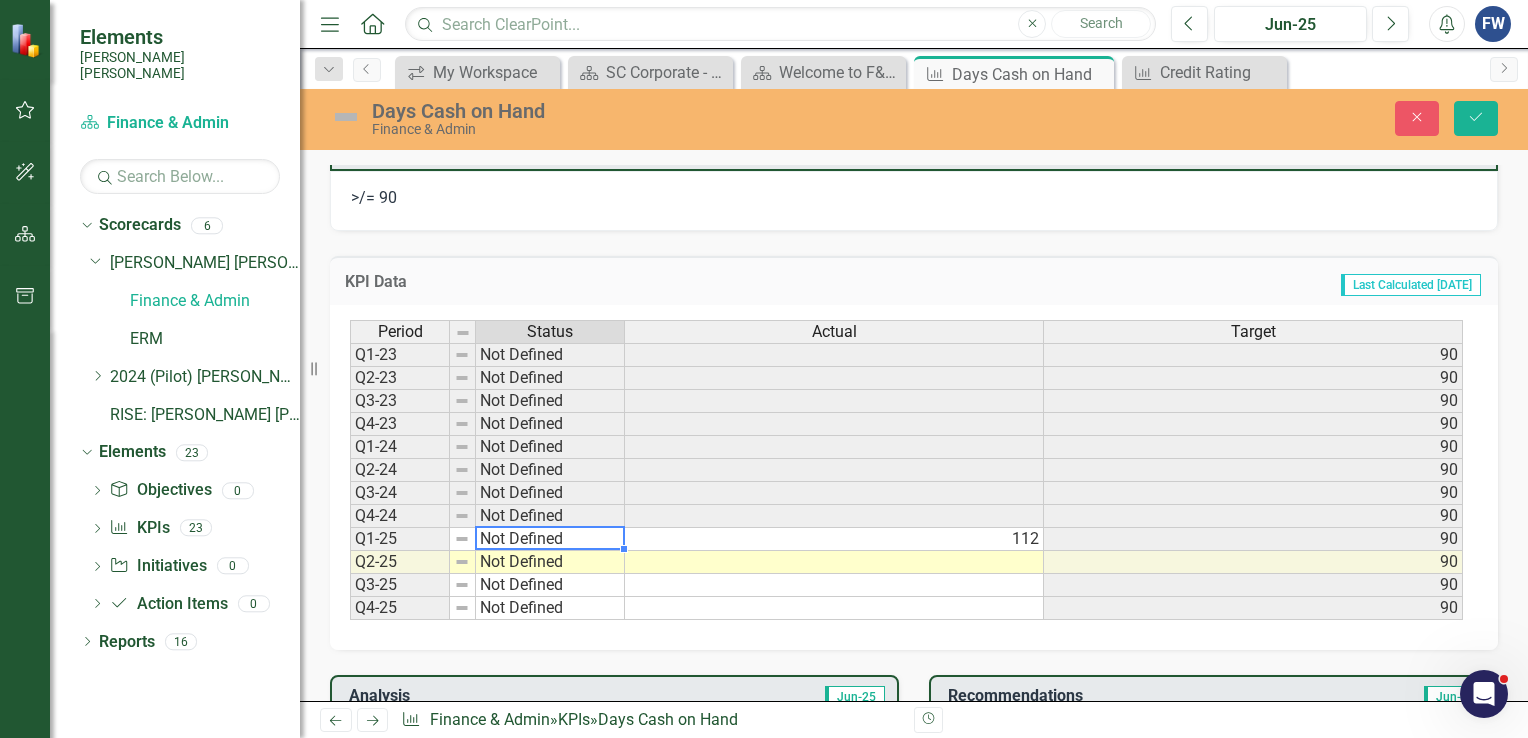 click on "Not Defined" at bounding box center [550, 539] 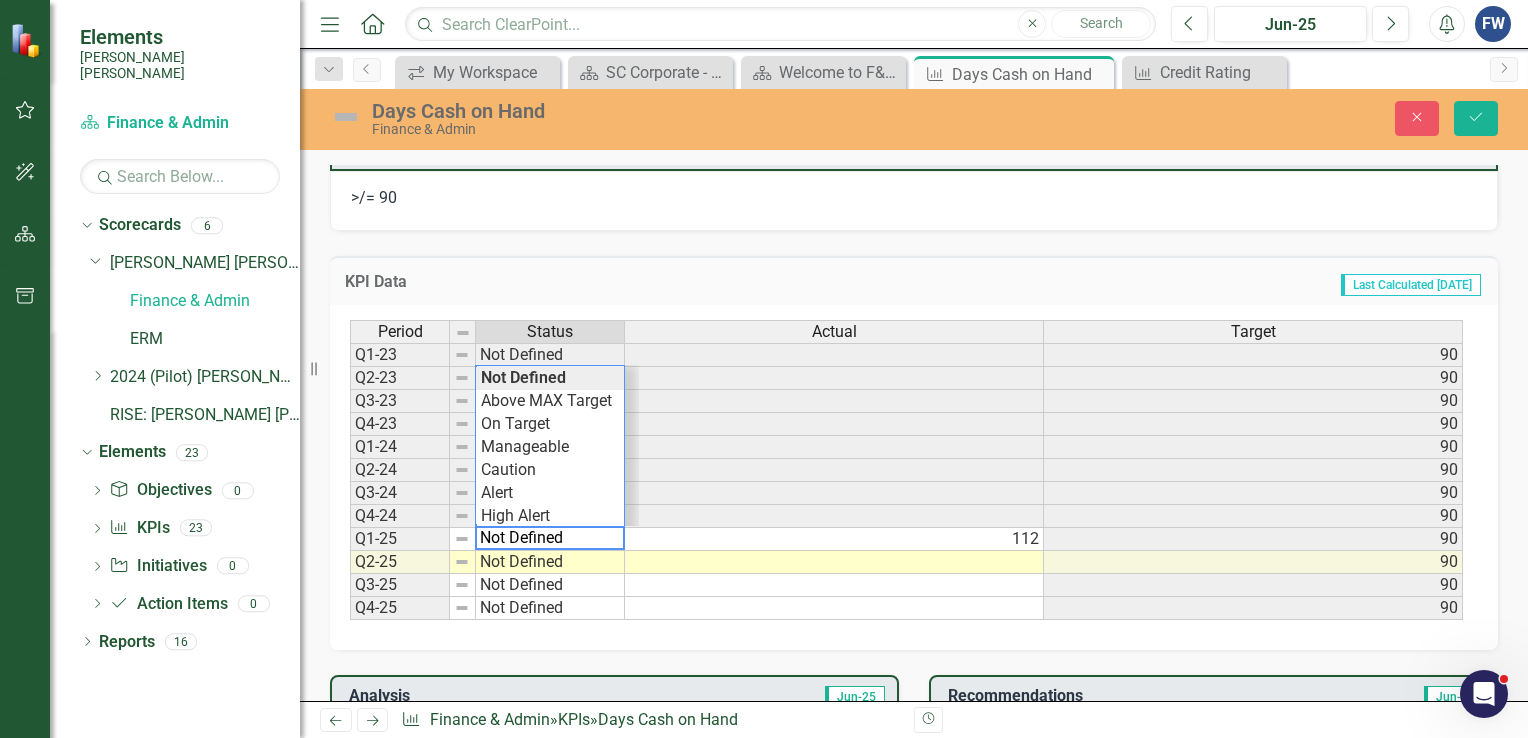 click at bounding box center [834, 562] 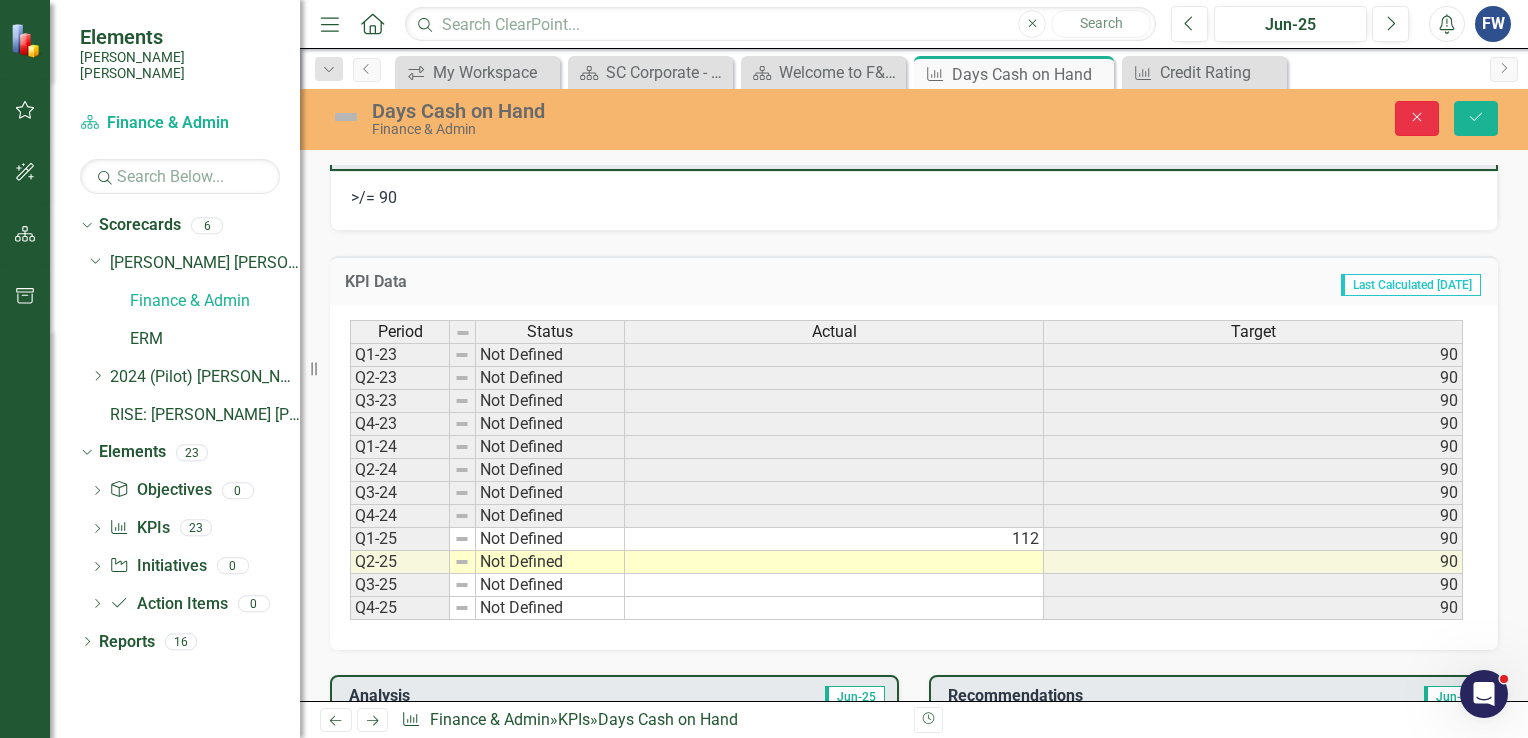 click on "Close" at bounding box center (1417, 118) 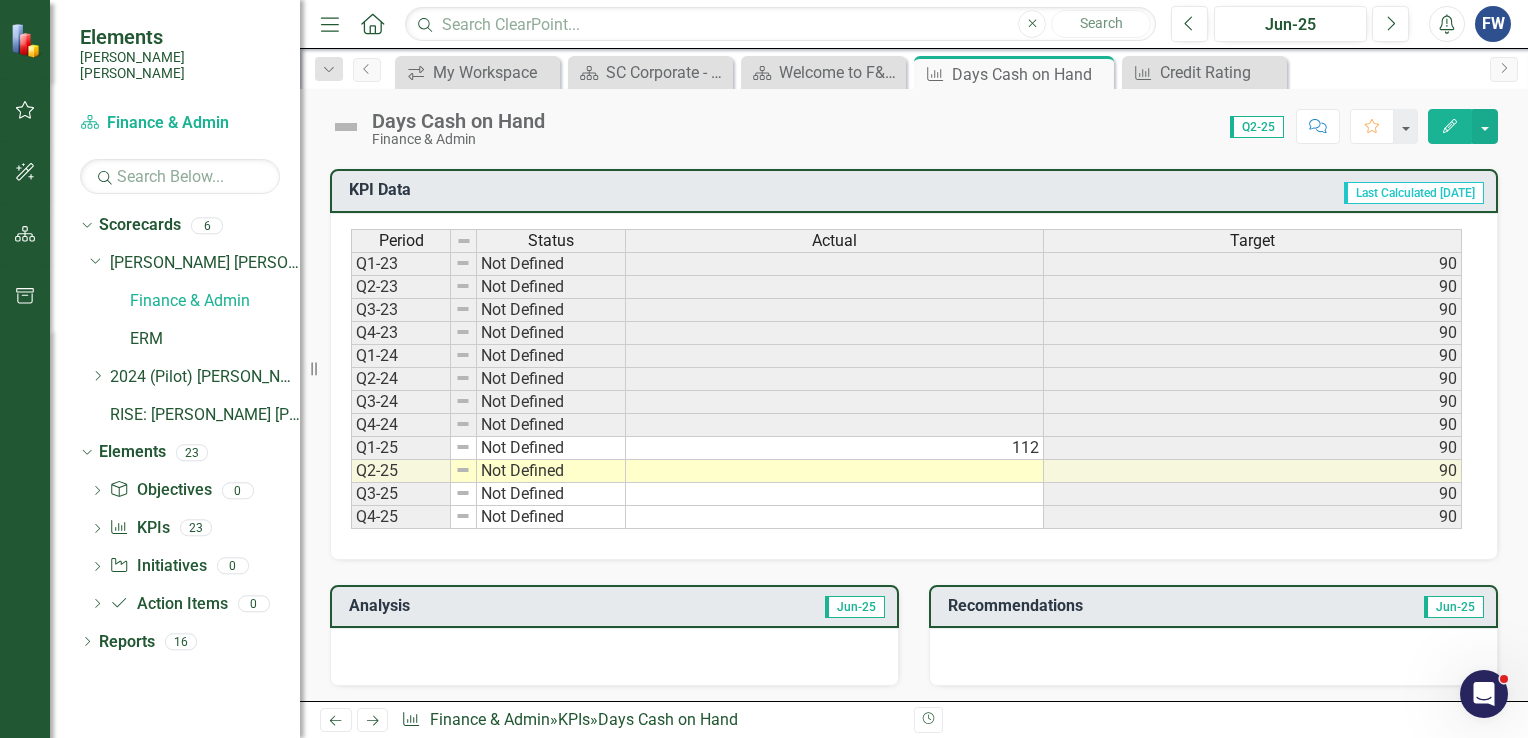 scroll, scrollTop: 800, scrollLeft: 0, axis: vertical 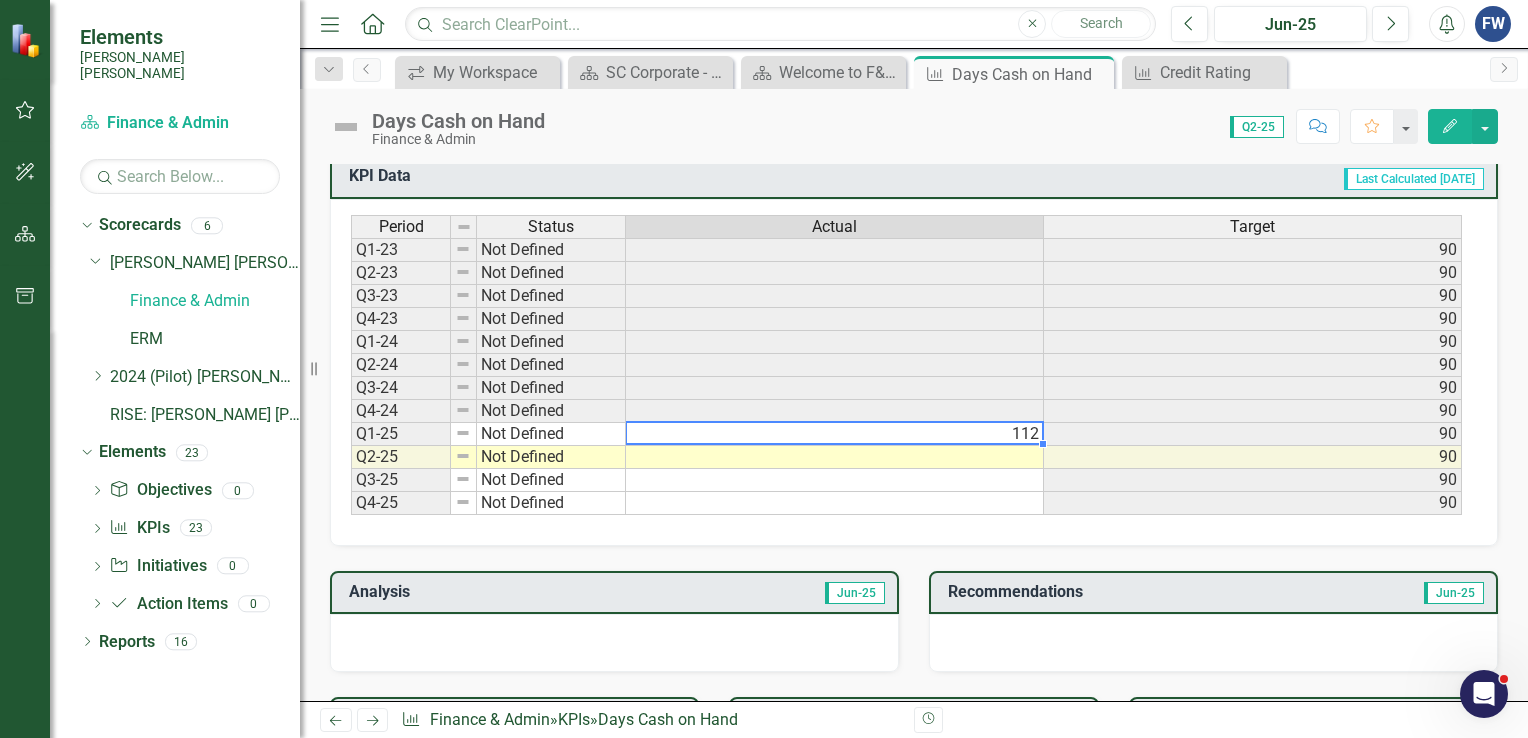 click on "112" at bounding box center [835, 434] 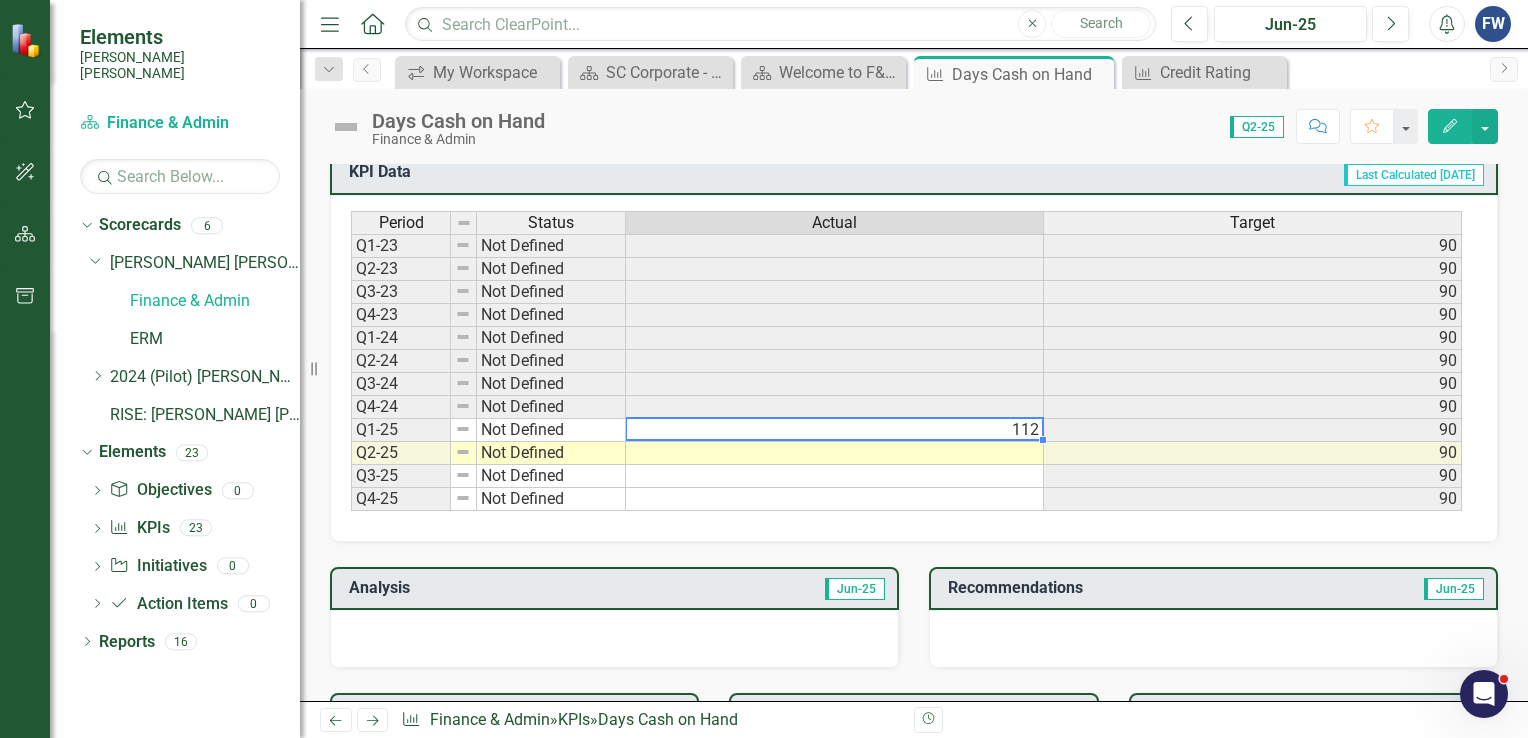 scroll, scrollTop: 800, scrollLeft: 0, axis: vertical 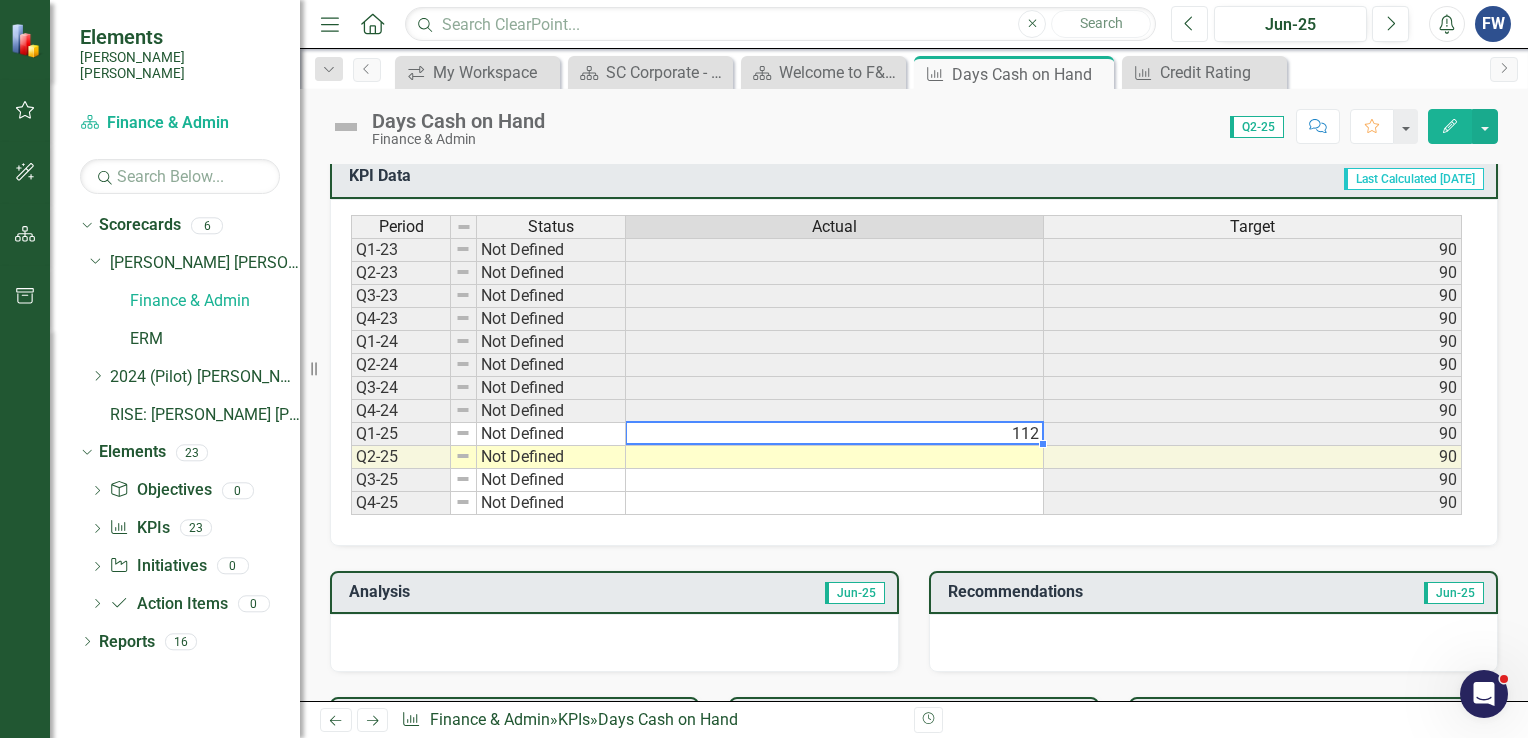 click on "Previous" at bounding box center (1189, 24) 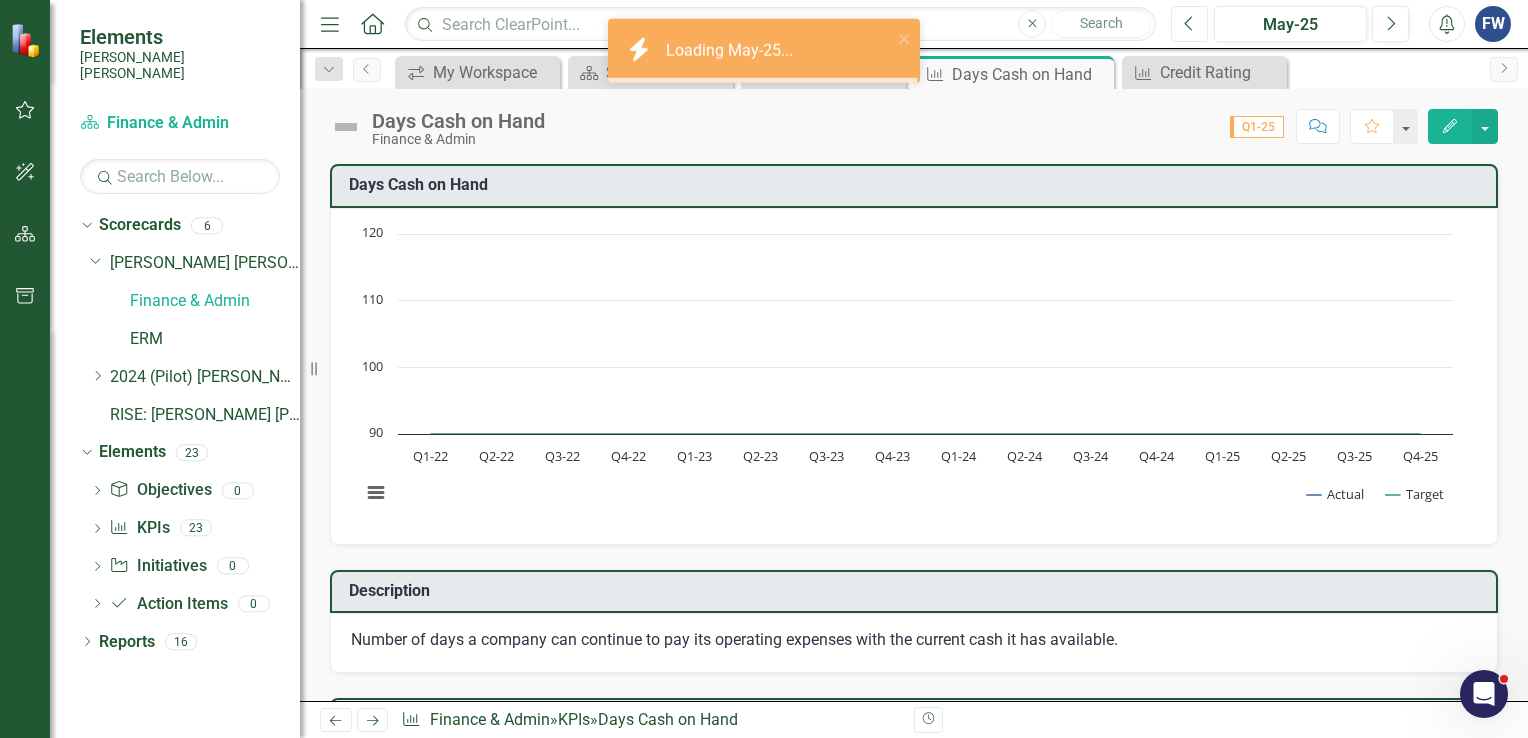 click on "Previous" at bounding box center [1189, 24] 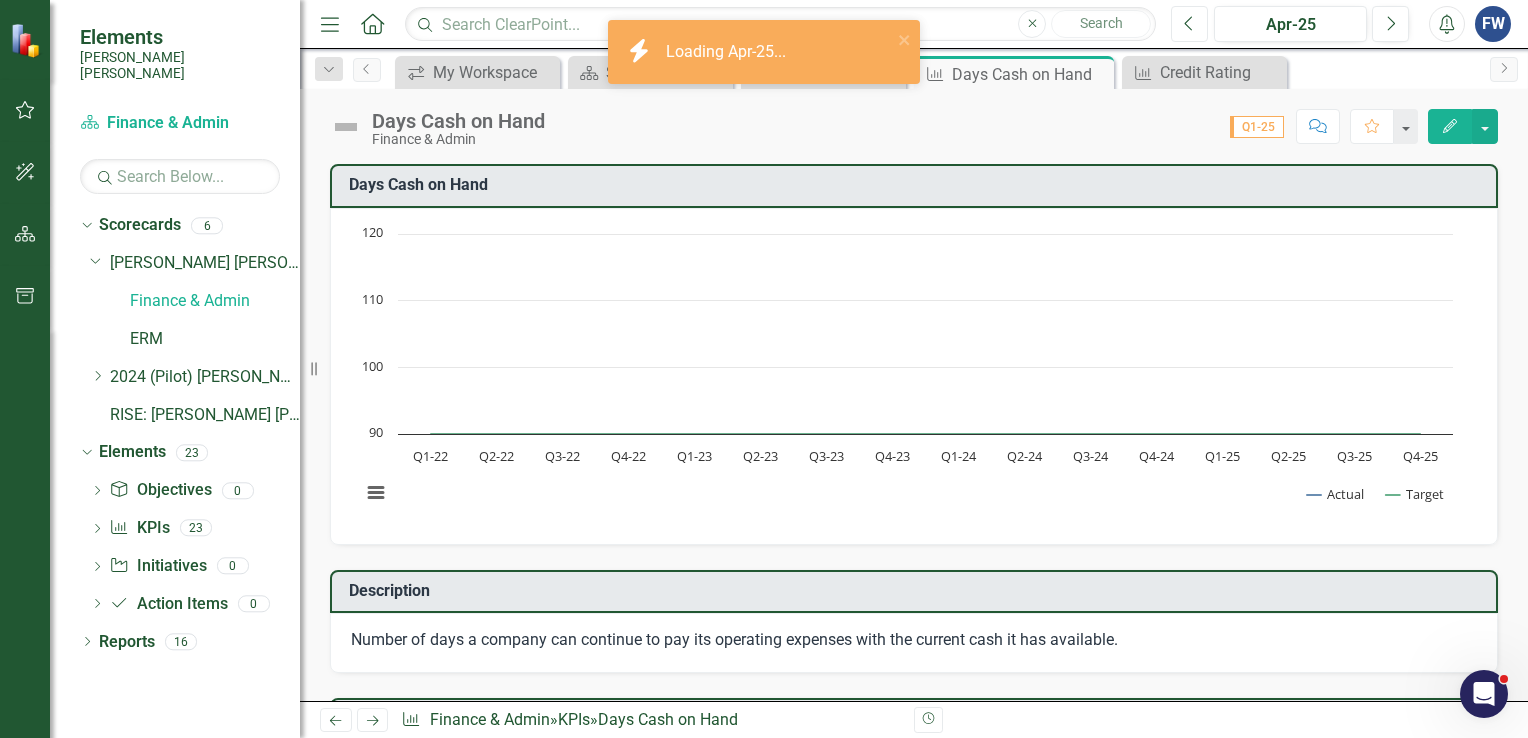 click on "Previous" at bounding box center [1189, 24] 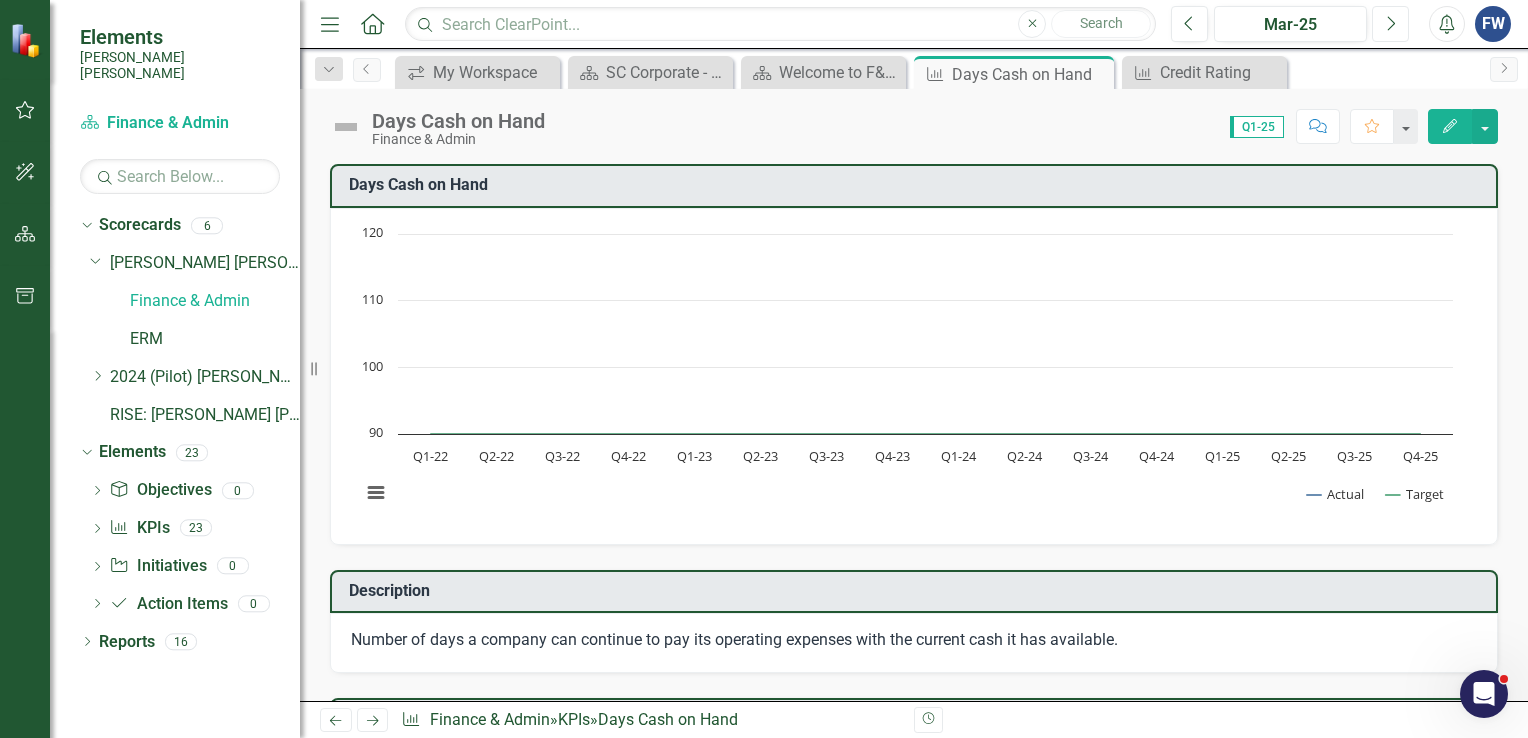 click on "Next" 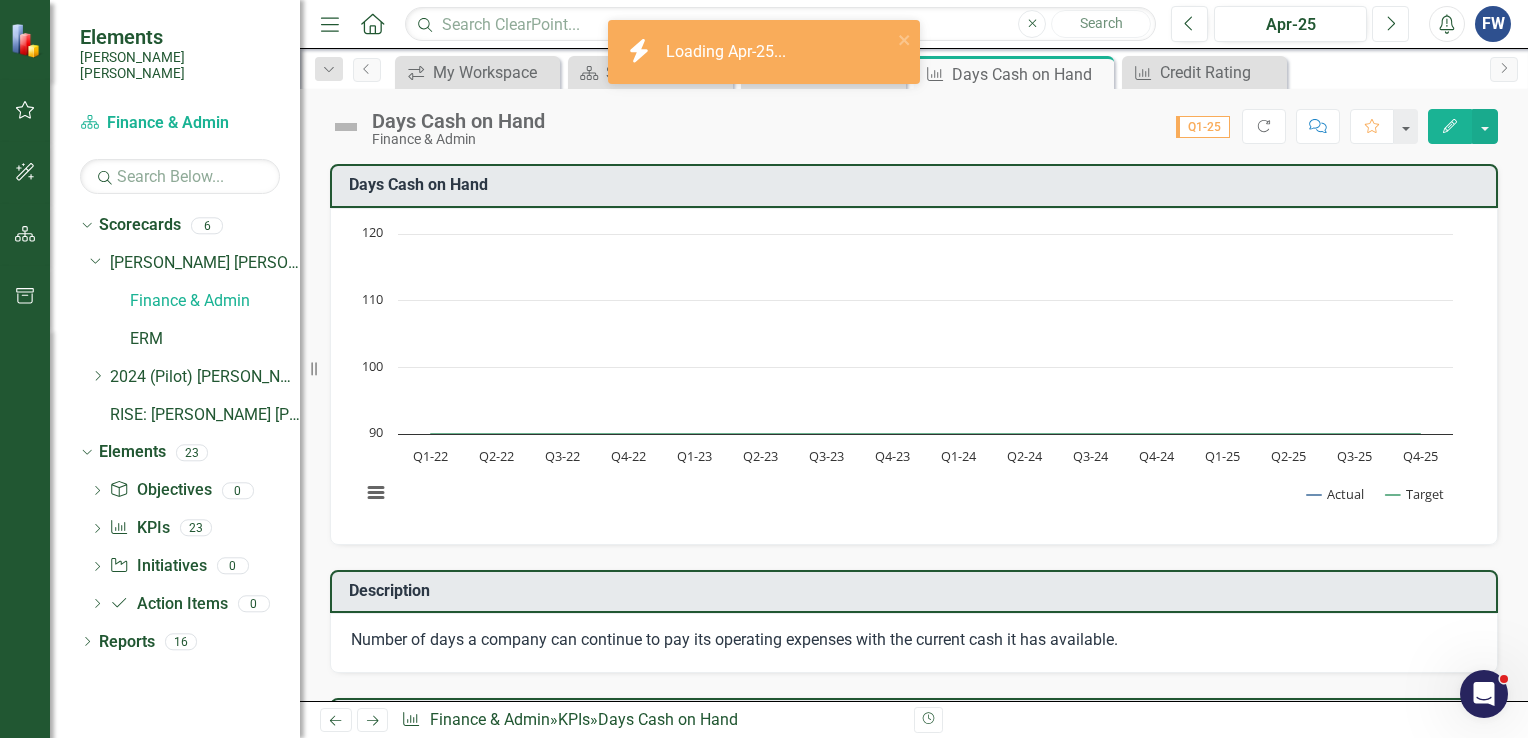 click on "Next" 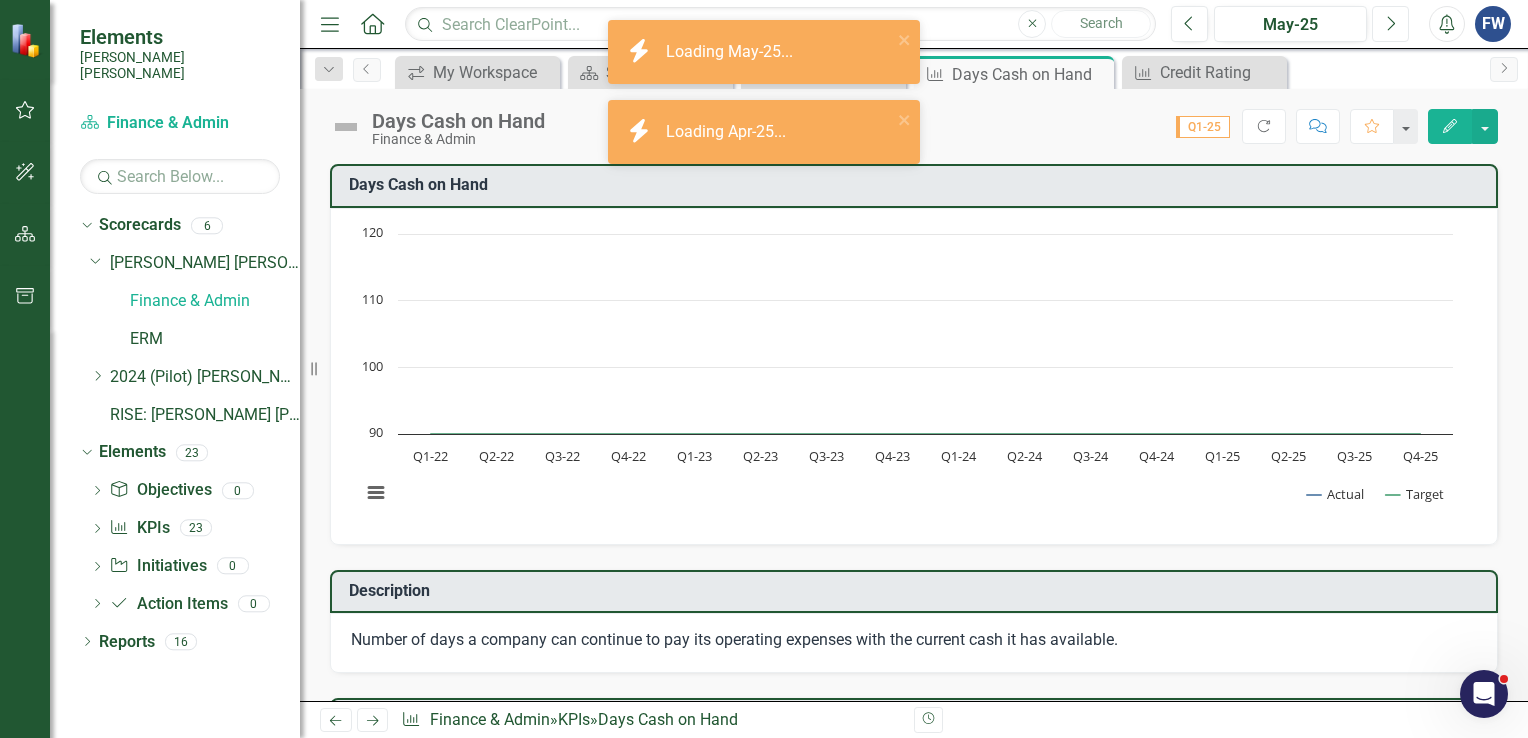 click on "Next" 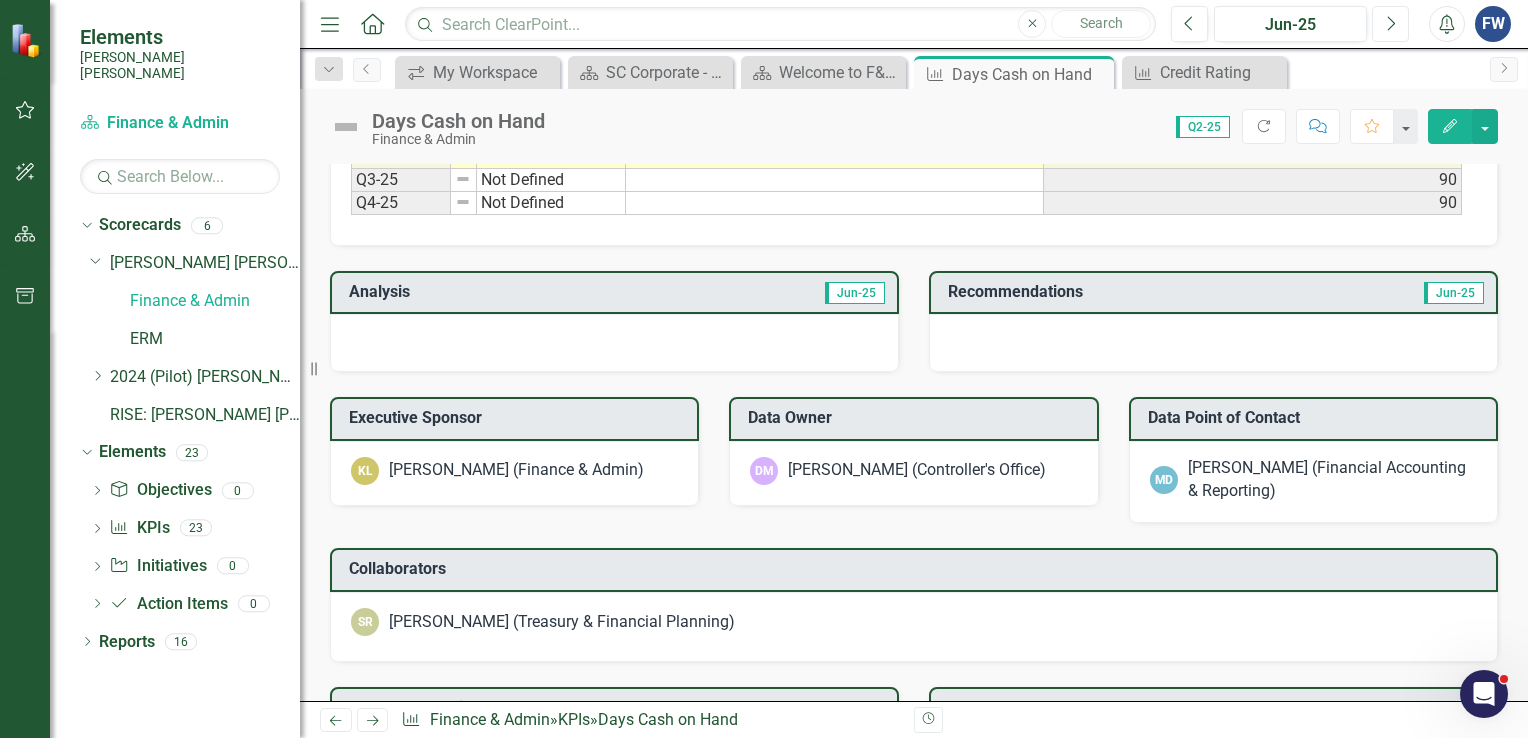 scroll, scrollTop: 1000, scrollLeft: 0, axis: vertical 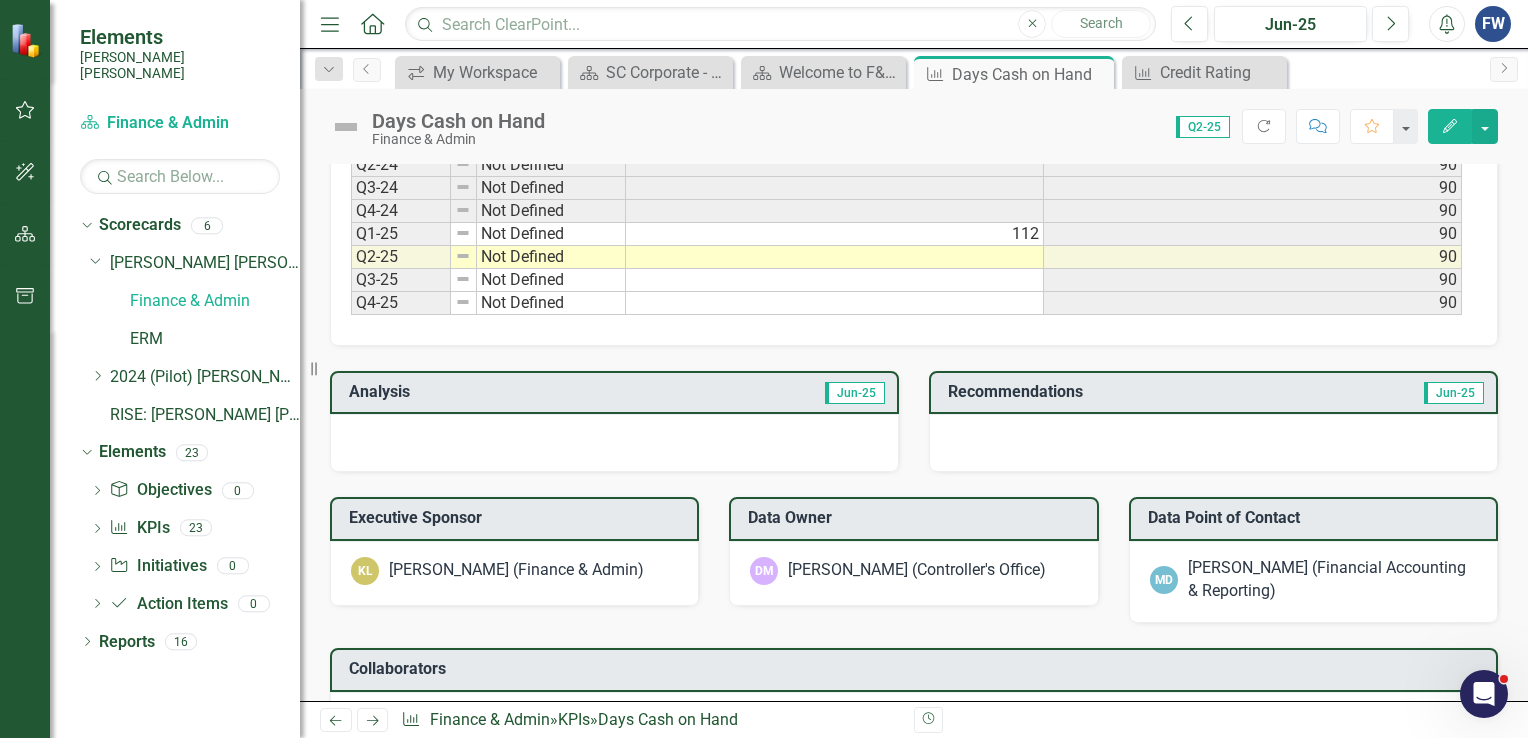click at bounding box center [614, 443] 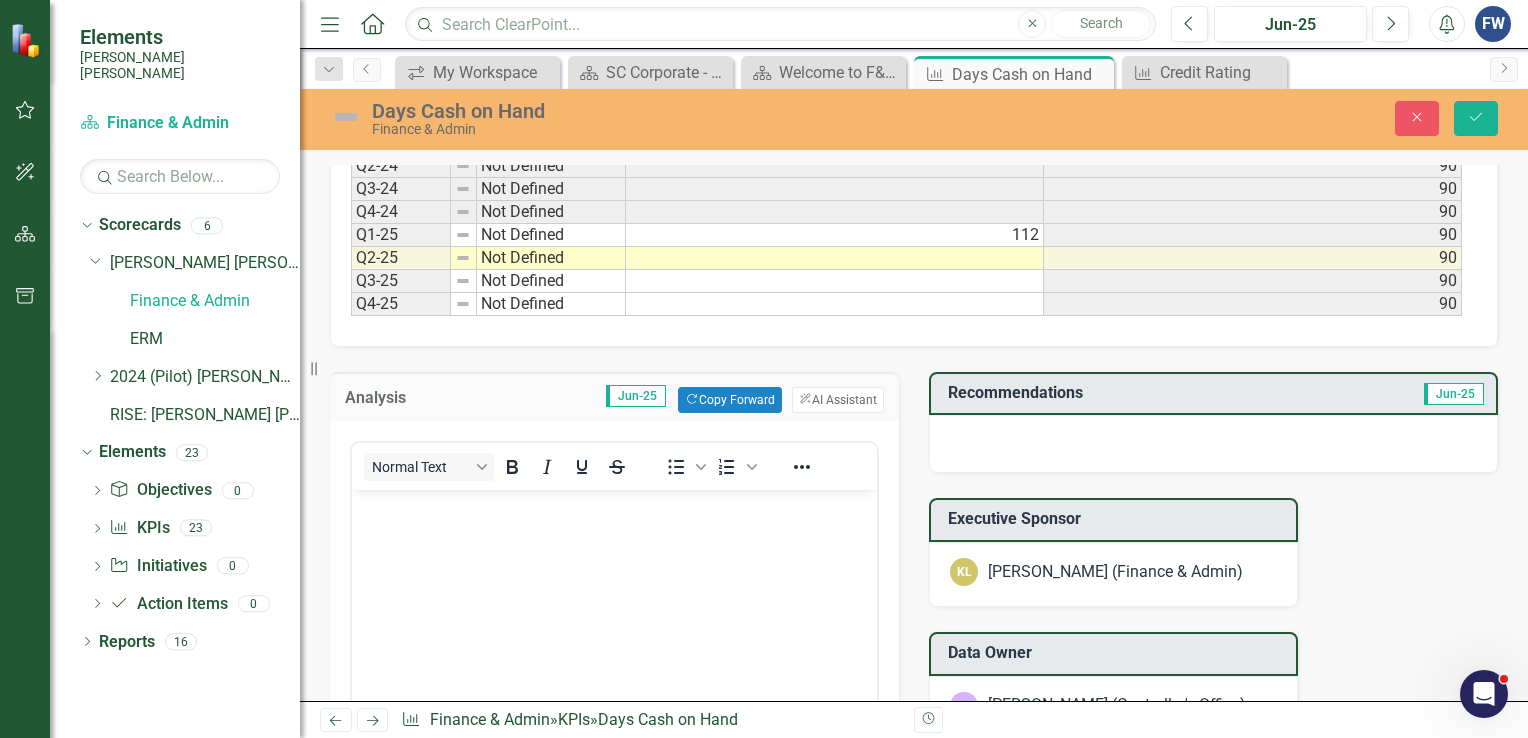 scroll, scrollTop: 0, scrollLeft: 0, axis: both 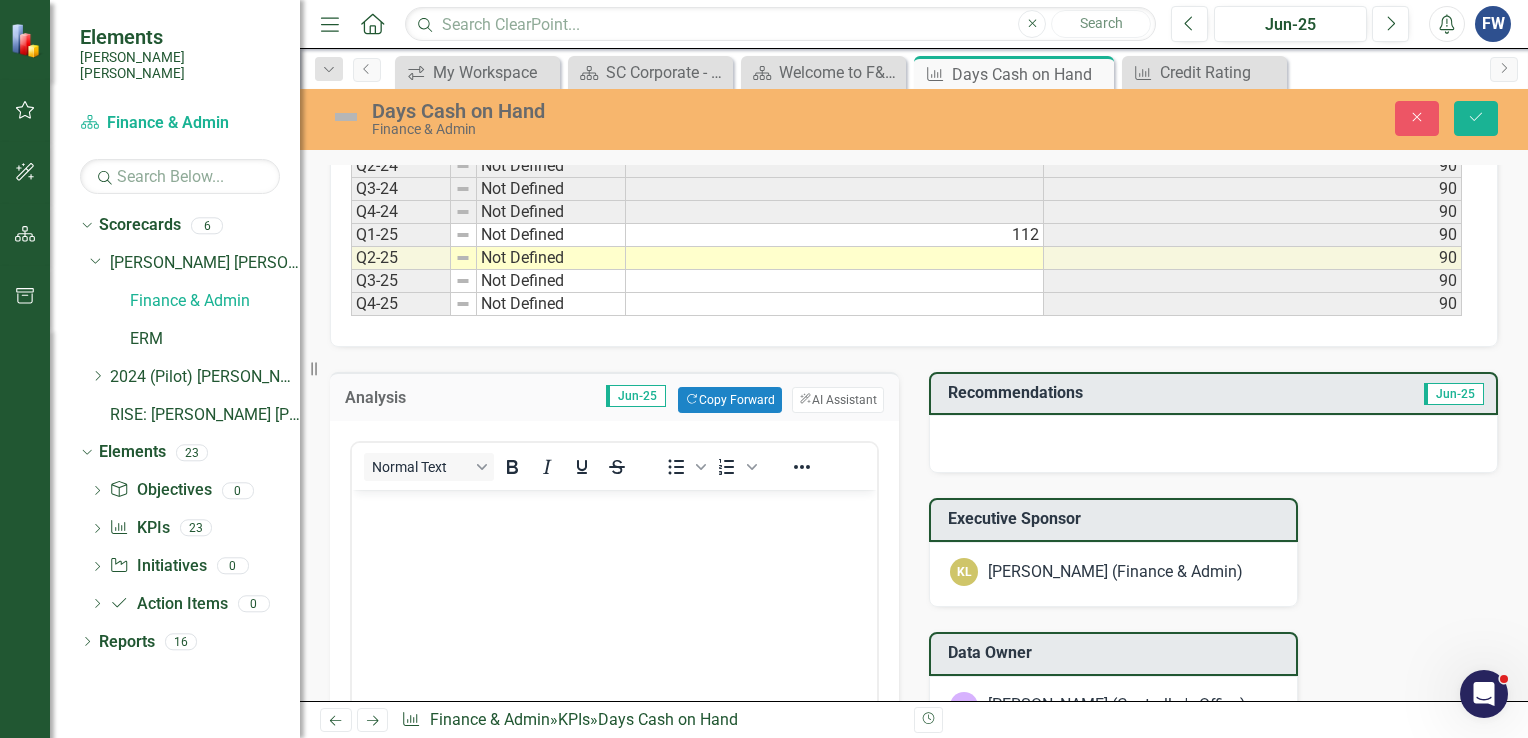 click at bounding box center (614, 639) 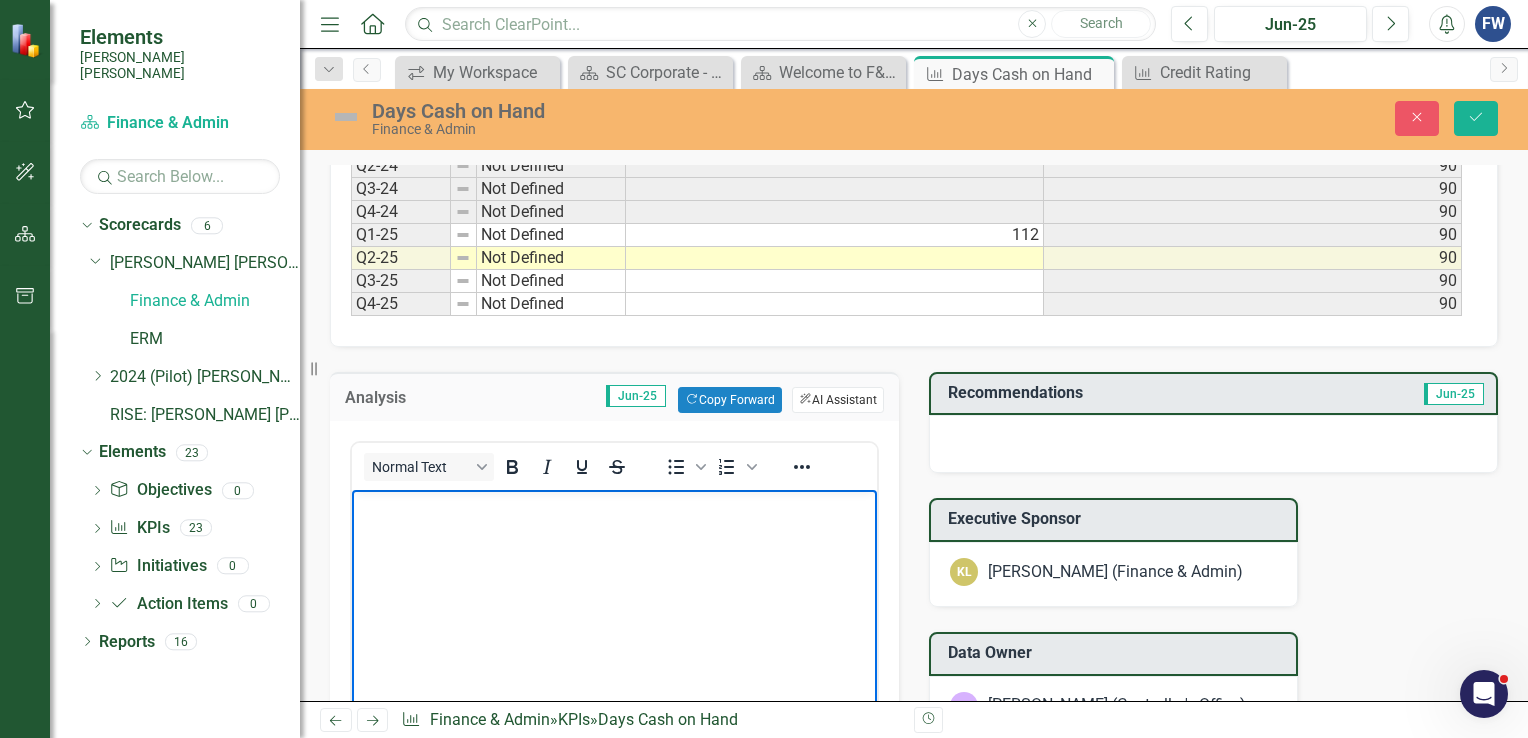 click on "ClearPoint AI  AI Assistant" at bounding box center [838, 400] 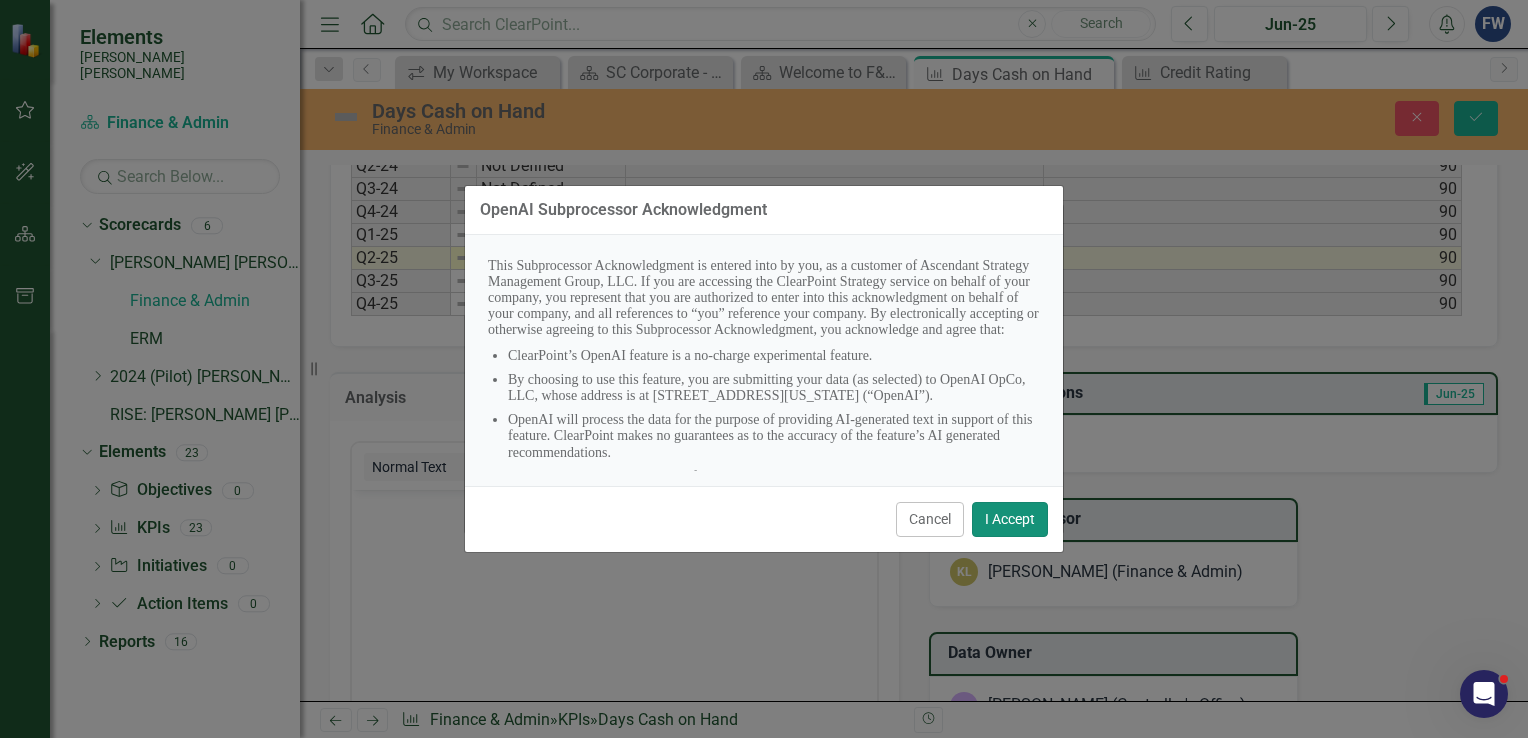 click on "I Accept" at bounding box center (1010, 519) 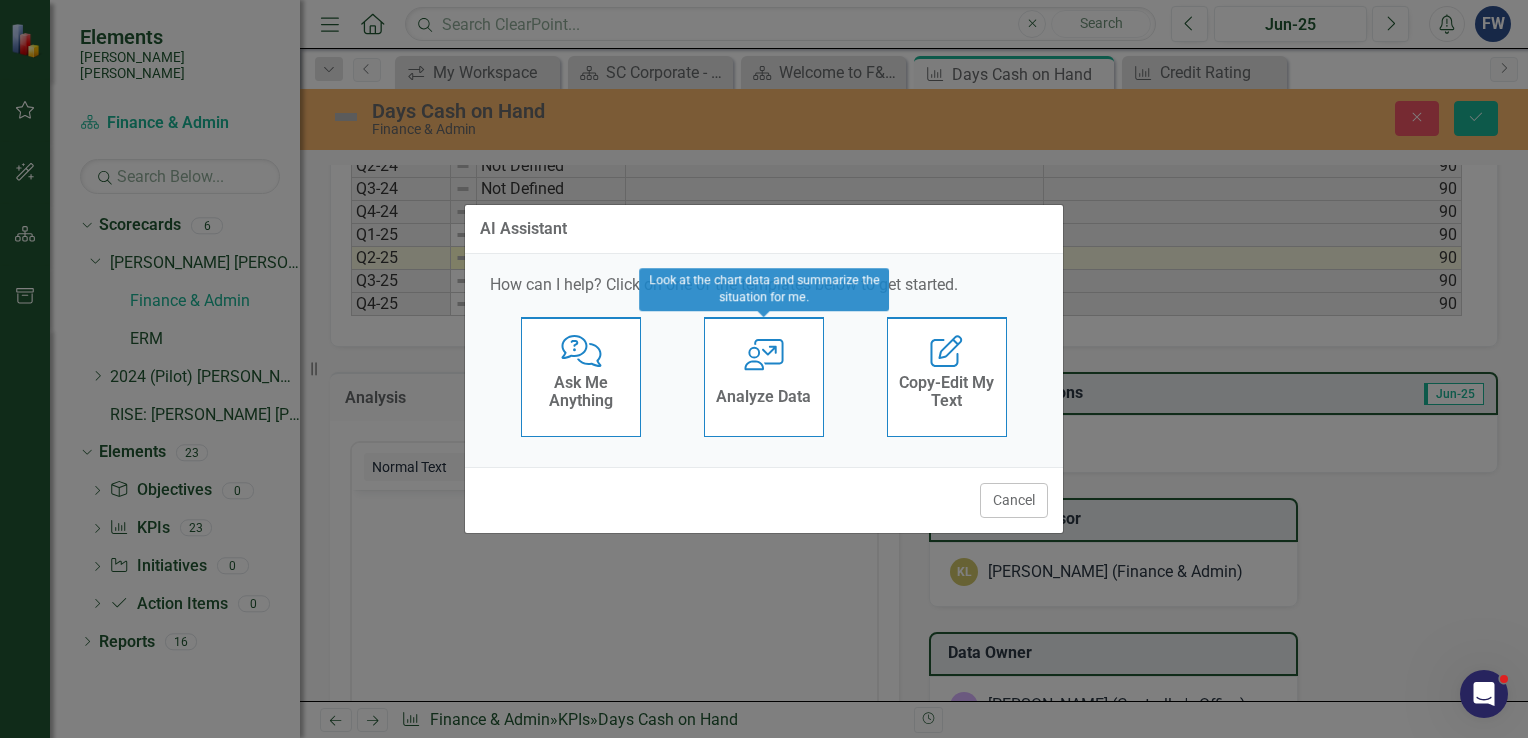click on "Analyze Data" at bounding box center [763, 397] 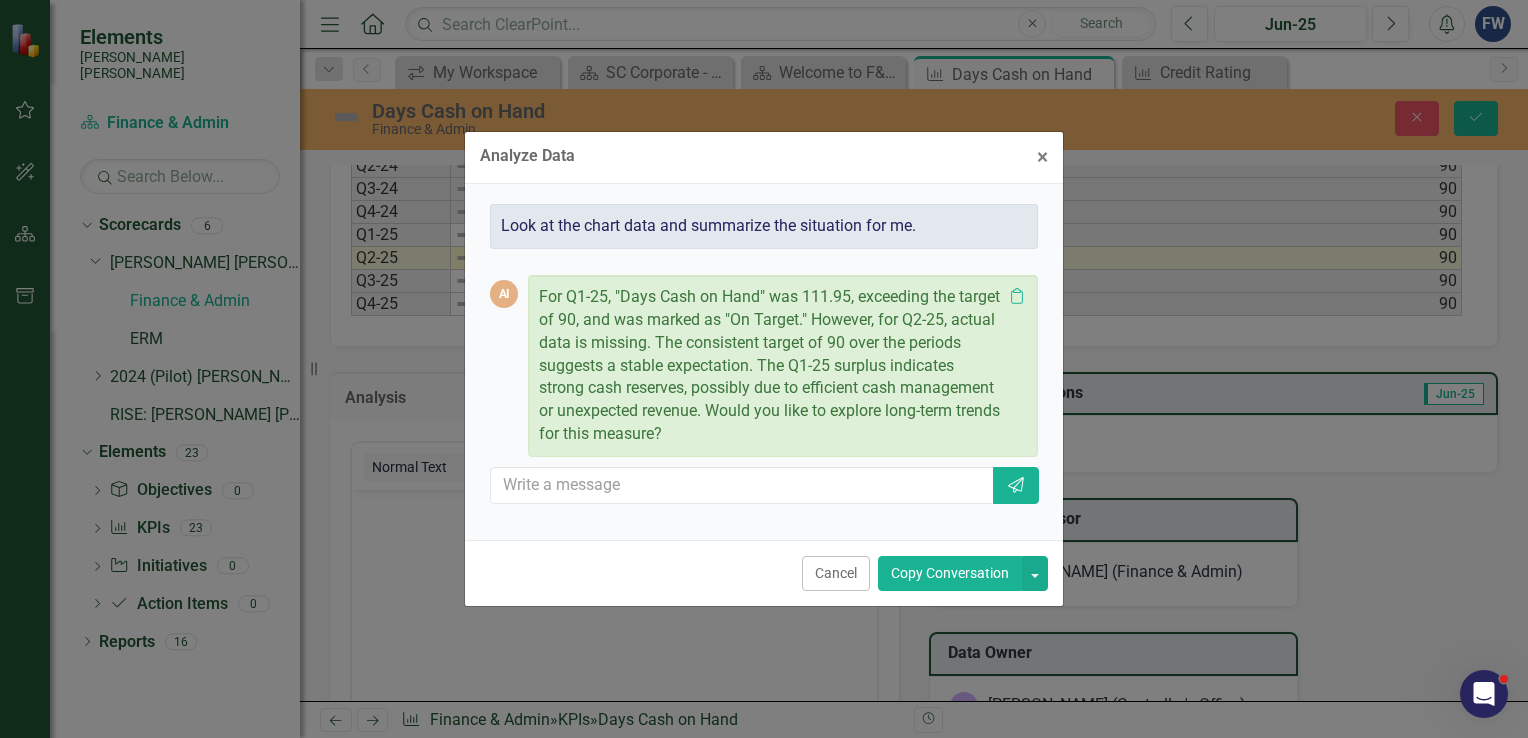 click on "Copy Conversation" at bounding box center (950, 573) 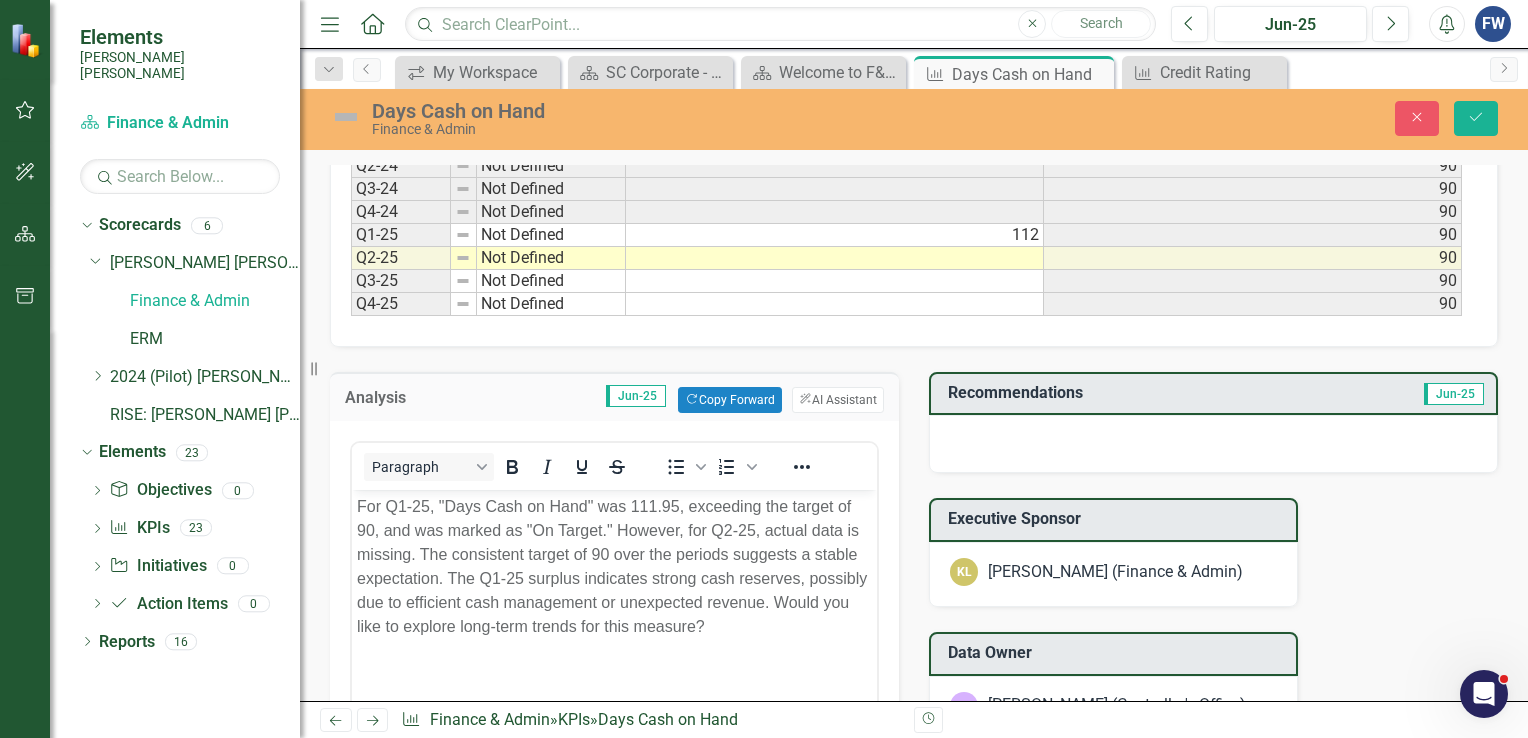 click at bounding box center [1213, 444] 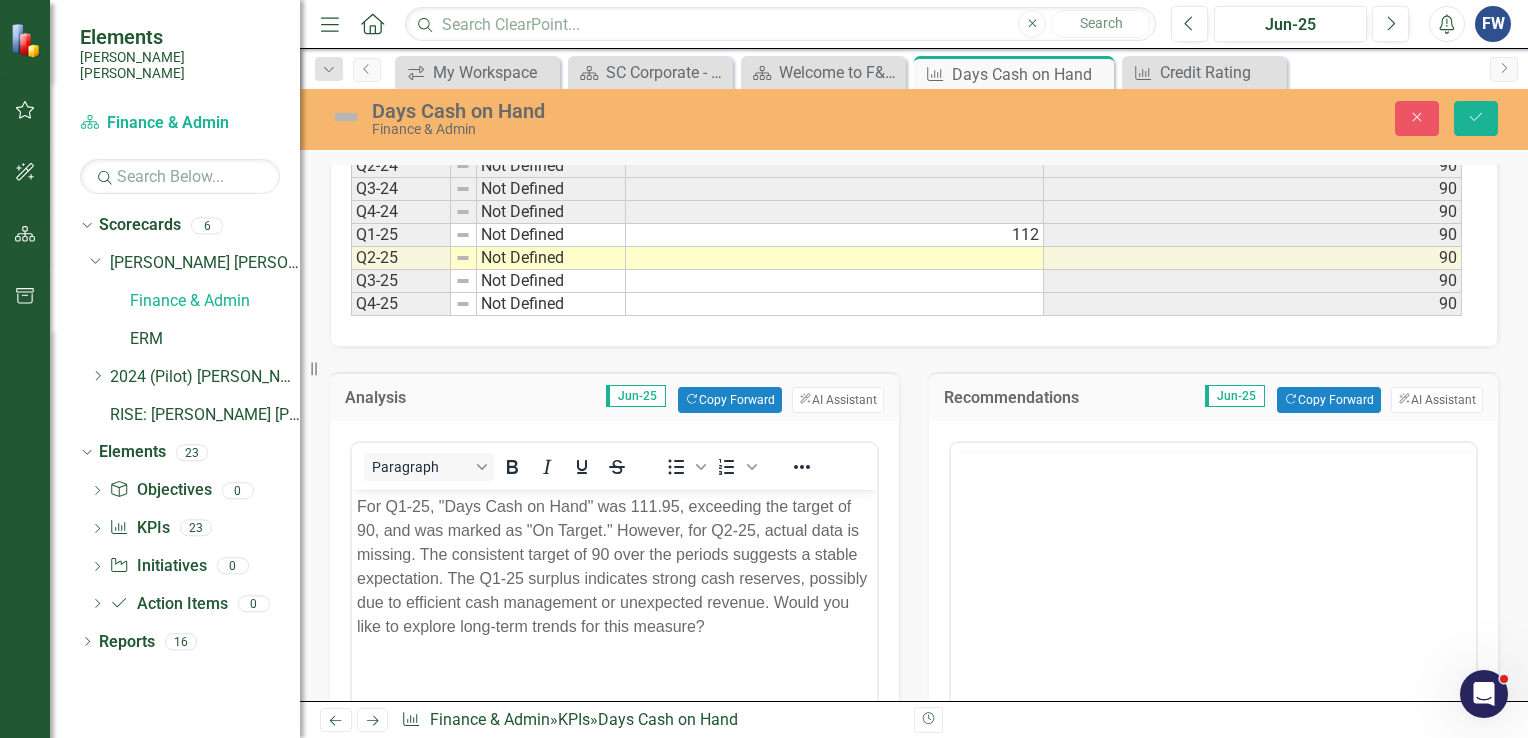 scroll, scrollTop: 0, scrollLeft: 0, axis: both 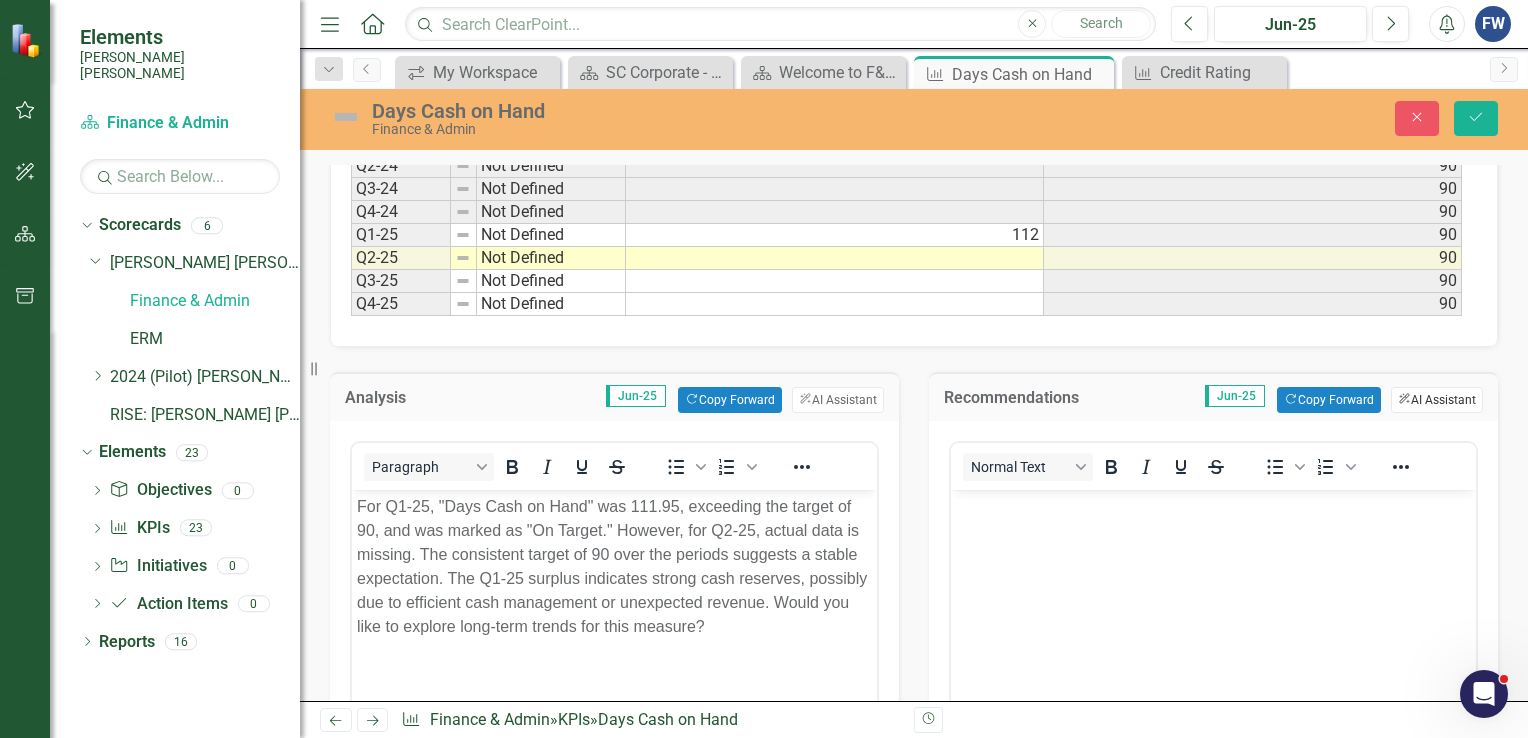 click on "ClearPoint AI  AI Assistant" at bounding box center [1437, 400] 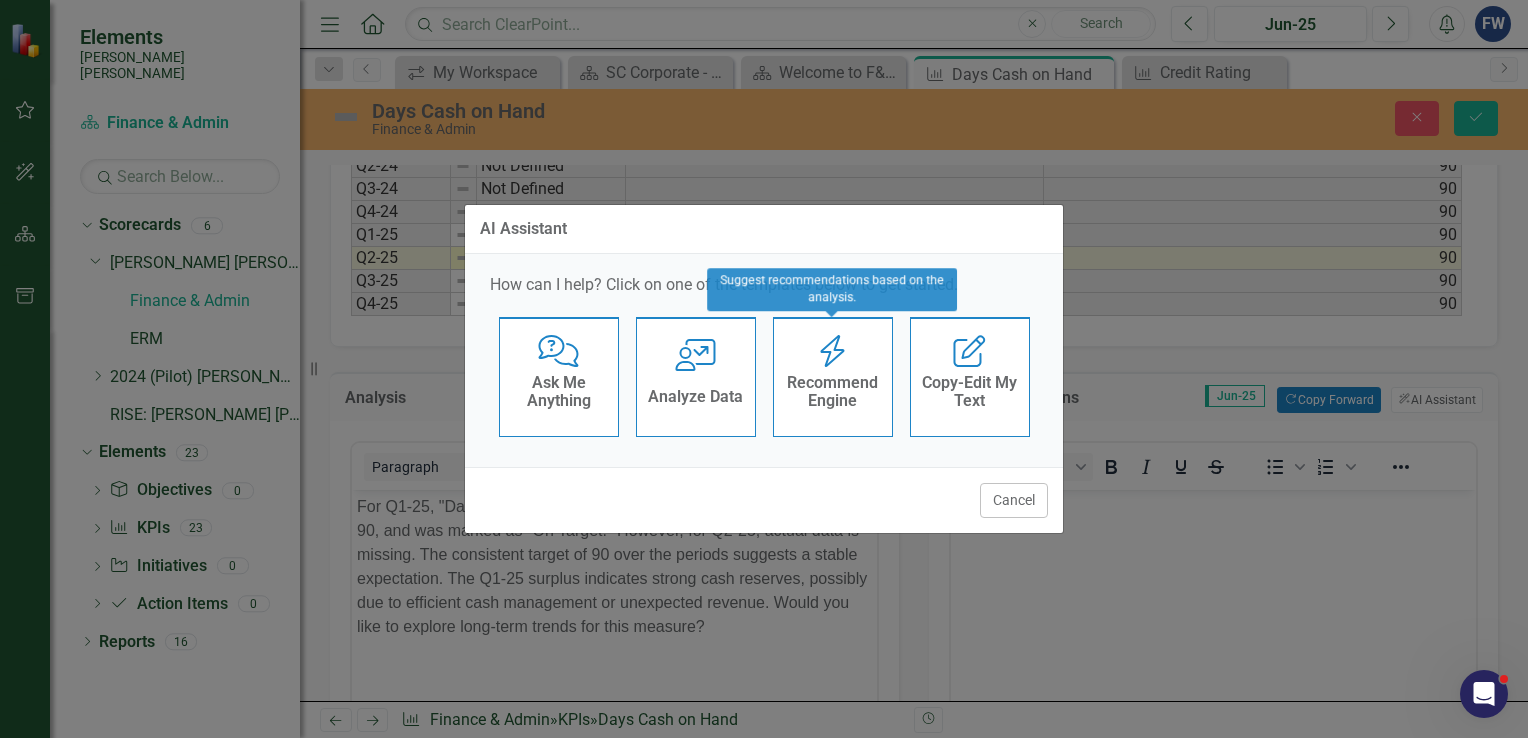 click on "Recommend Engine" at bounding box center [833, 391] 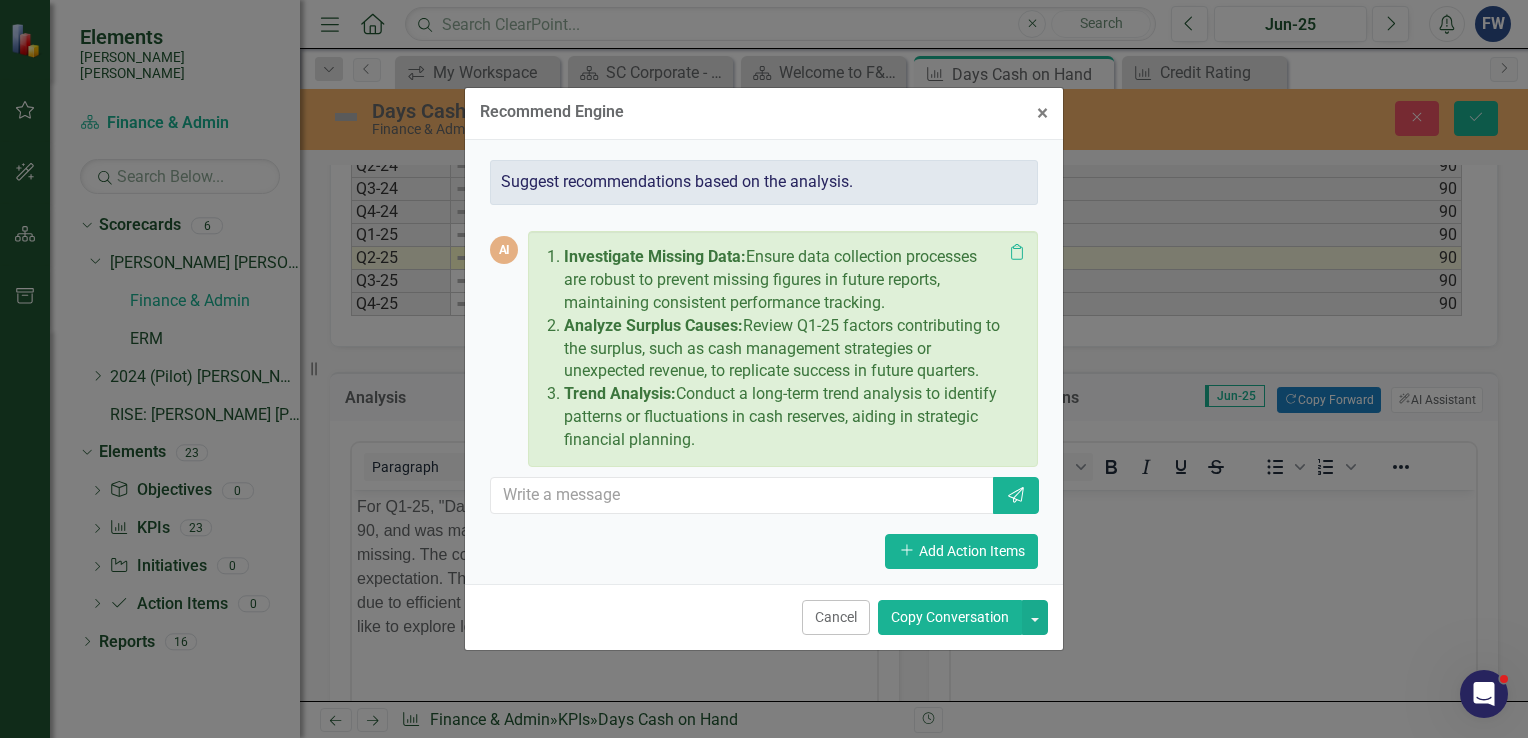 click on "Copy Conversation" at bounding box center [950, 617] 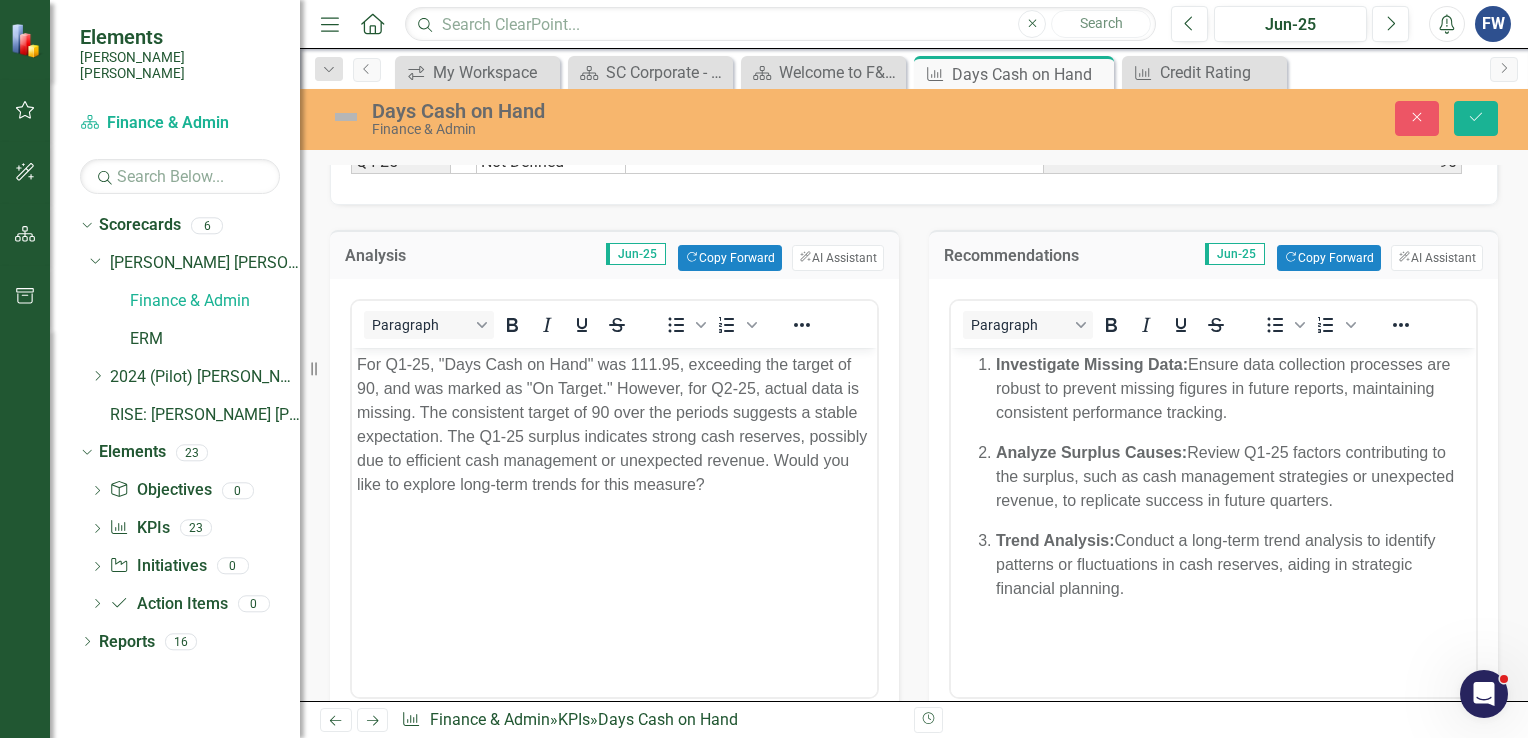 scroll, scrollTop: 1200, scrollLeft: 0, axis: vertical 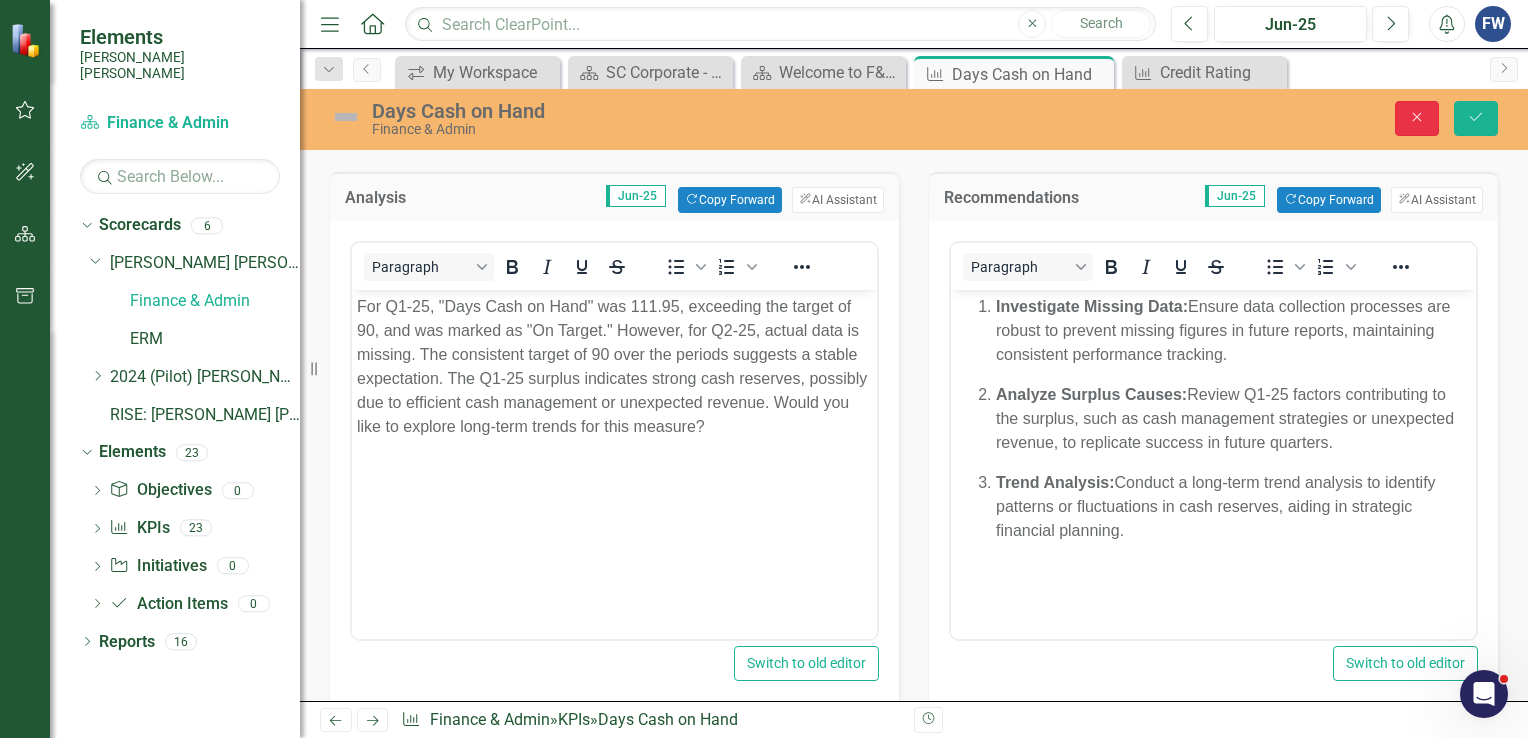 click on "Close" 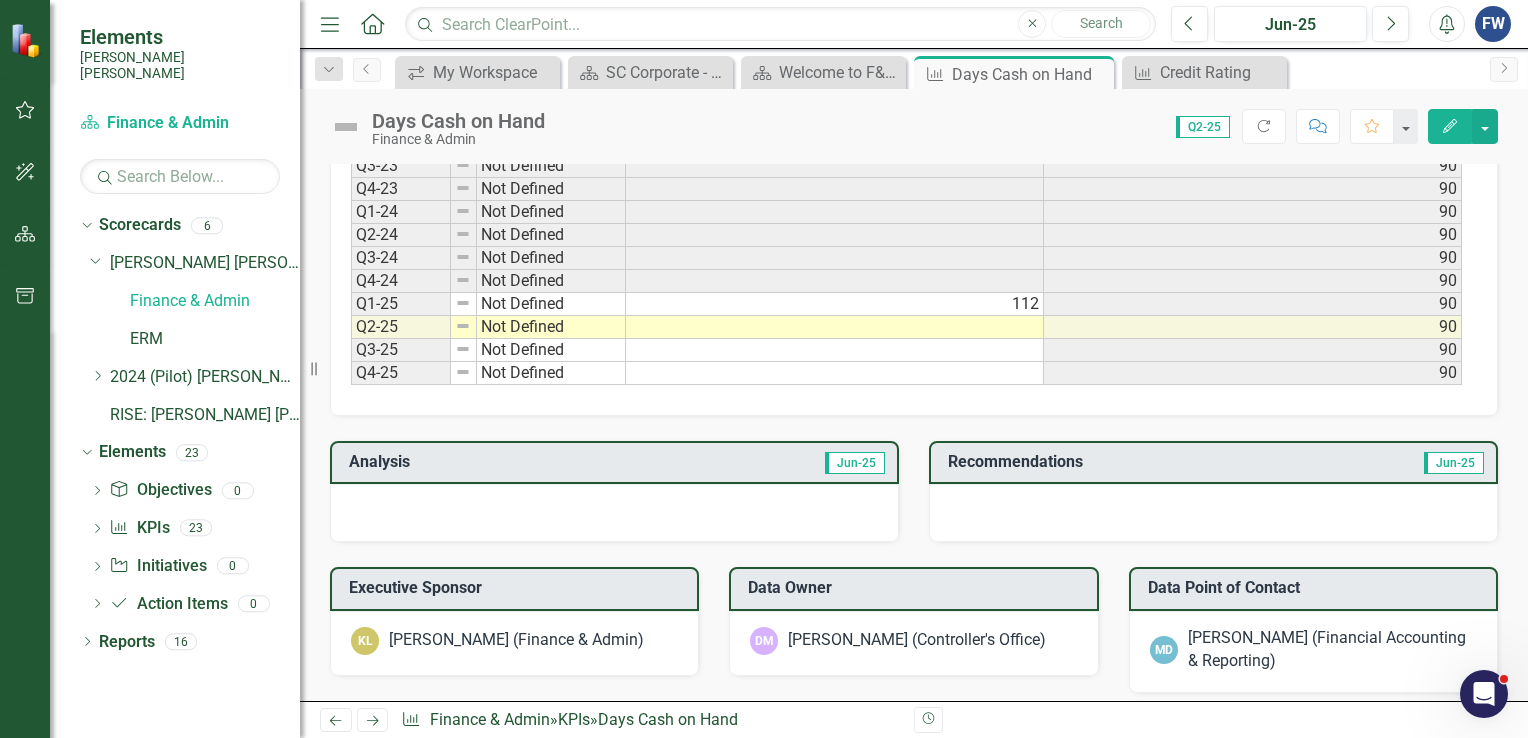 scroll, scrollTop: 749, scrollLeft: 0, axis: vertical 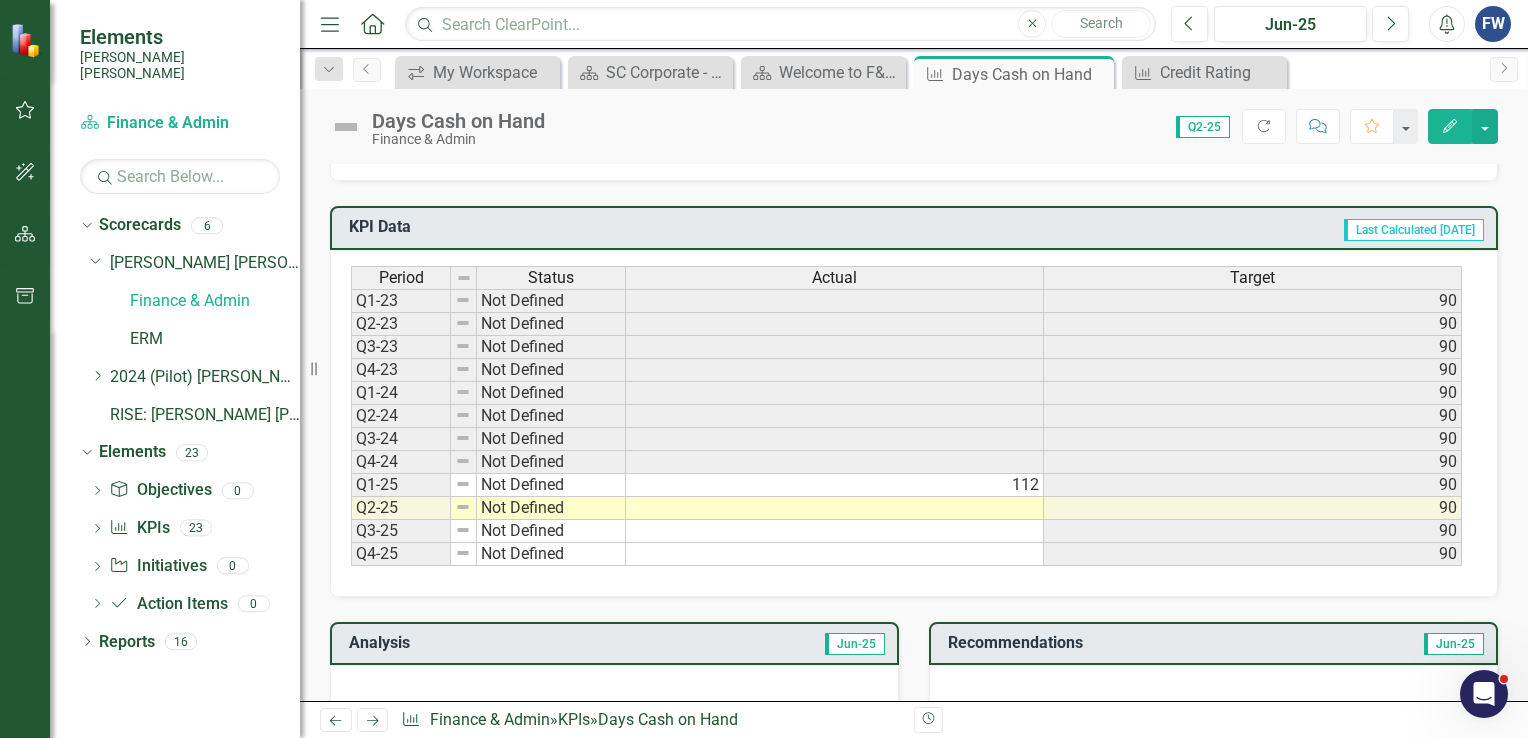 click on "112" at bounding box center (835, 485) 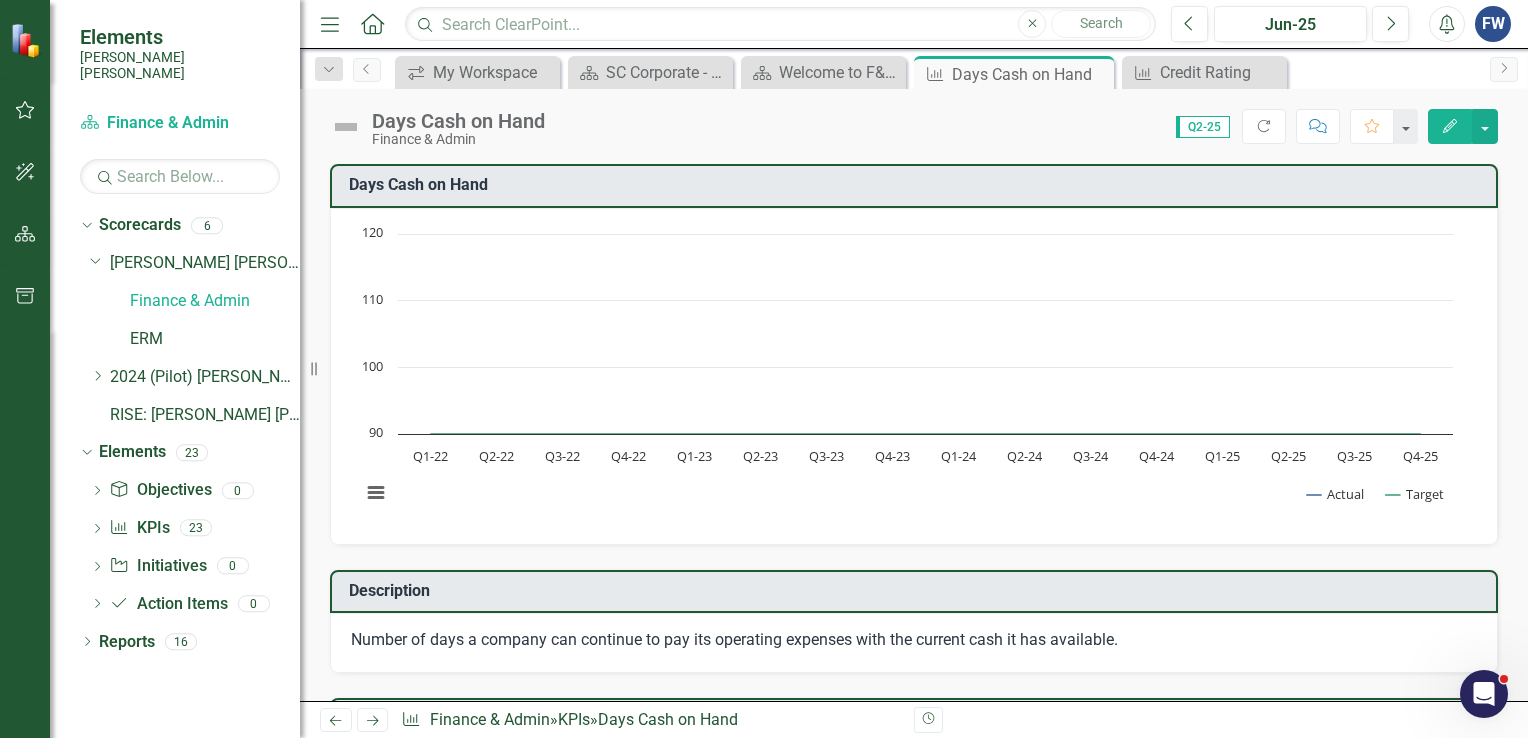 scroll, scrollTop: 0, scrollLeft: 0, axis: both 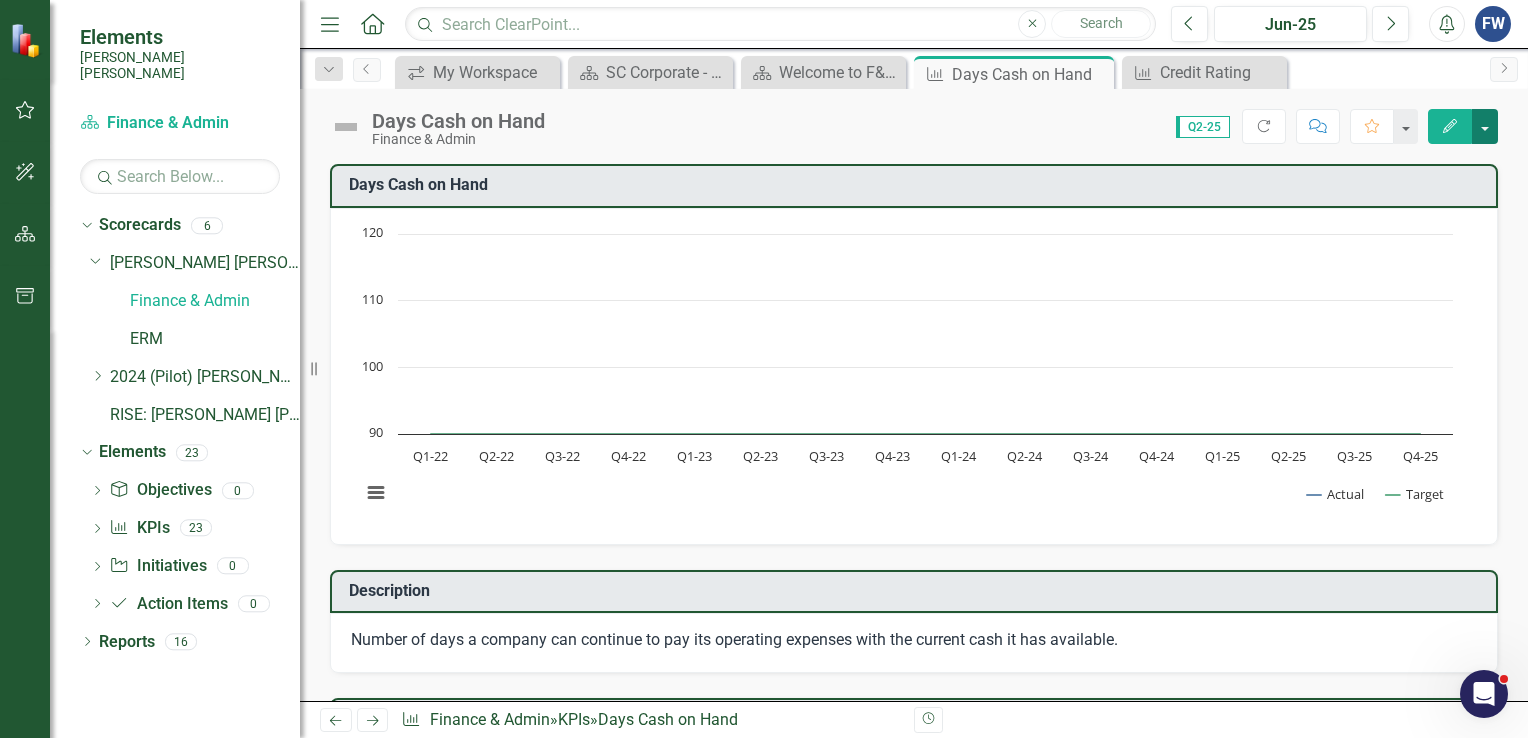 click at bounding box center (1485, 126) 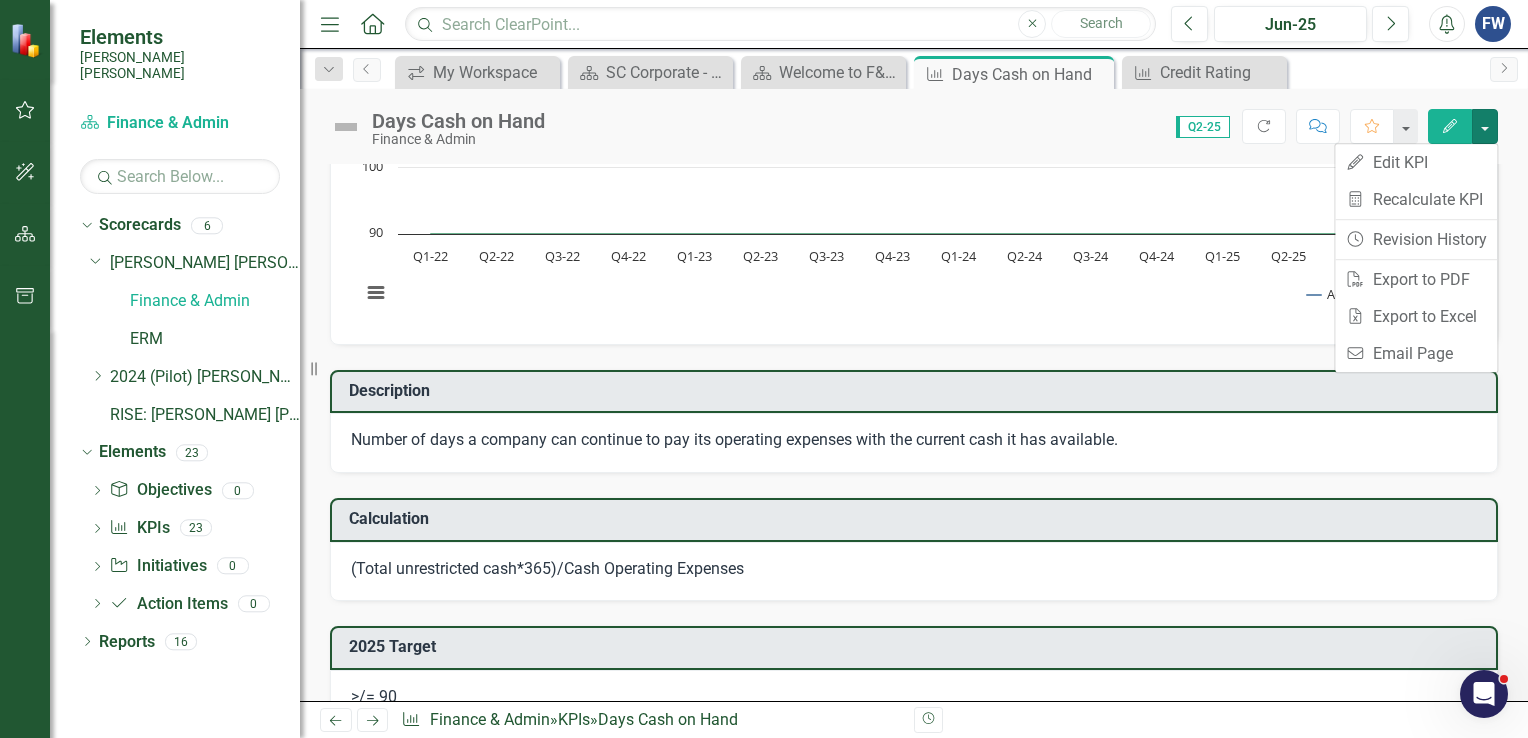 scroll, scrollTop: 200, scrollLeft: 0, axis: vertical 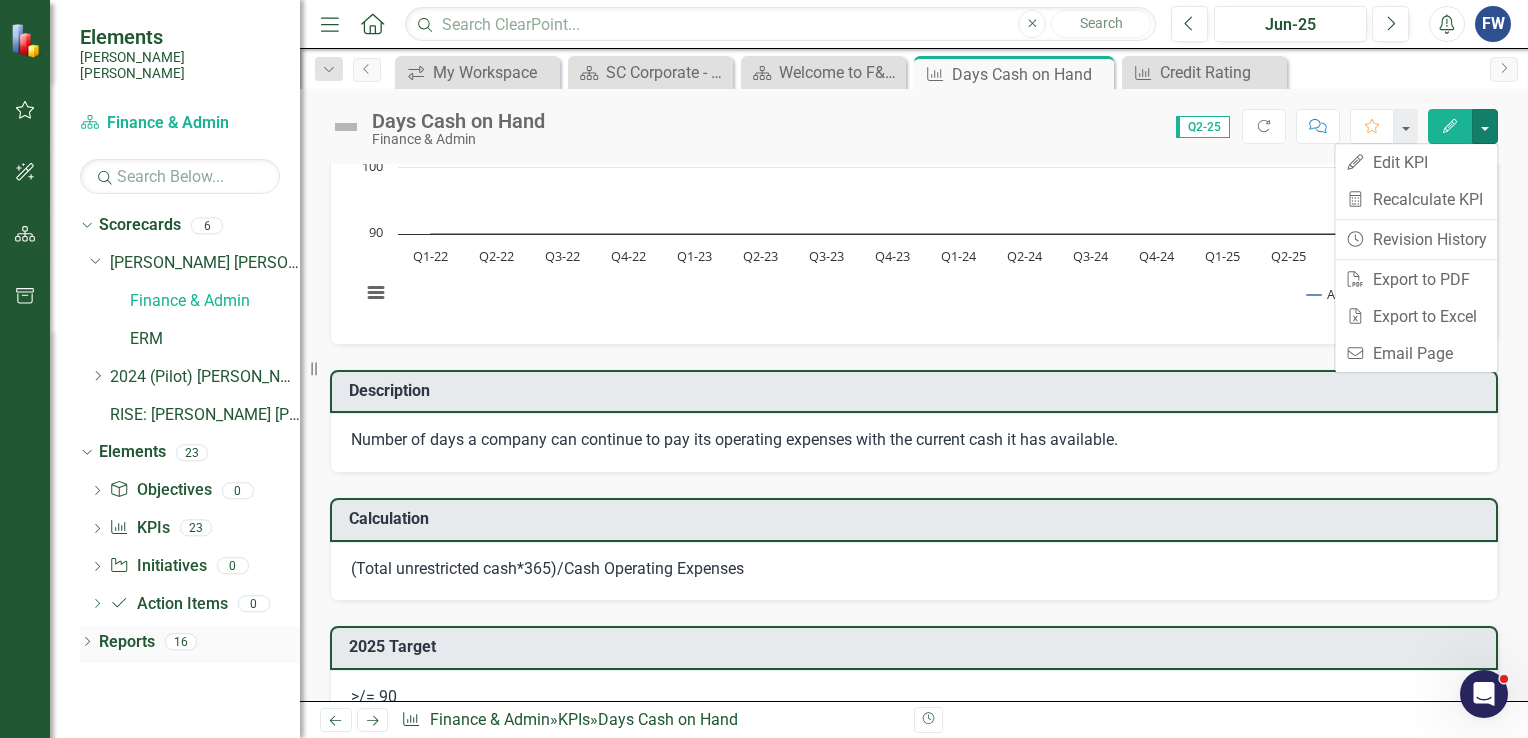 click on "Reports" at bounding box center (127, 642) 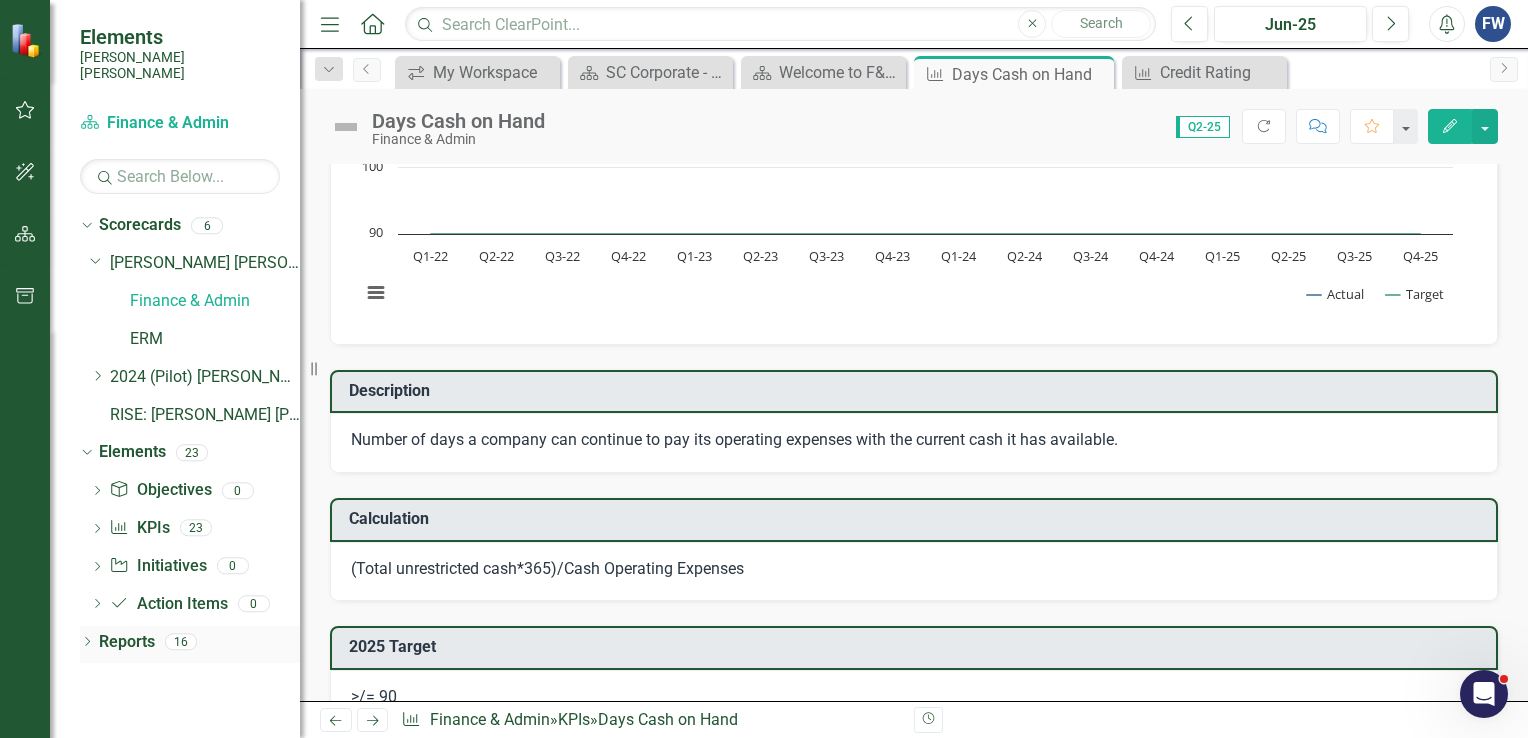 click on "Dropdown" 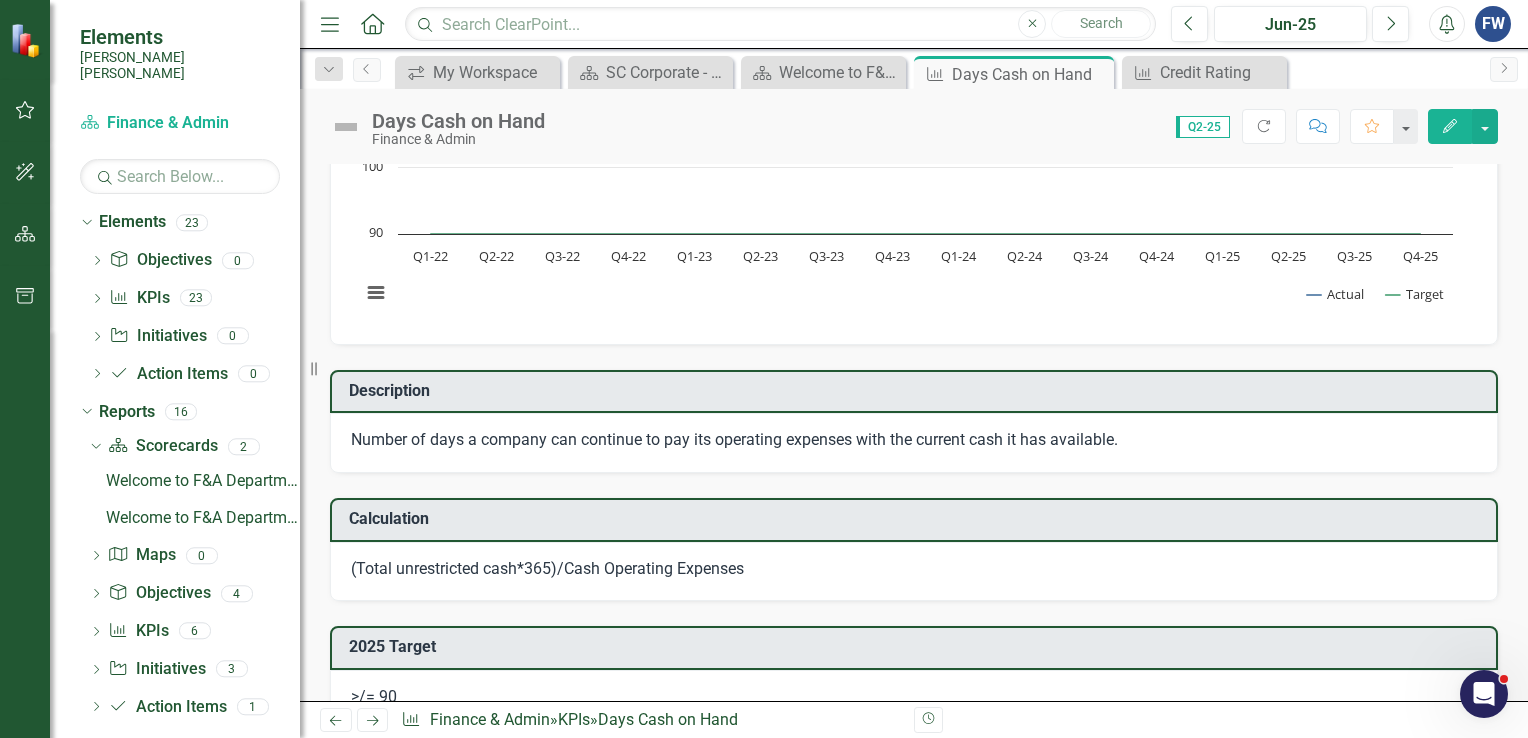 scroll, scrollTop: 233, scrollLeft: 0, axis: vertical 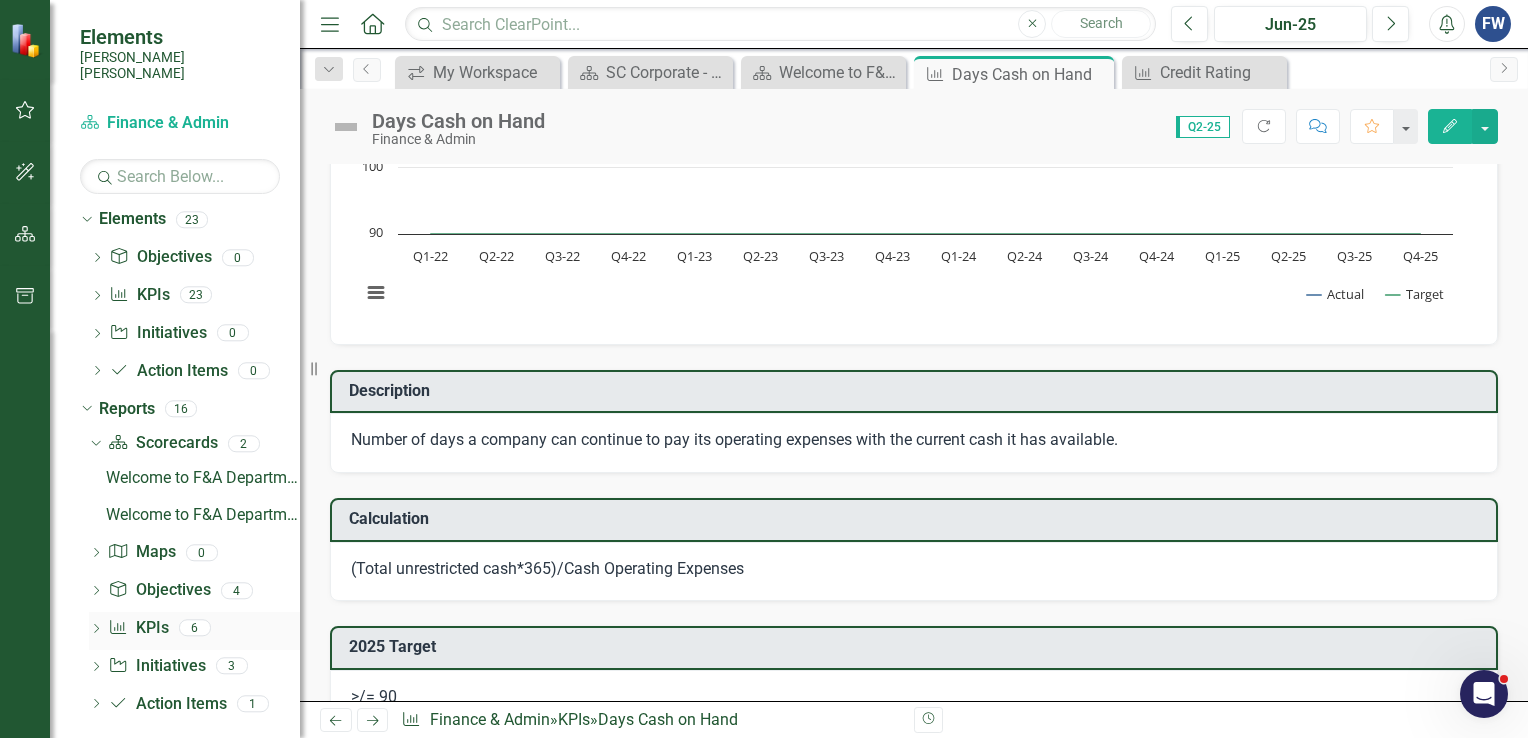 click on "KPI KPIs" at bounding box center (138, 628) 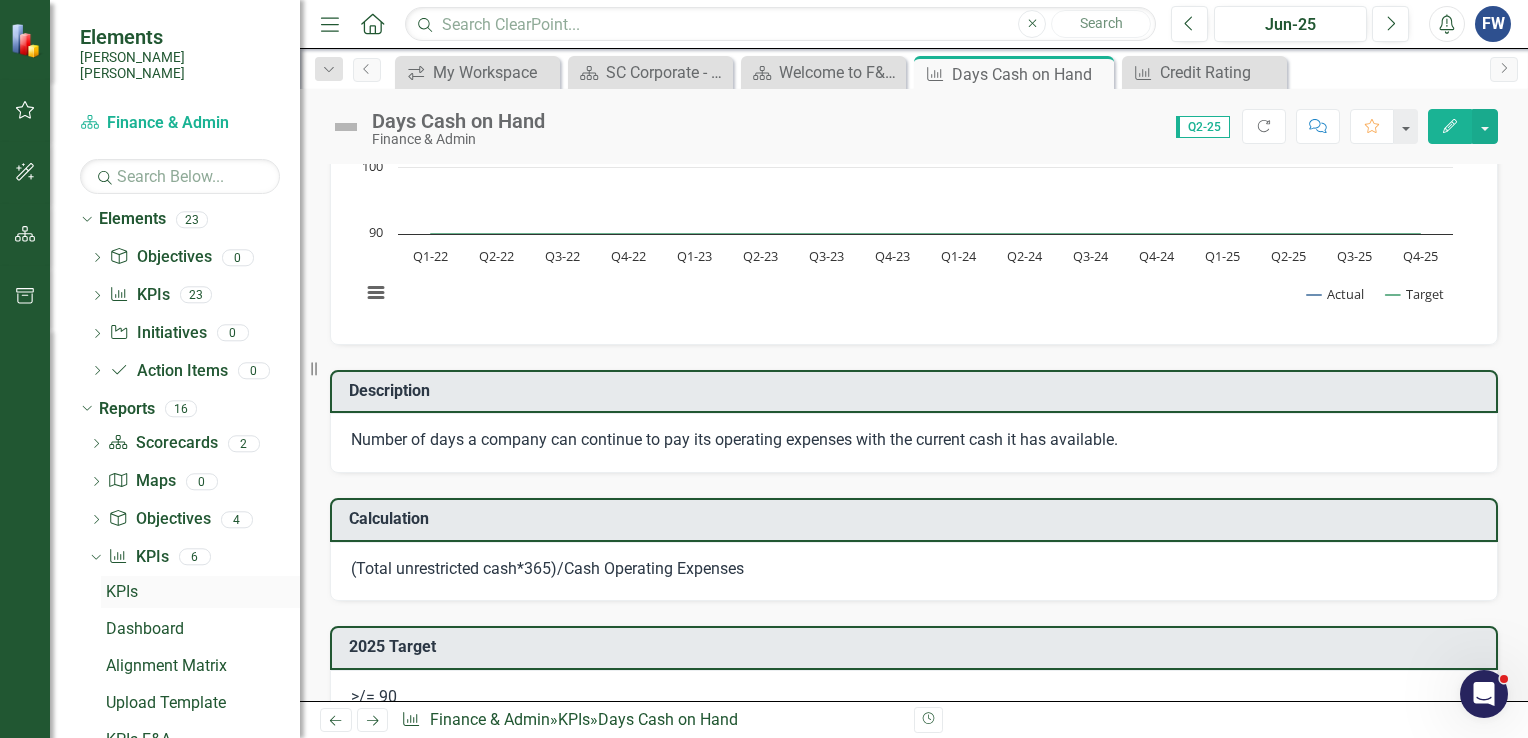 click on "KPIs" at bounding box center (203, 592) 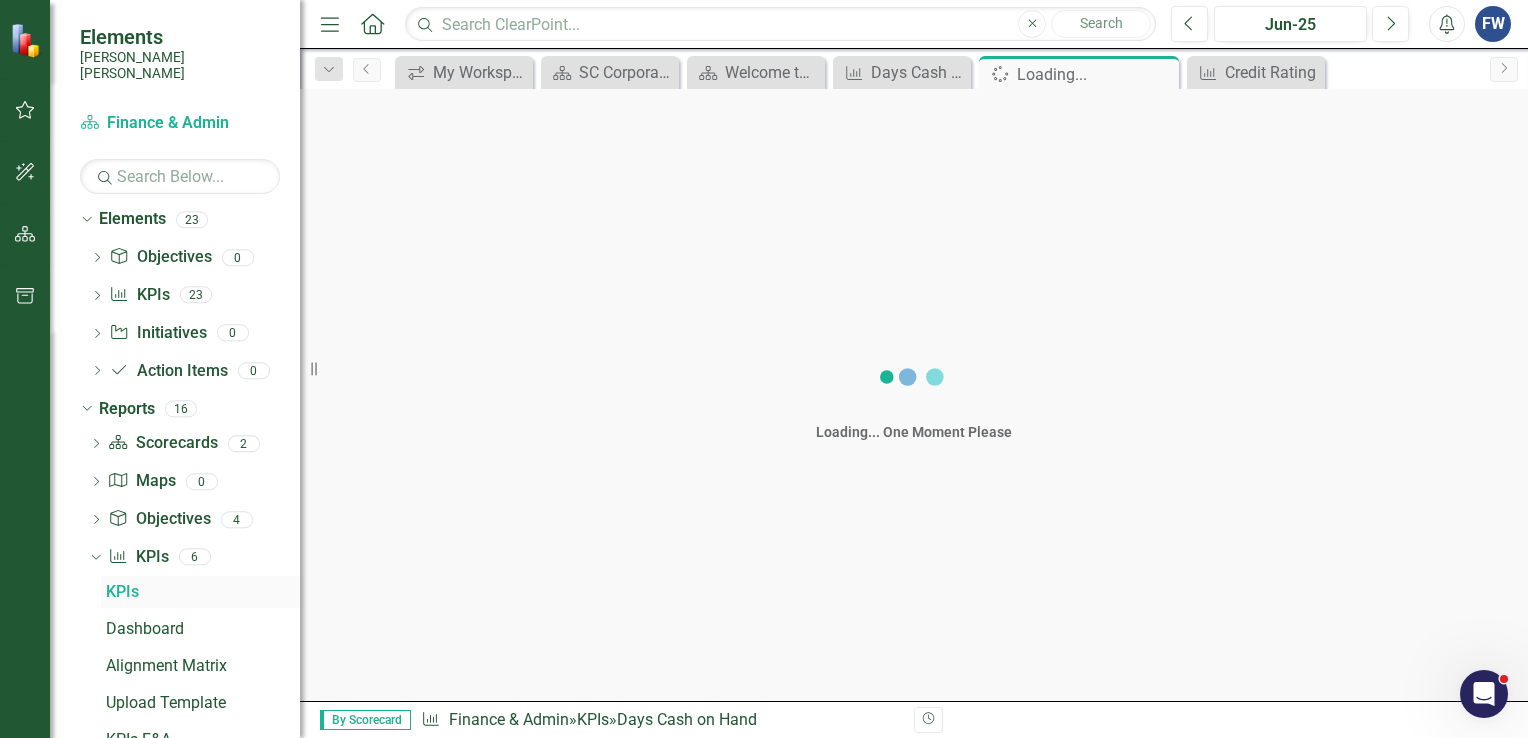 scroll, scrollTop: 85, scrollLeft: 0, axis: vertical 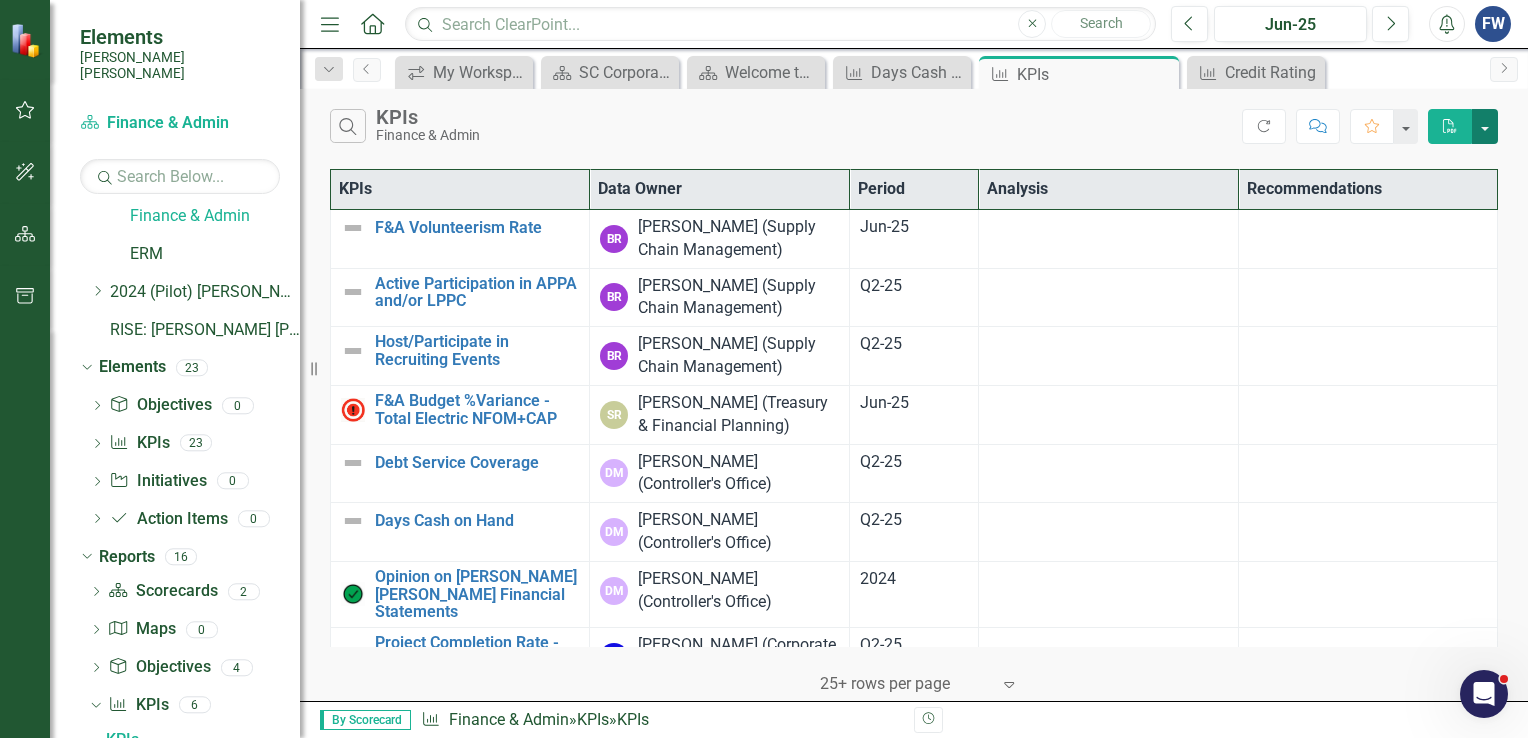 click at bounding box center (1485, 126) 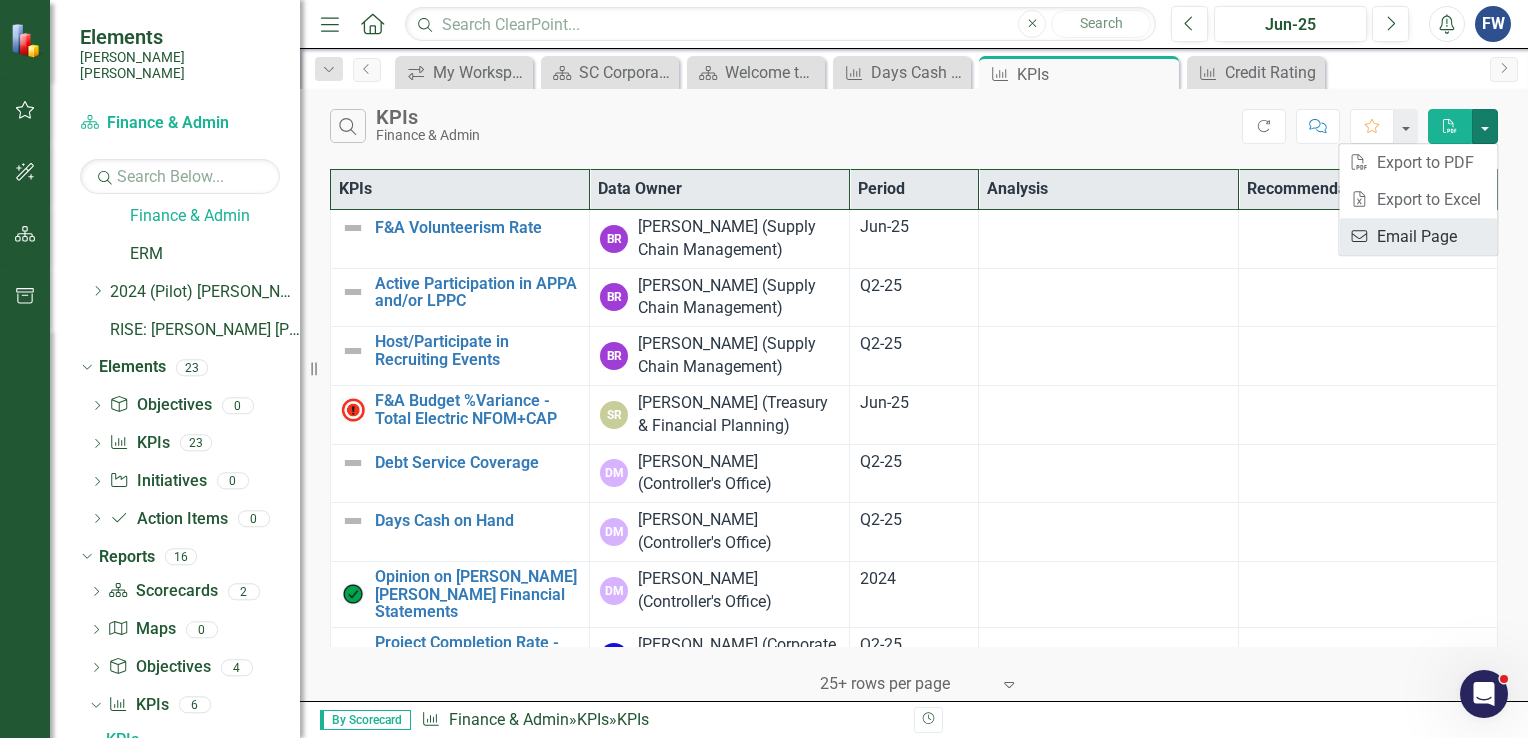 click on "Email Email Page" at bounding box center (1418, 236) 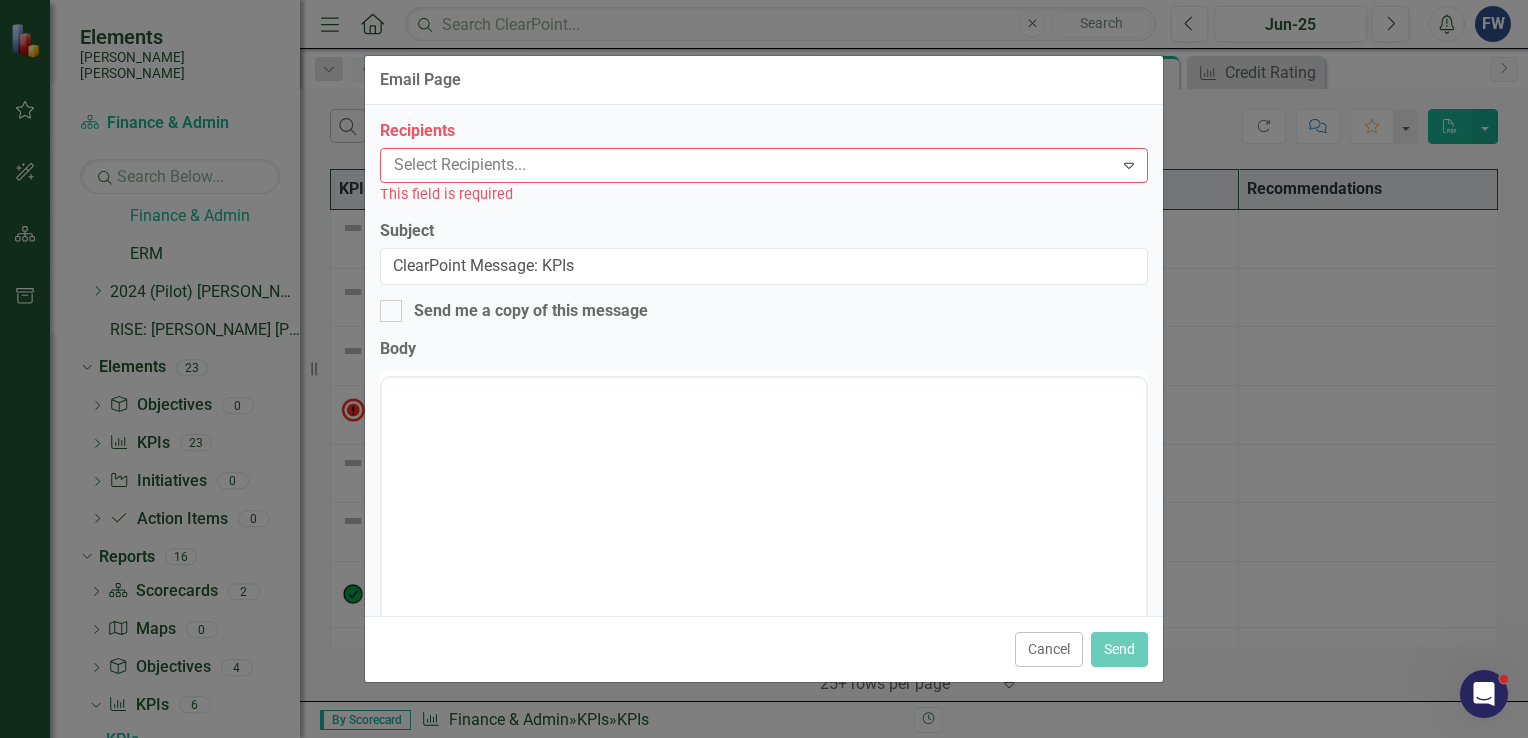scroll, scrollTop: 0, scrollLeft: 0, axis: both 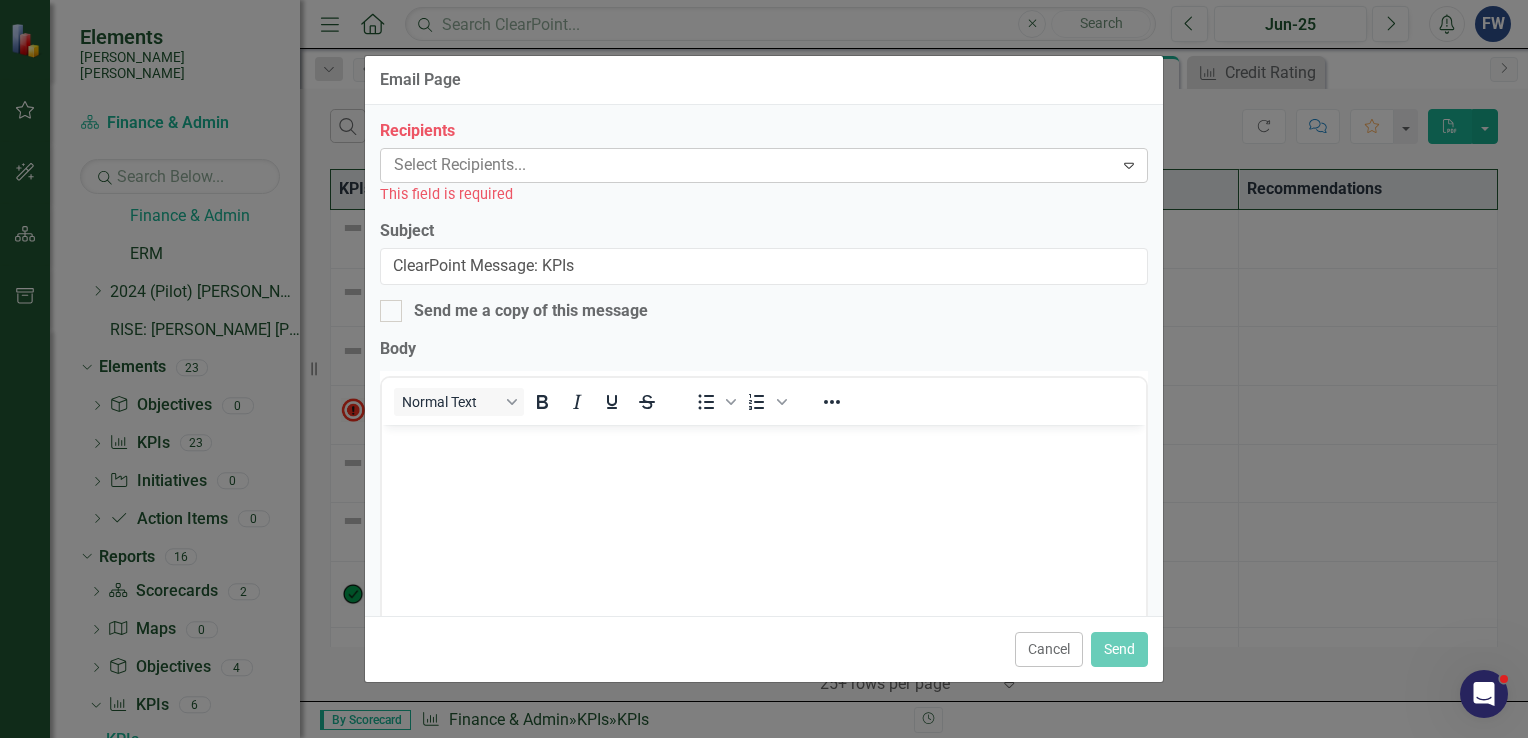 click at bounding box center [749, 165] 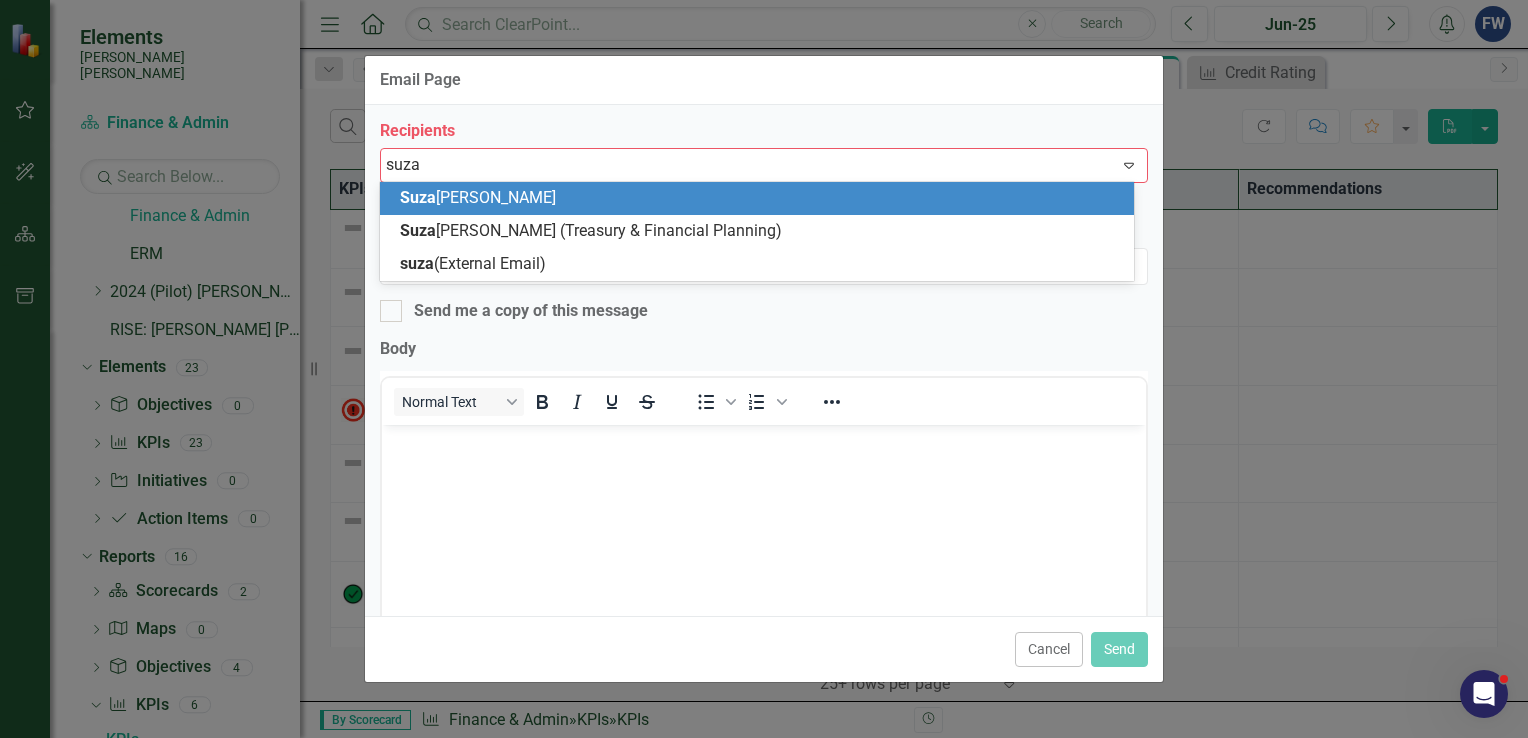 type on "suzan" 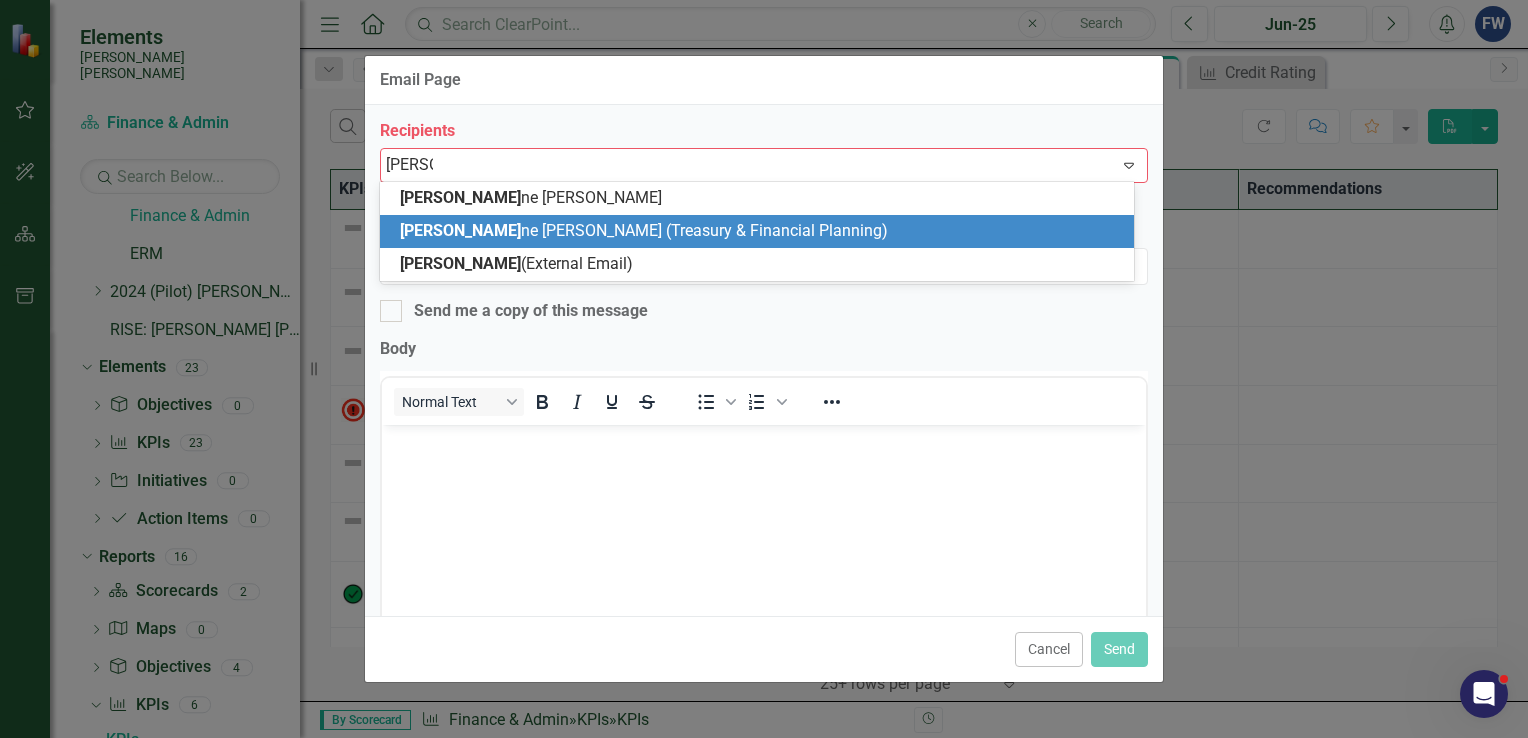 click on "Suzan ne Ritter (Treasury & Financial Planning)" at bounding box center [761, 231] 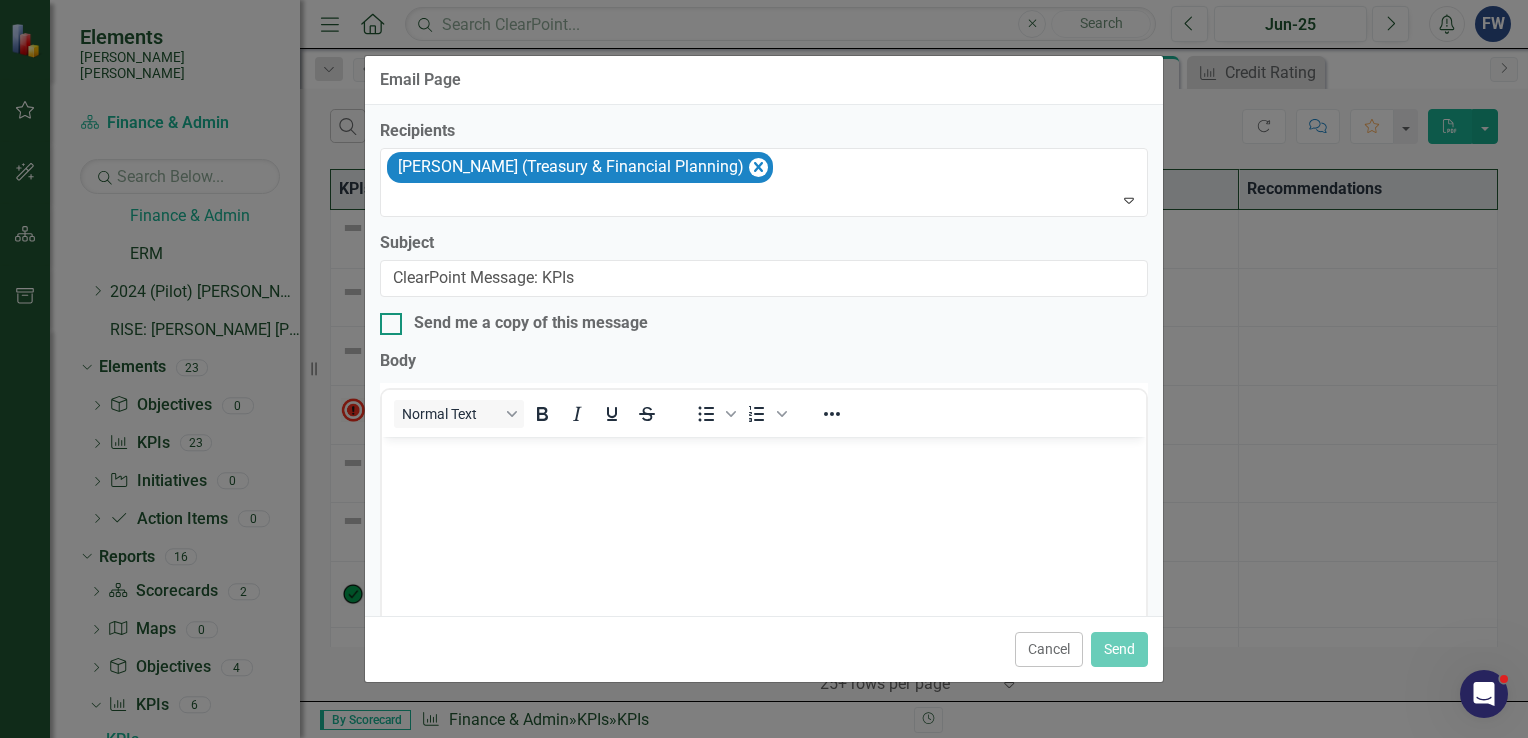 click at bounding box center [391, 324] 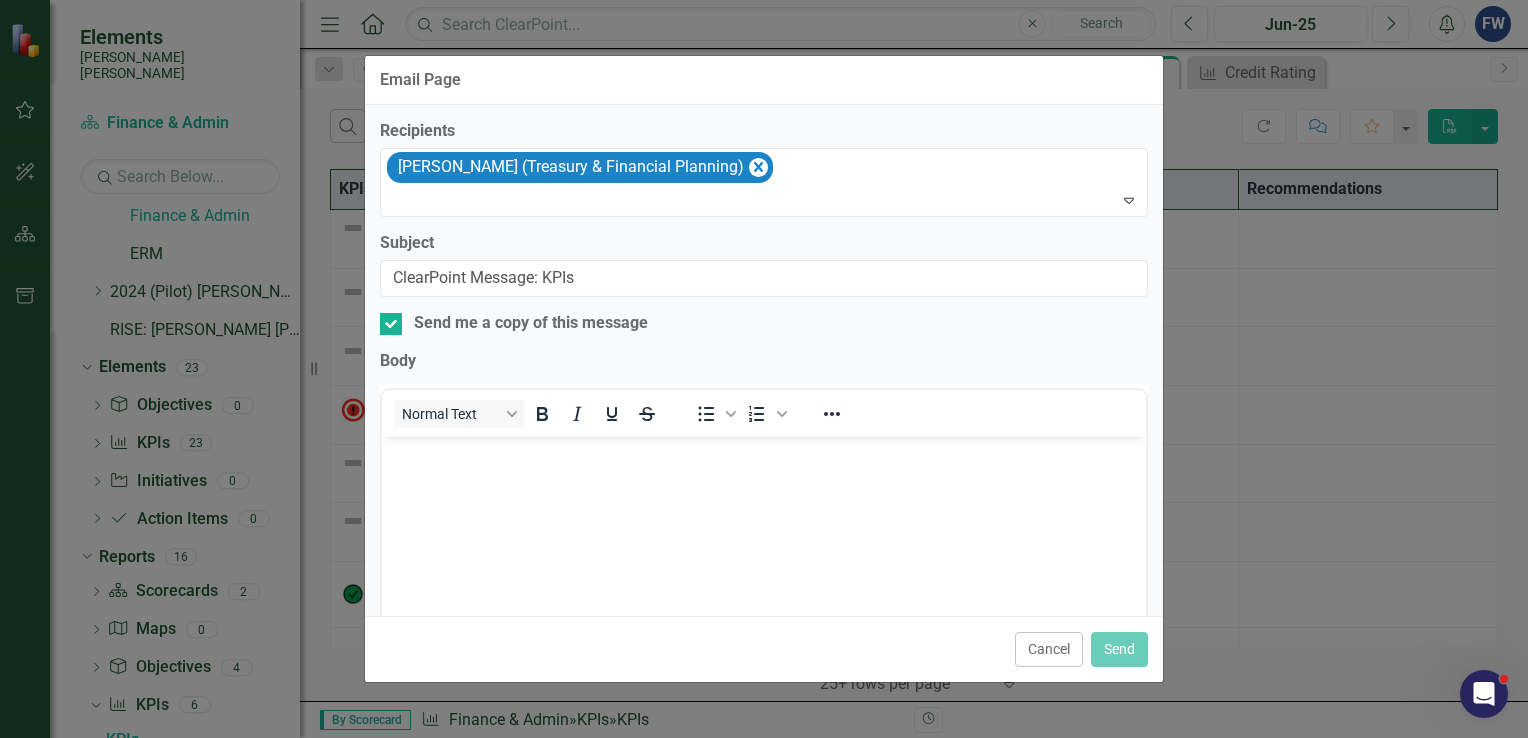 click at bounding box center [764, 453] 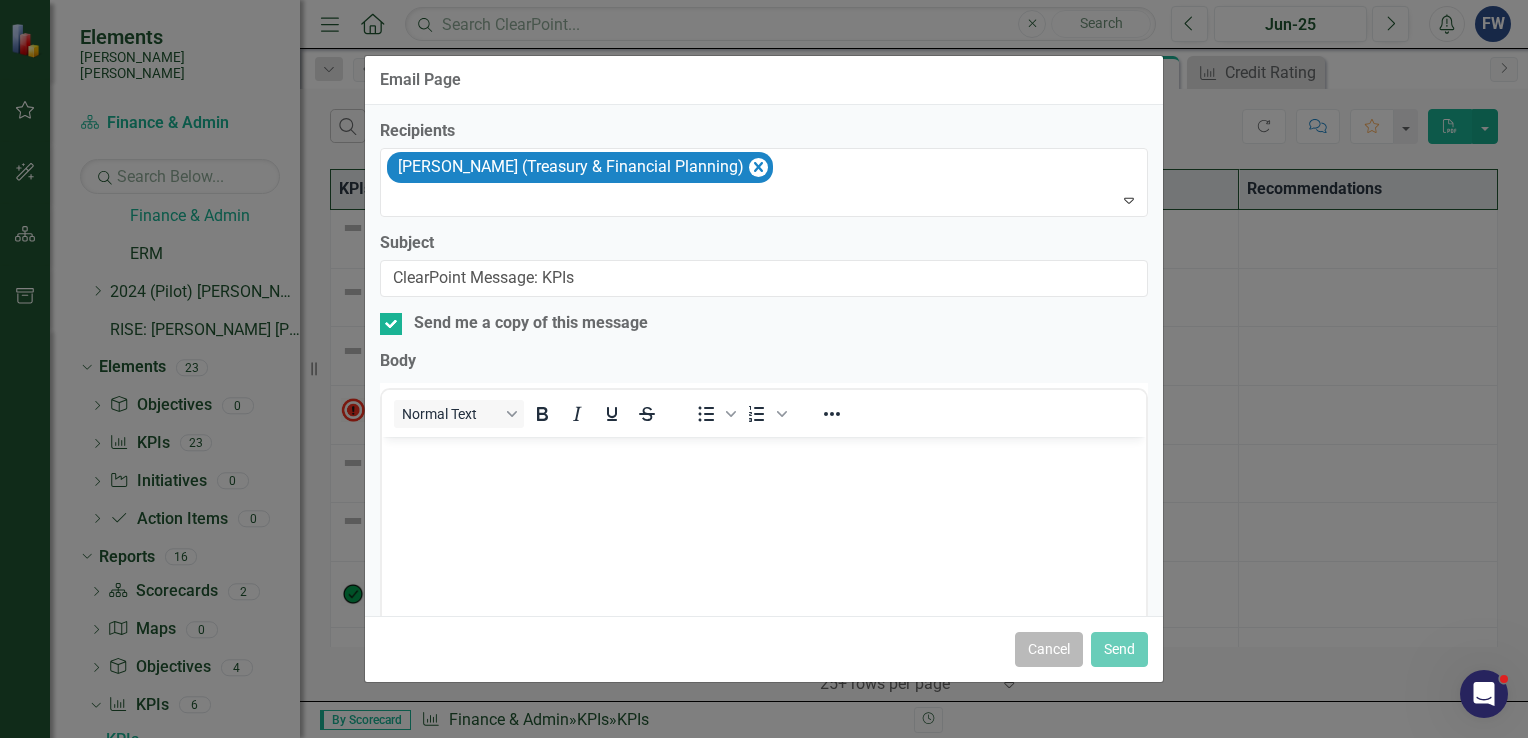 click on "Cancel" at bounding box center [1049, 649] 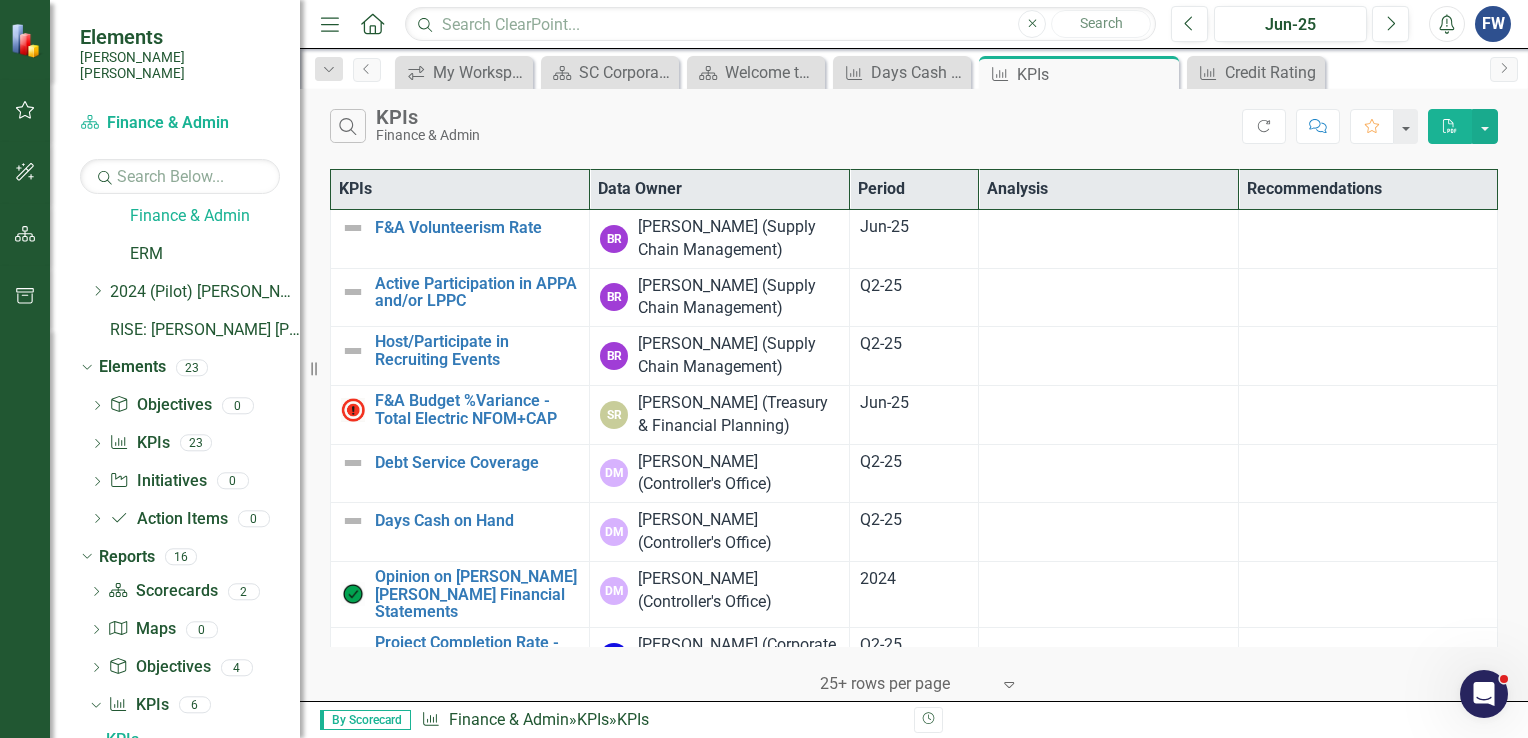 click on "Comment" at bounding box center [1318, 126] 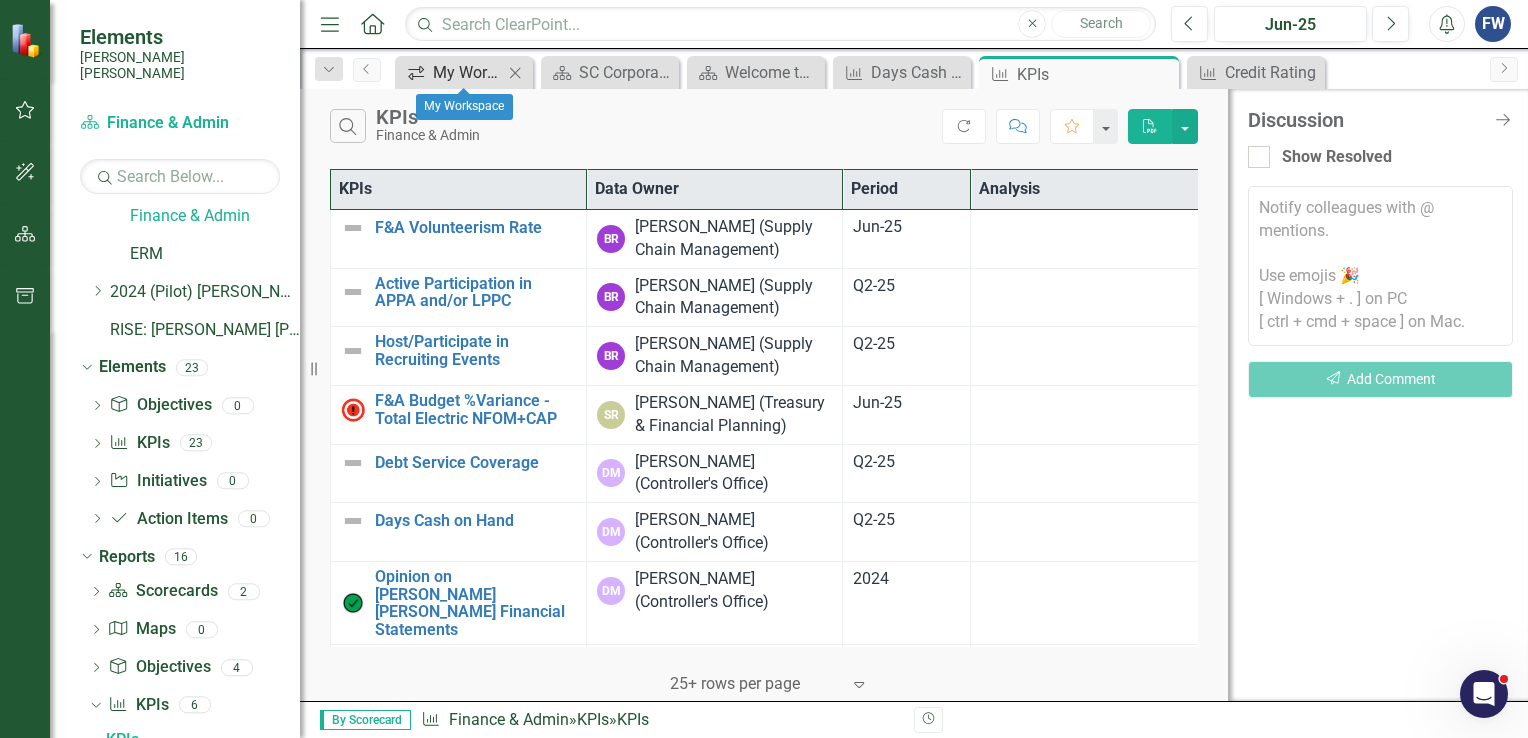 click on "My Workspace" at bounding box center (468, 72) 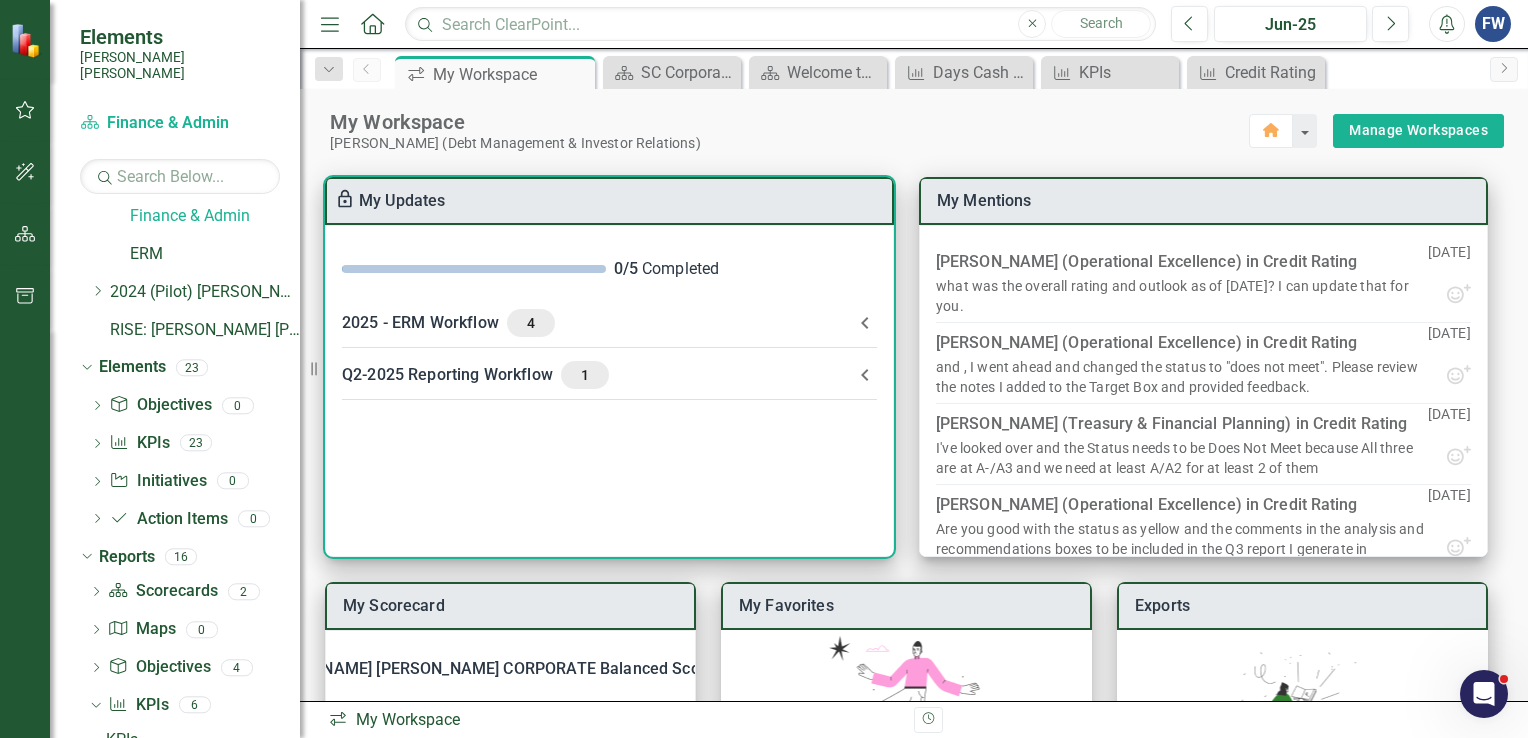click 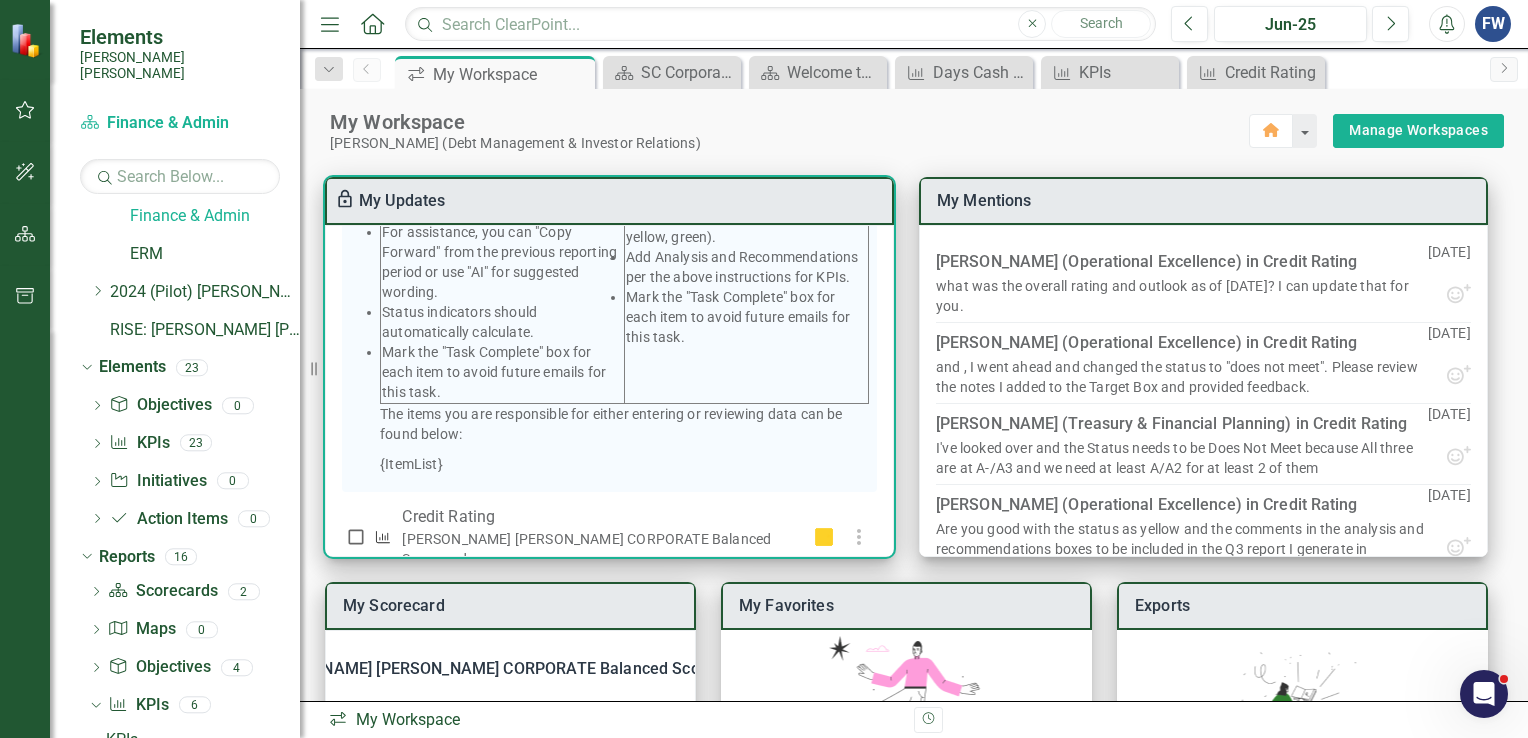 scroll, scrollTop: 558, scrollLeft: 0, axis: vertical 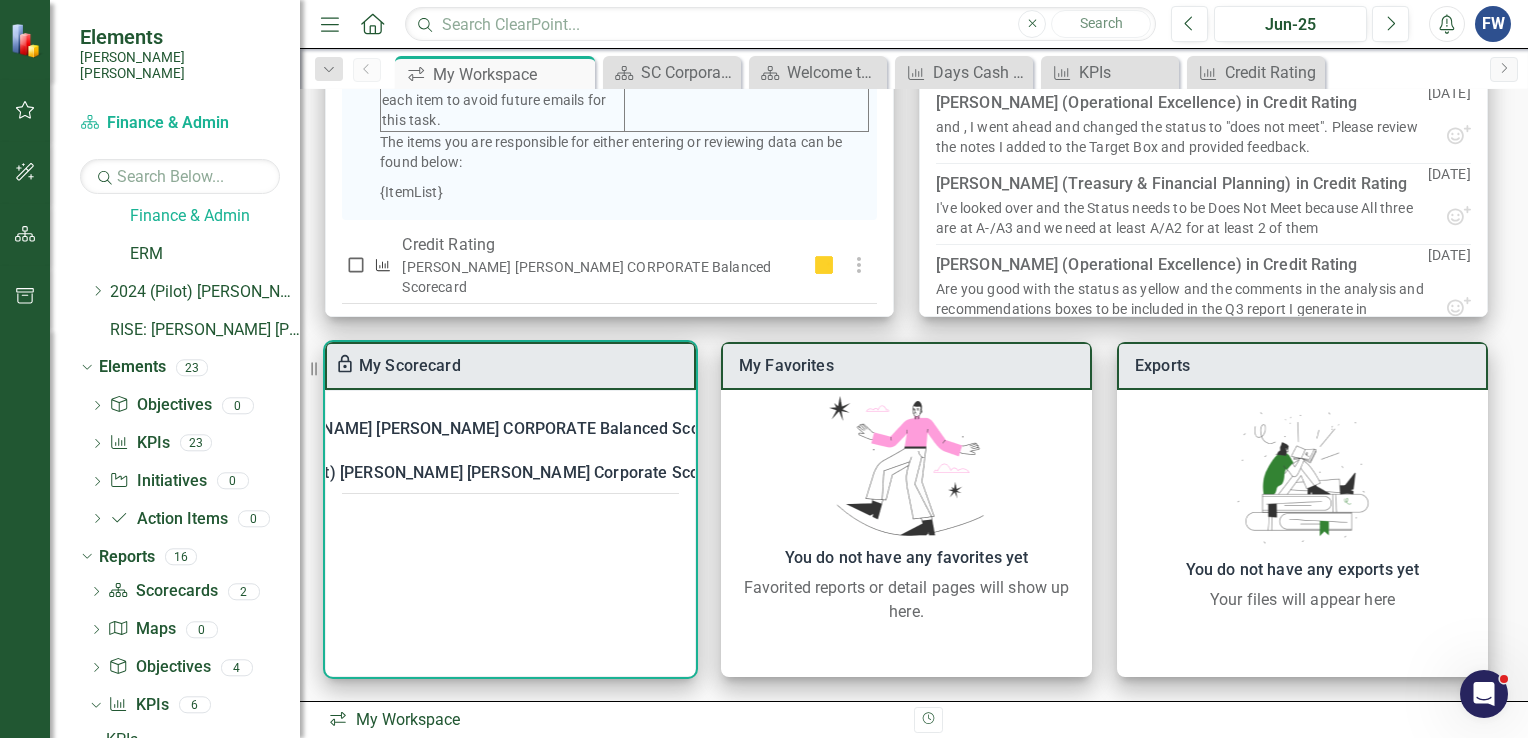 click on "[PERSON_NAME] [PERSON_NAME] CORPORATE Balanced Scorecard" at bounding box center [498, 429] 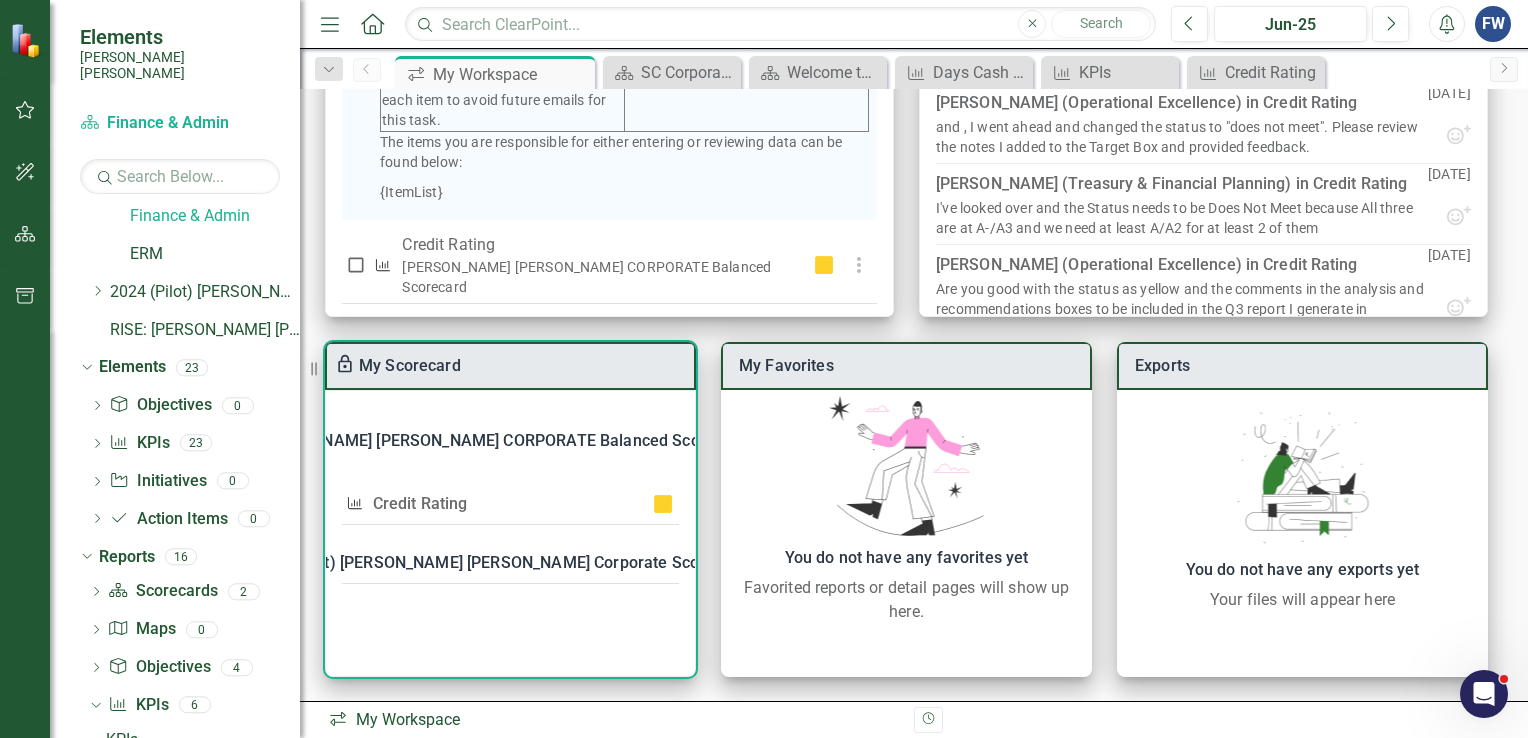 click on "Credit Rating" at bounding box center (420, 503) 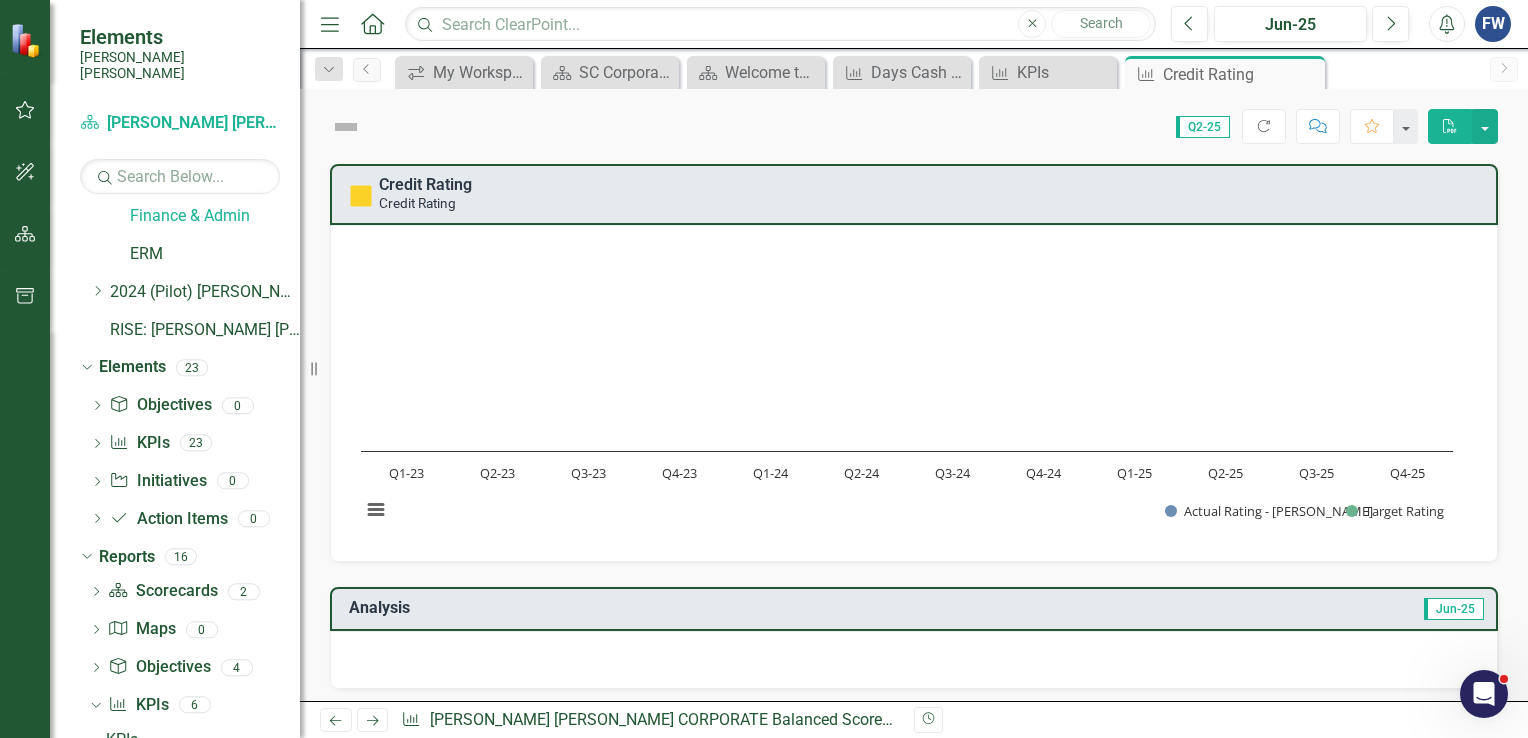 scroll, scrollTop: 0, scrollLeft: 0, axis: both 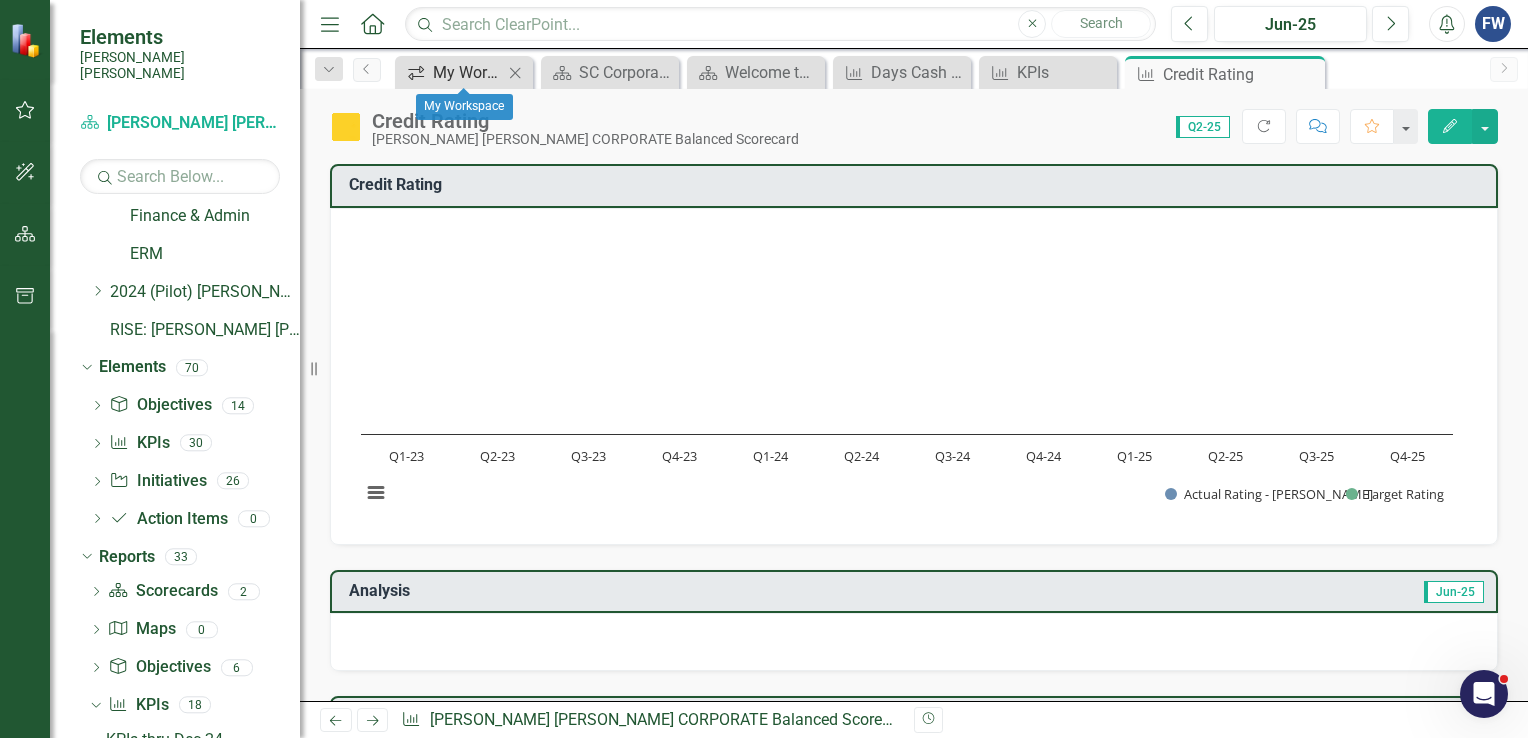 click on "My Workspace" at bounding box center [468, 72] 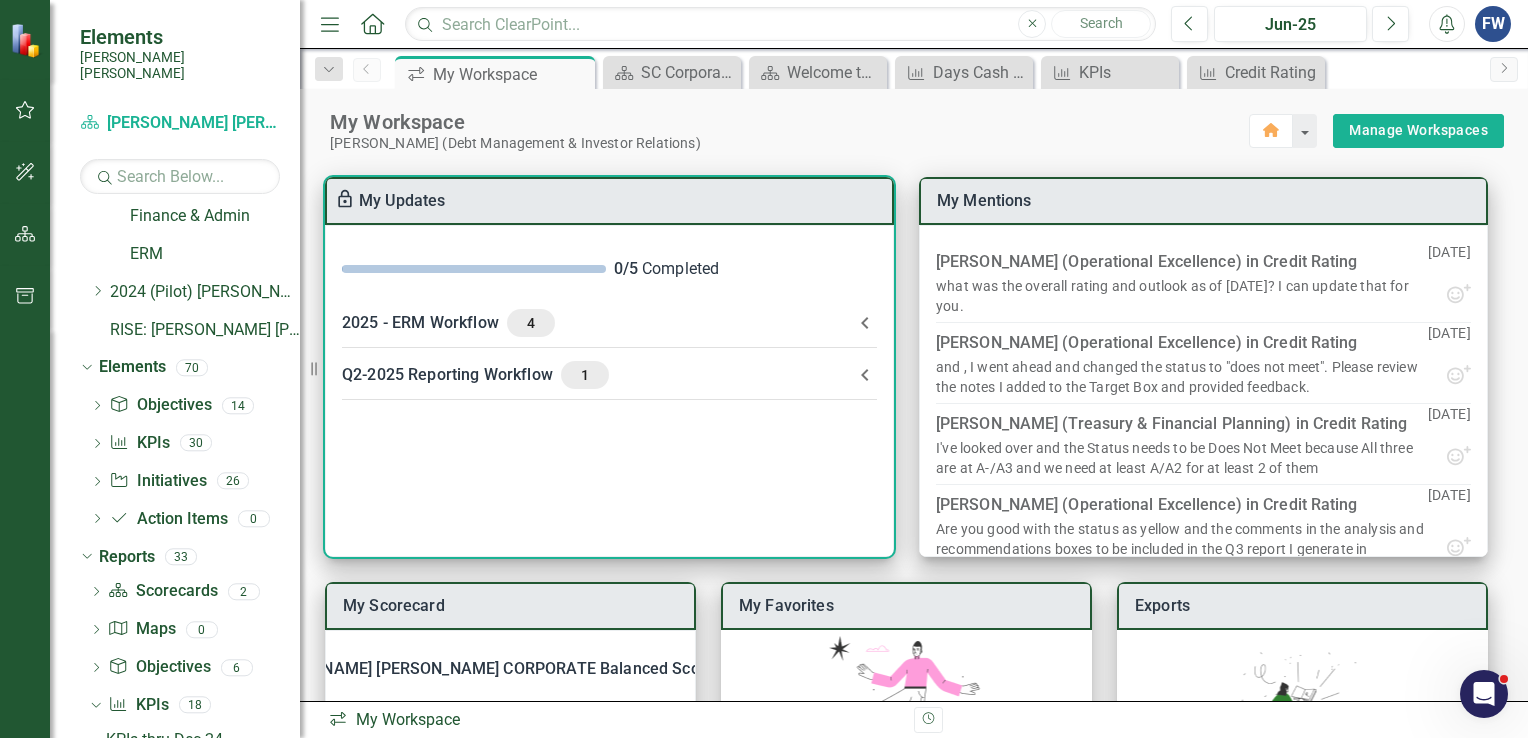 click on "Q2-2025 Reporting Workflow 1" at bounding box center [597, 375] 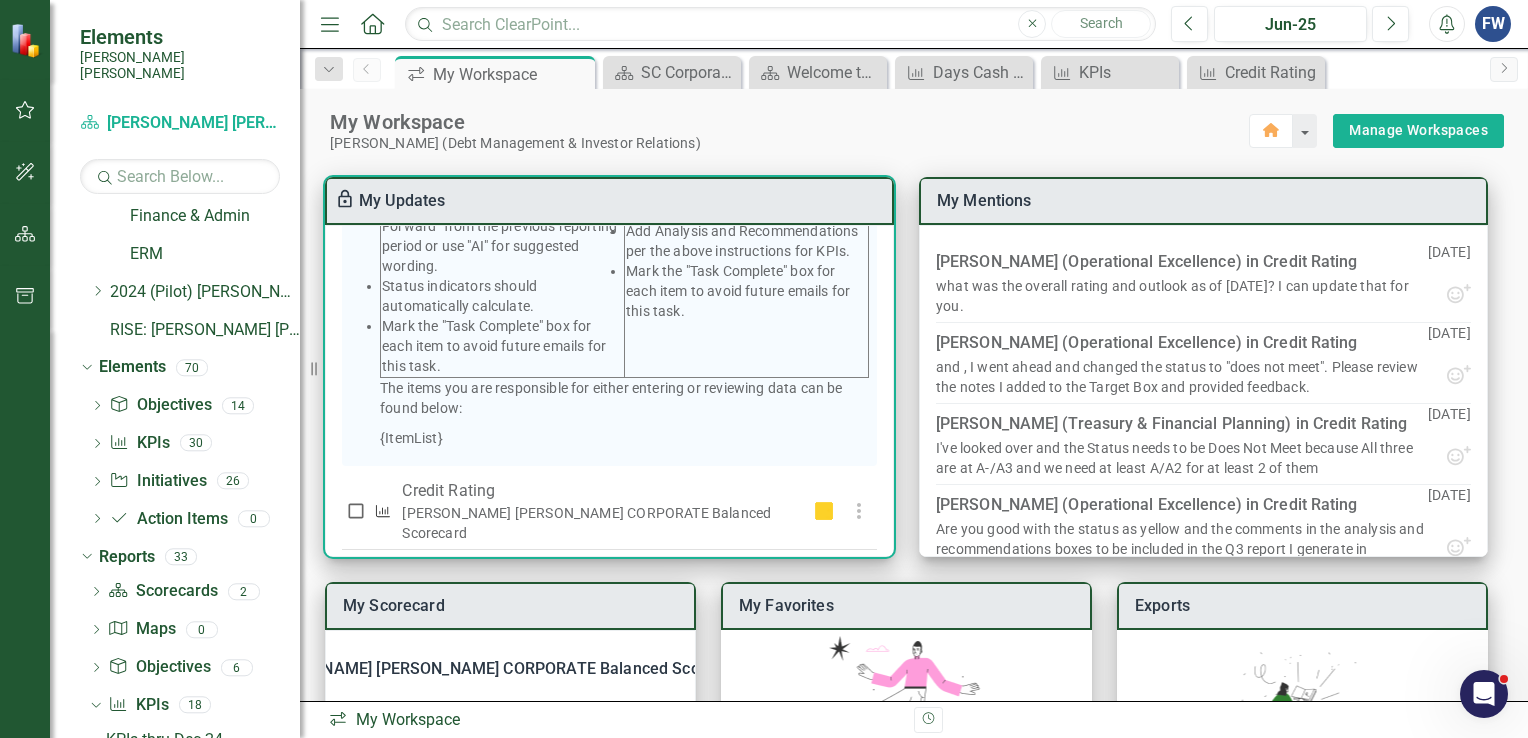 scroll, scrollTop: 558, scrollLeft: 0, axis: vertical 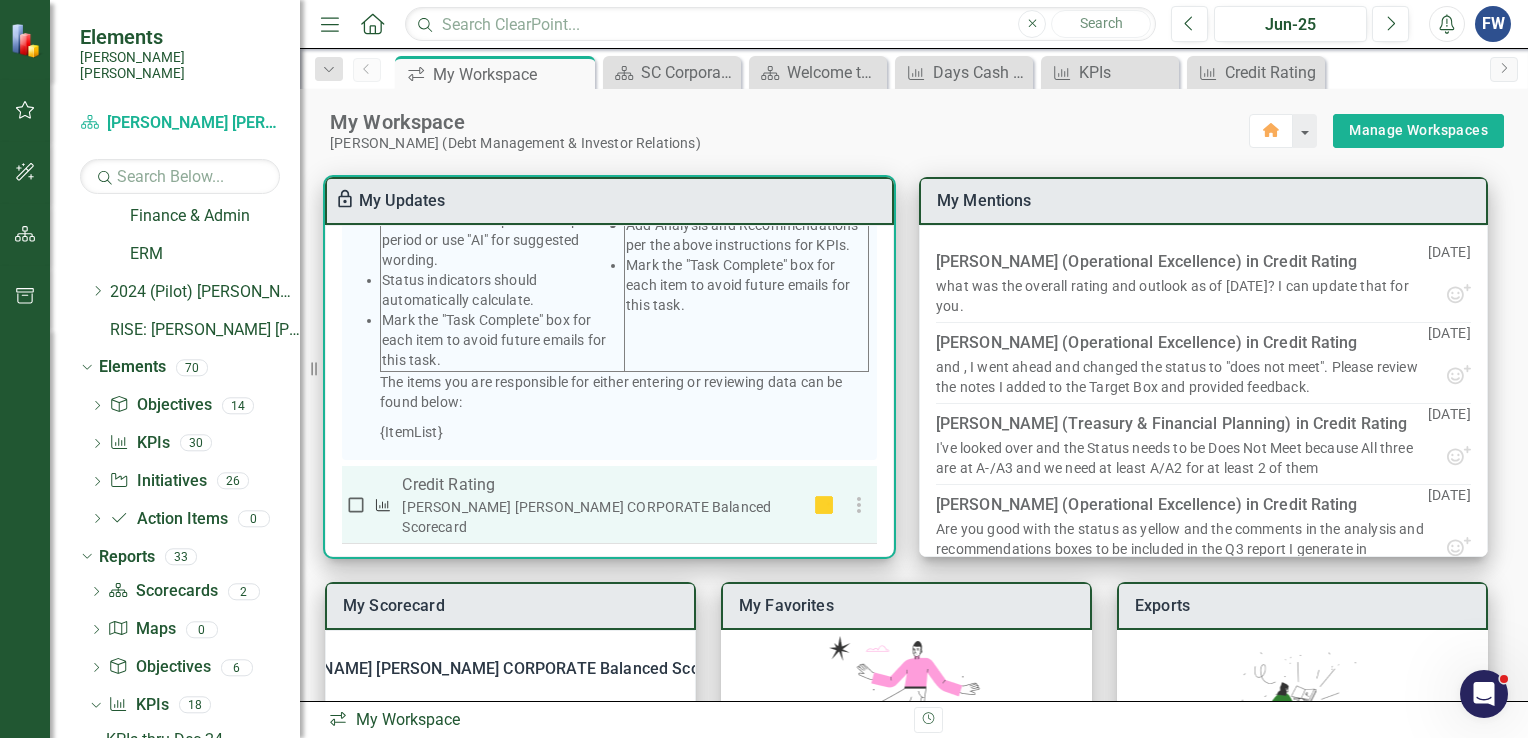 click on "Credit Rating" at bounding box center [601, 485] 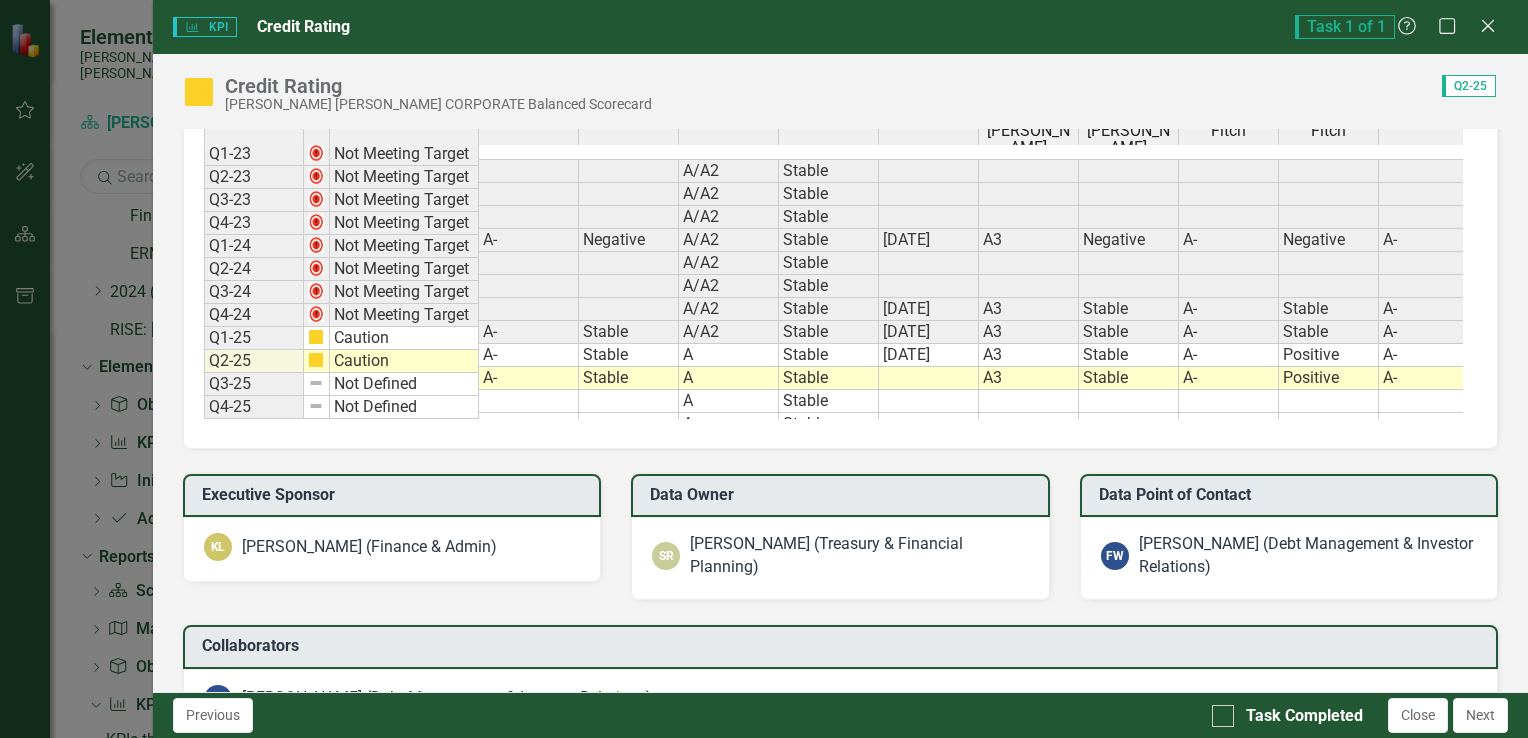 scroll, scrollTop: 1200, scrollLeft: 0, axis: vertical 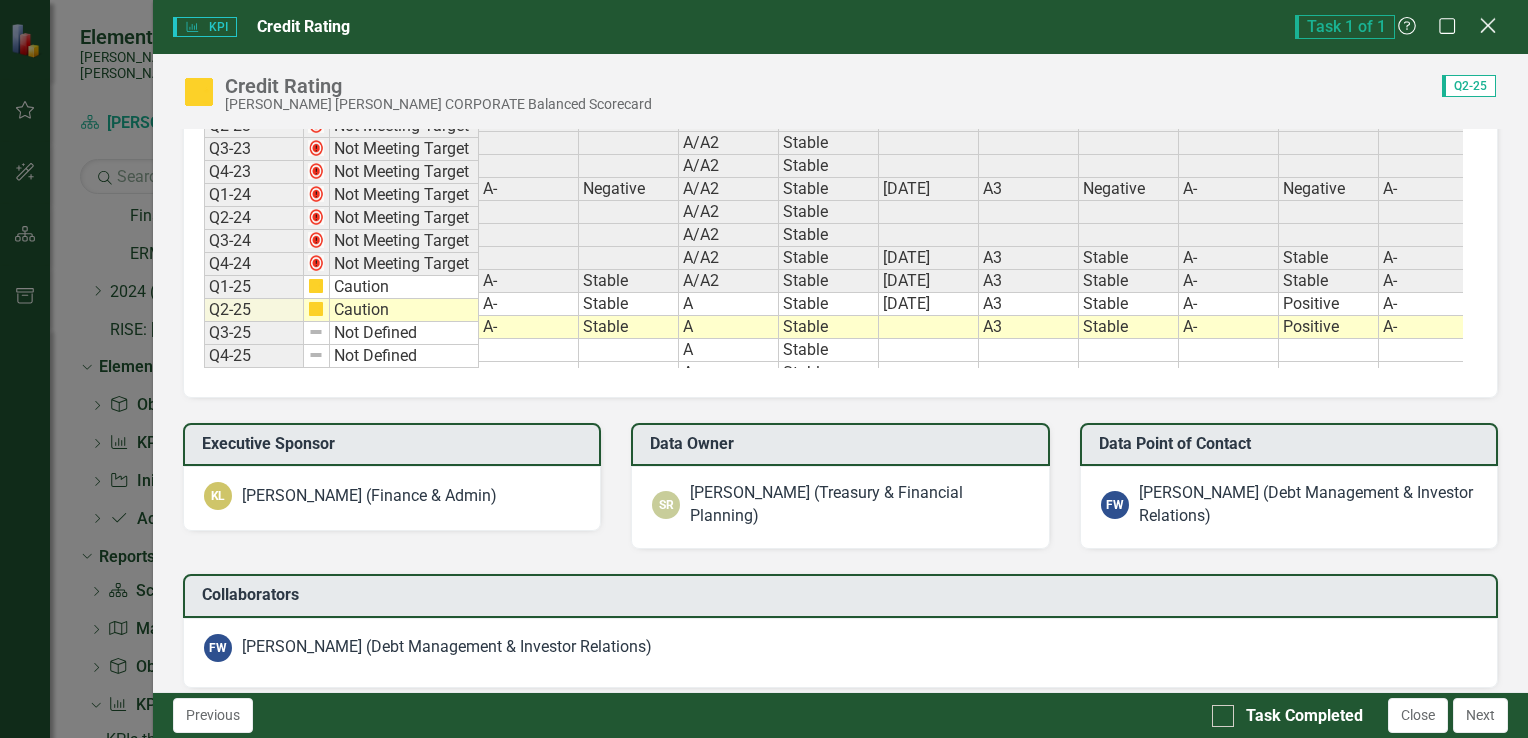 click 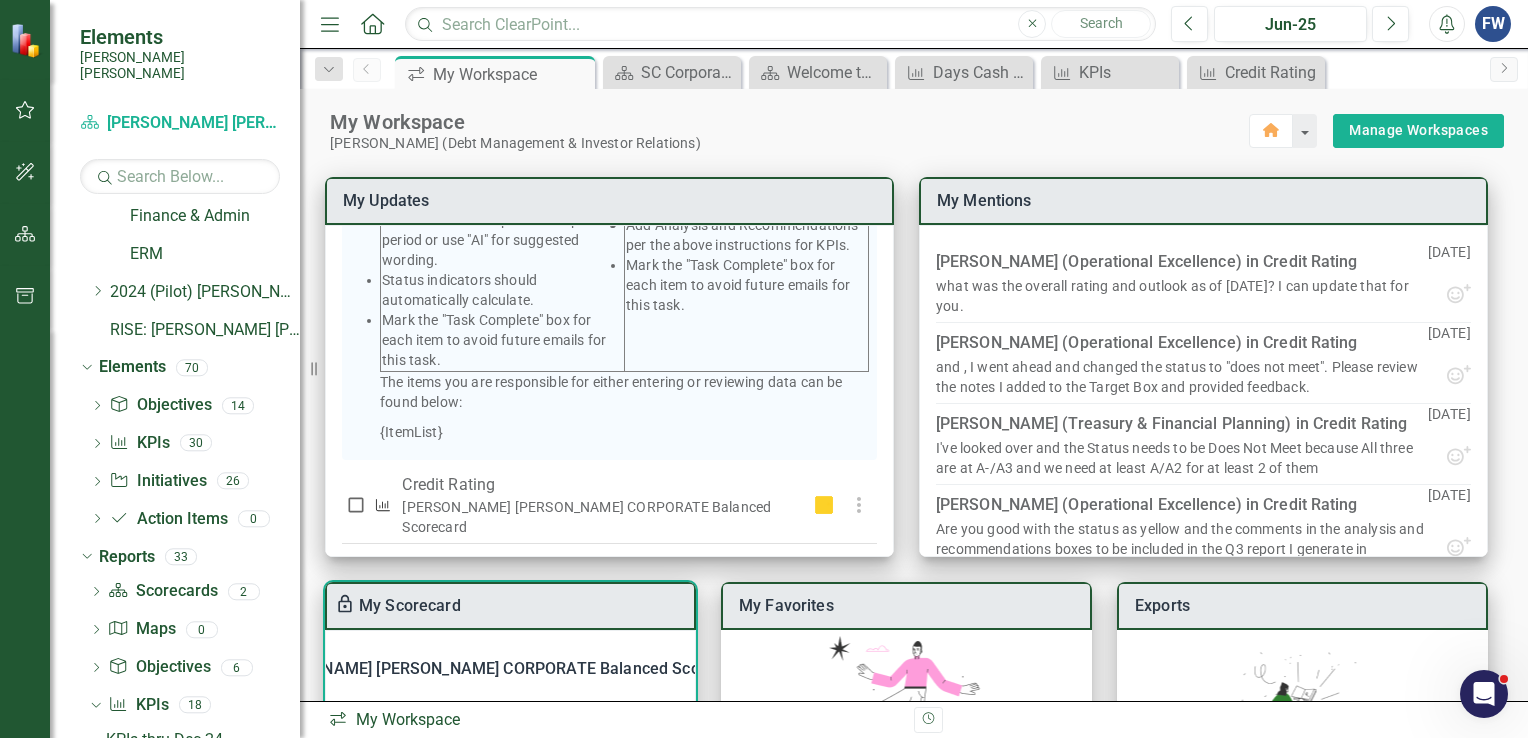 scroll, scrollTop: 200, scrollLeft: 0, axis: vertical 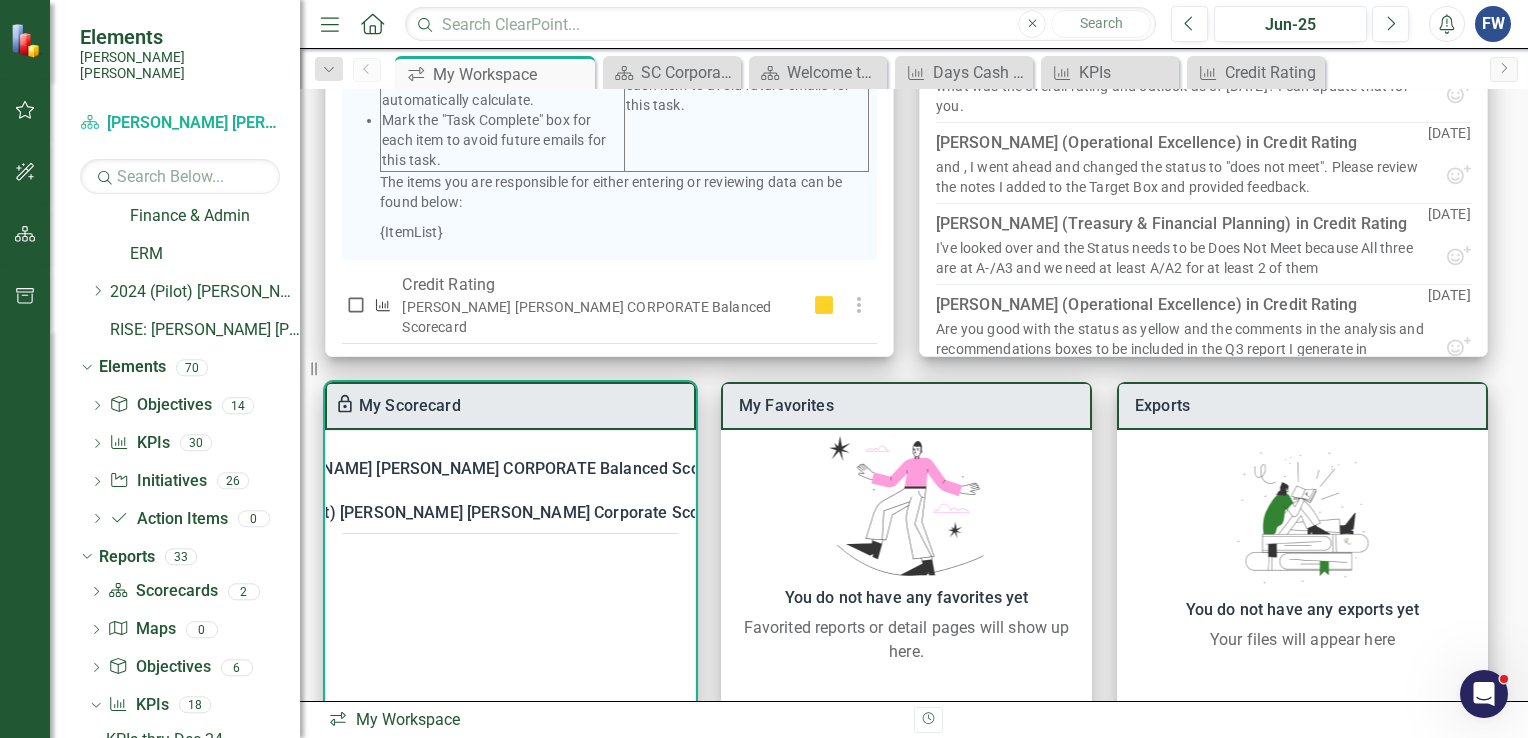 click on "[PERSON_NAME] [PERSON_NAME] CORPORATE Balanced Scorecard" at bounding box center [498, 469] 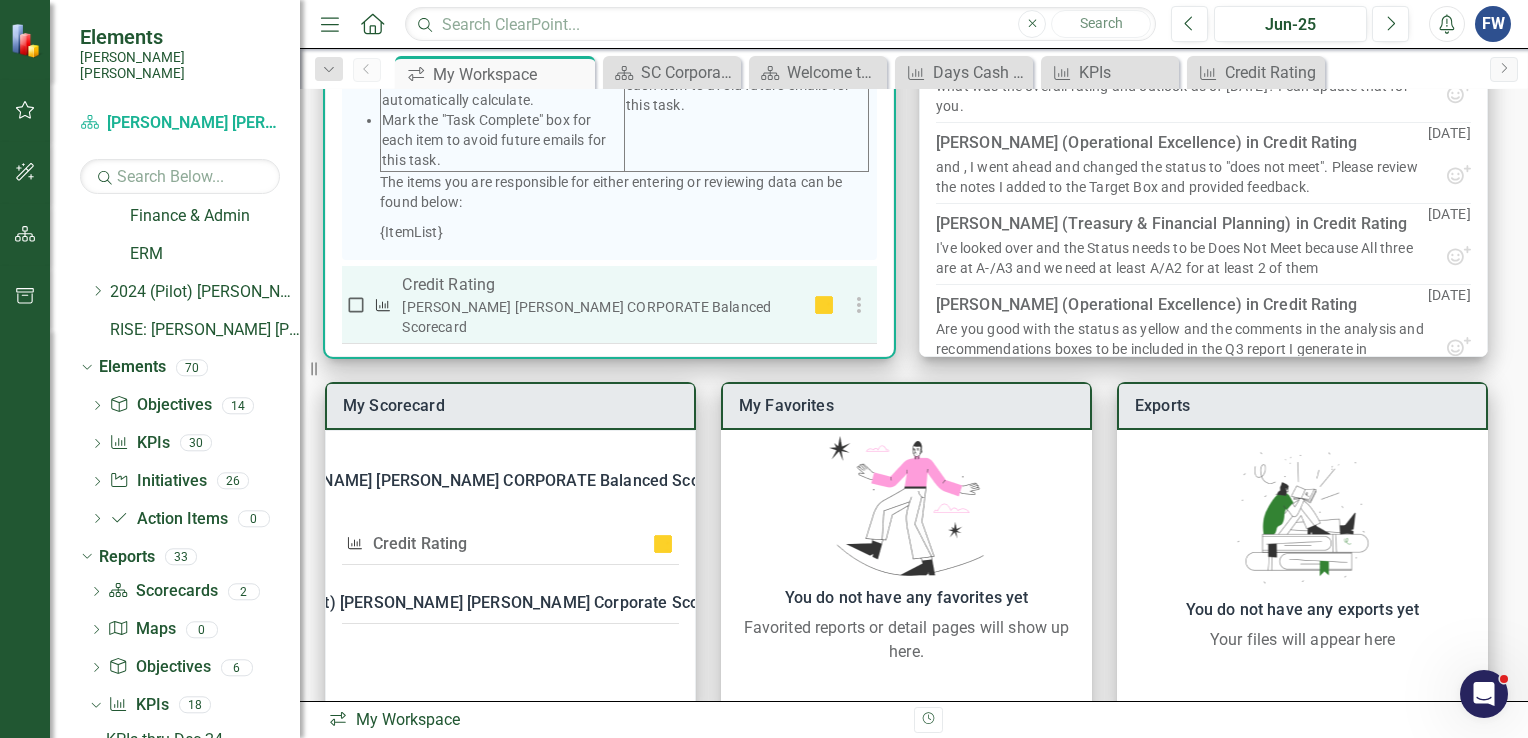 click on "Credit Rating" at bounding box center (601, 285) 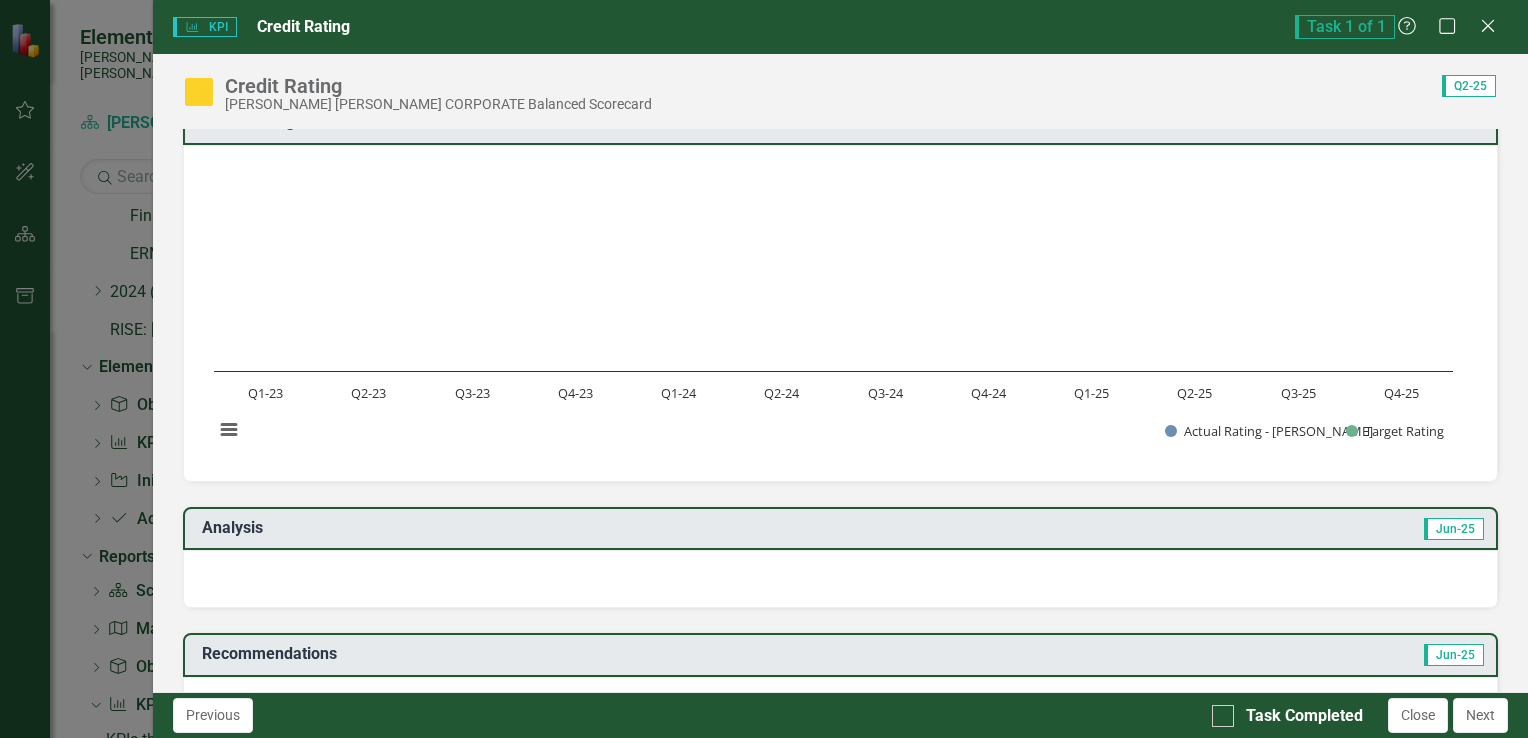 scroll, scrollTop: 0, scrollLeft: 0, axis: both 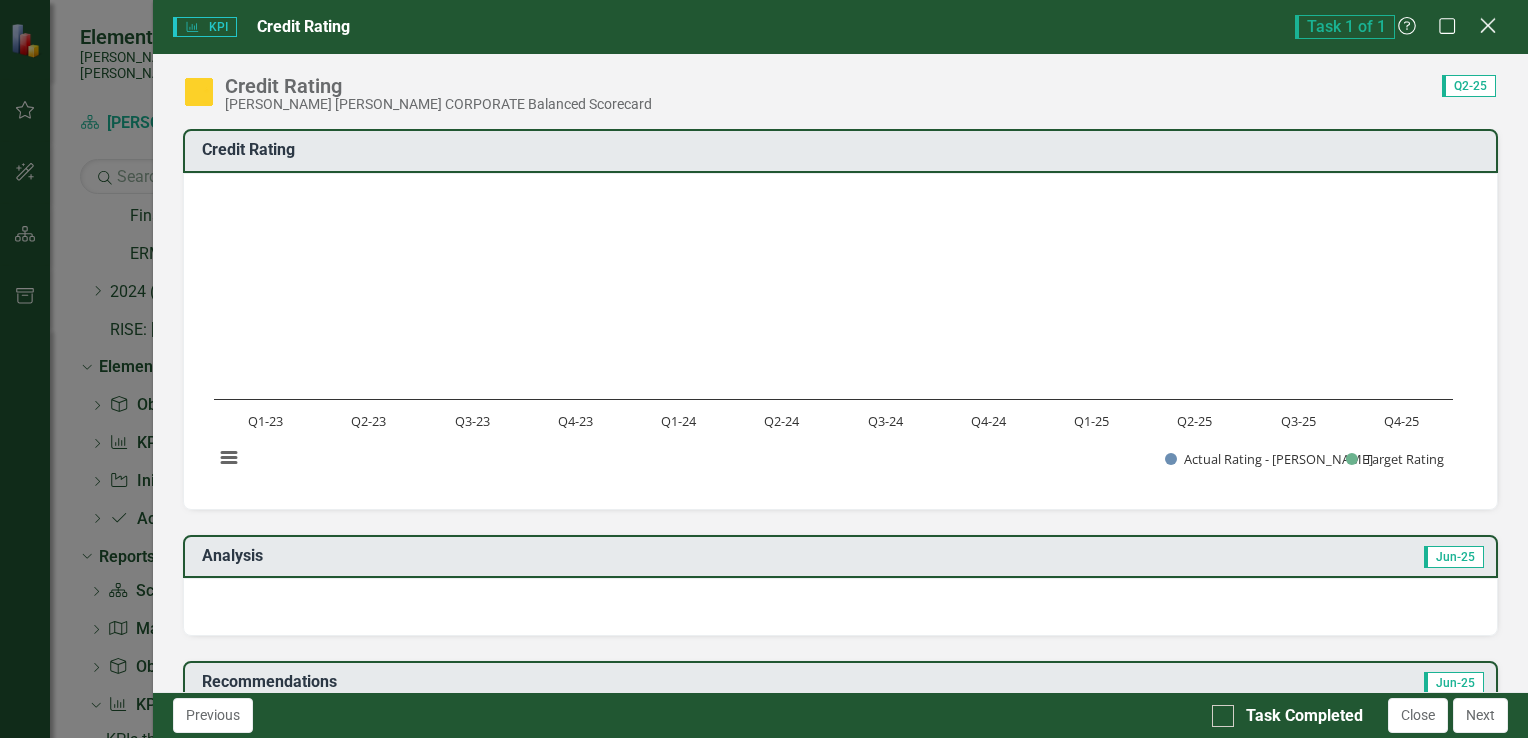 click 